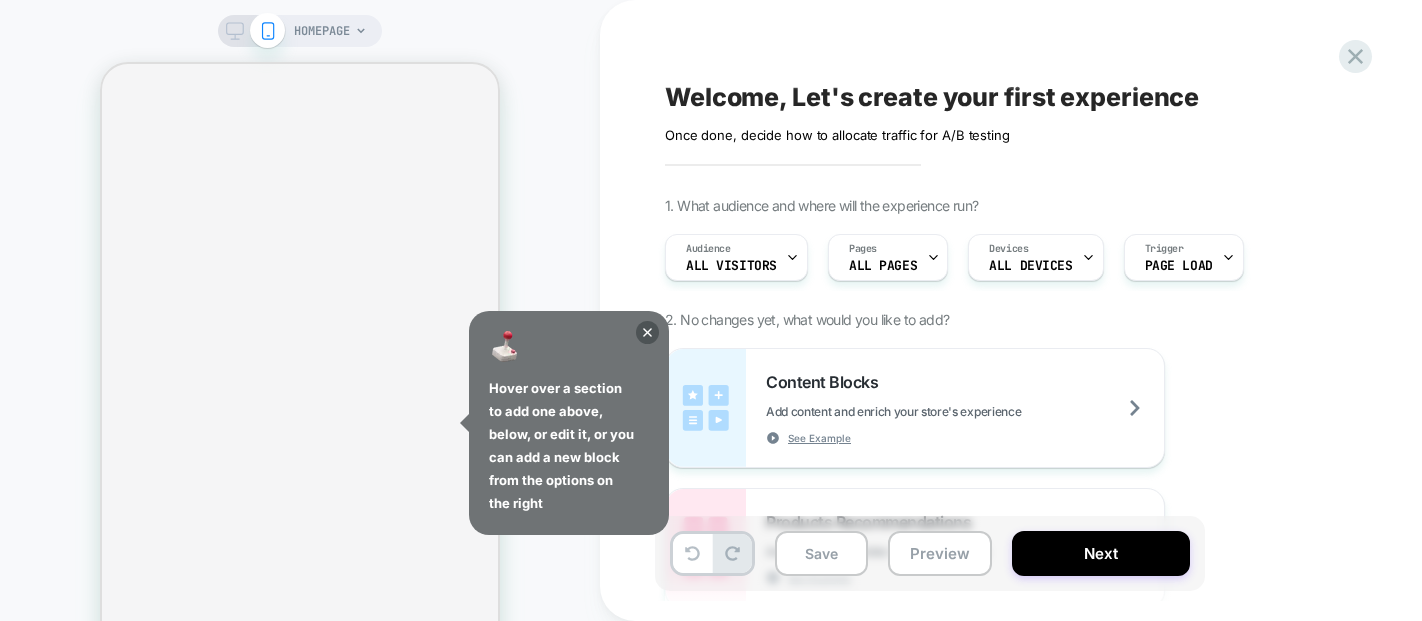 scroll, scrollTop: 0, scrollLeft: 0, axis: both 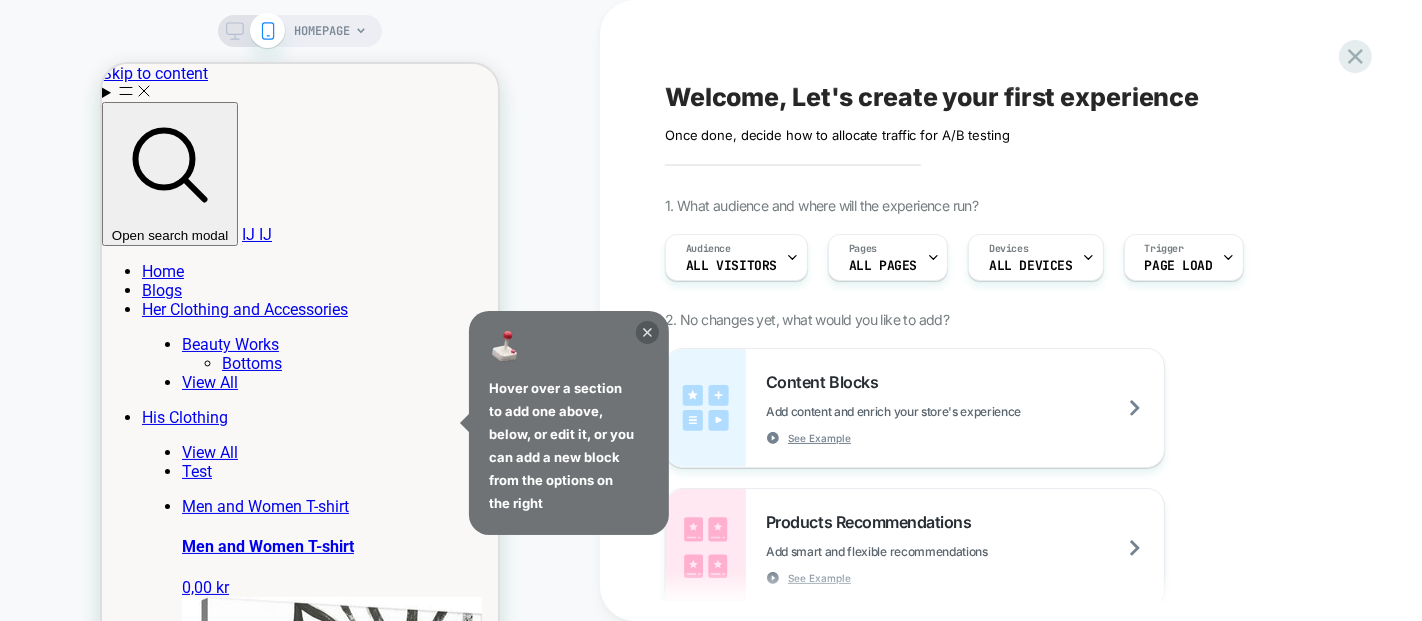 click 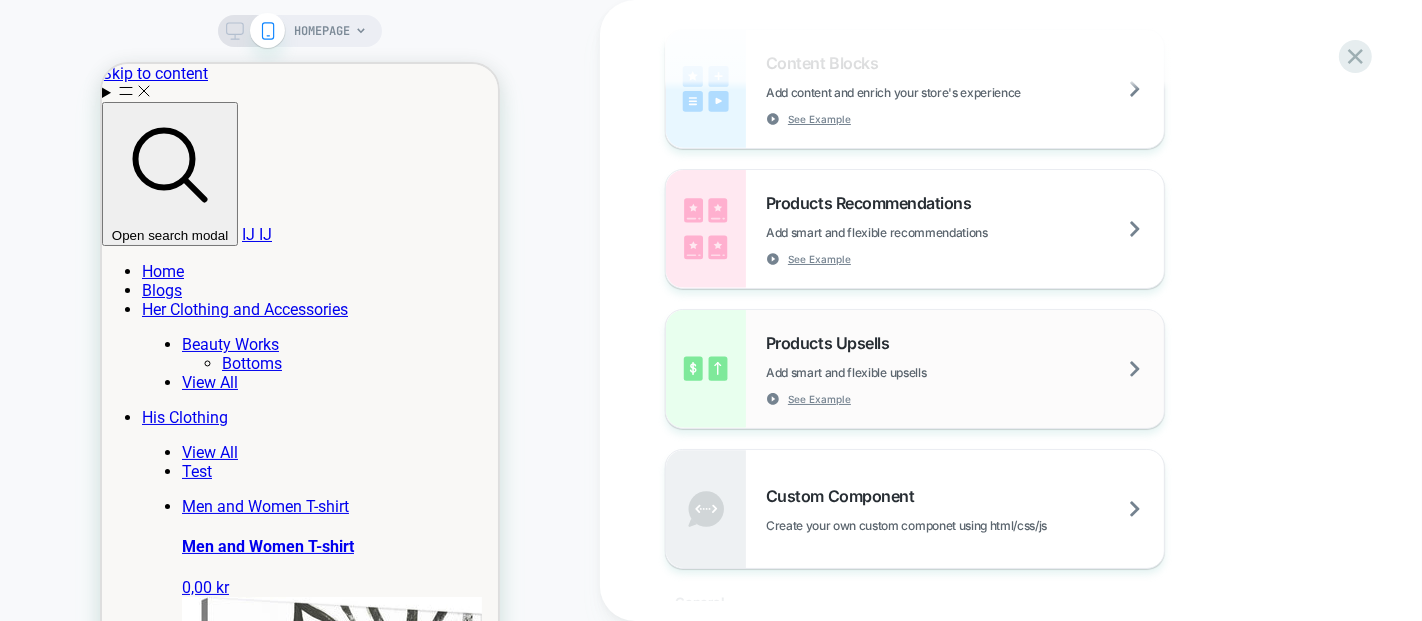 scroll, scrollTop: 444, scrollLeft: 0, axis: vertical 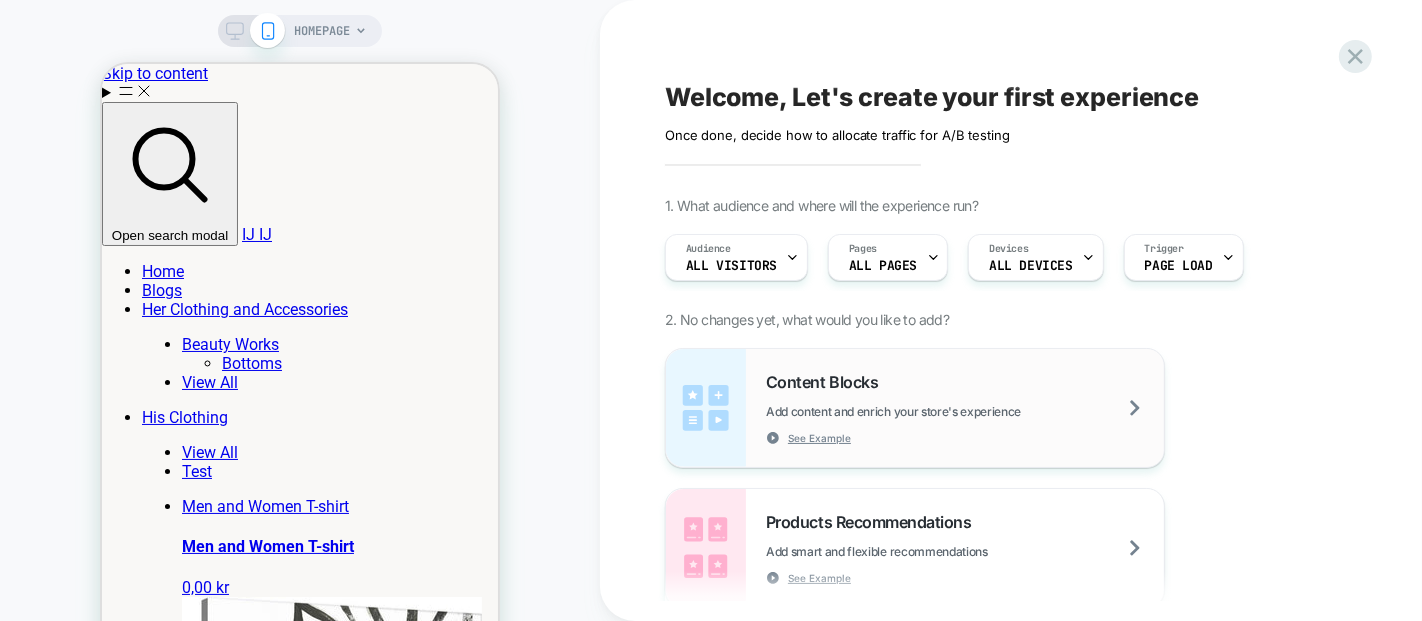 click on "Content Blocks Add content and enrich your store's experience See Example" at bounding box center (965, 408) 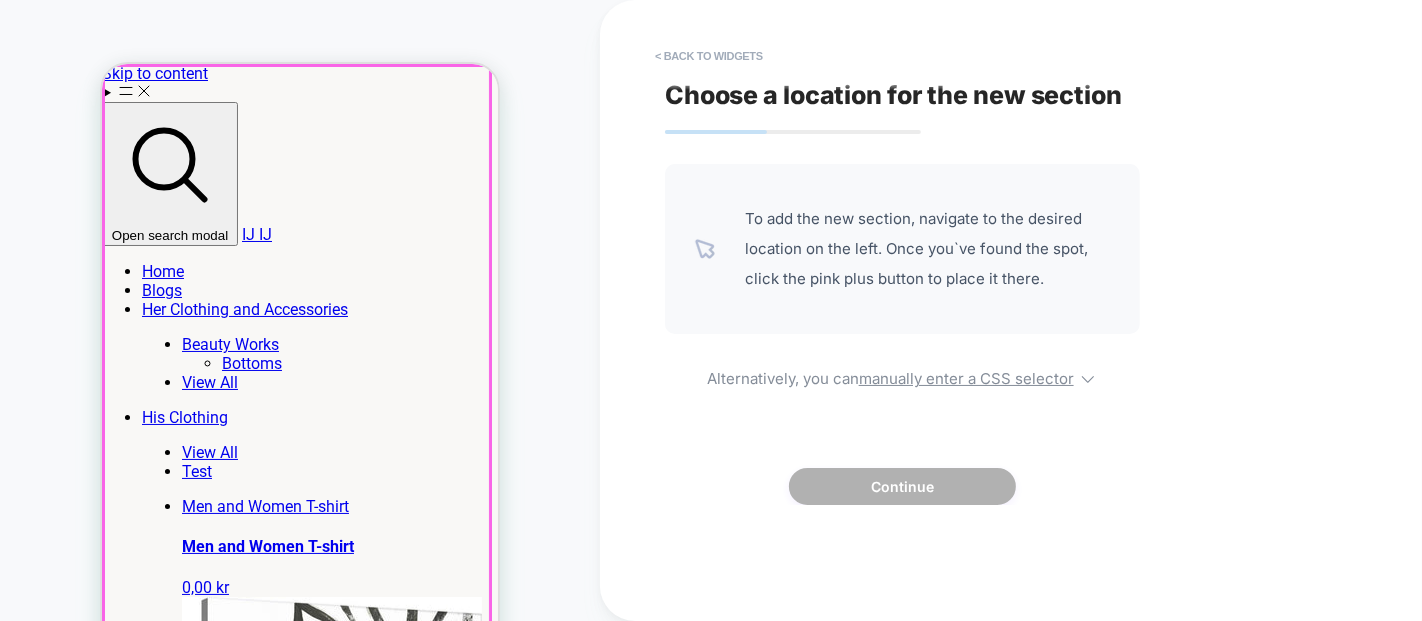 click at bounding box center (296, 345) 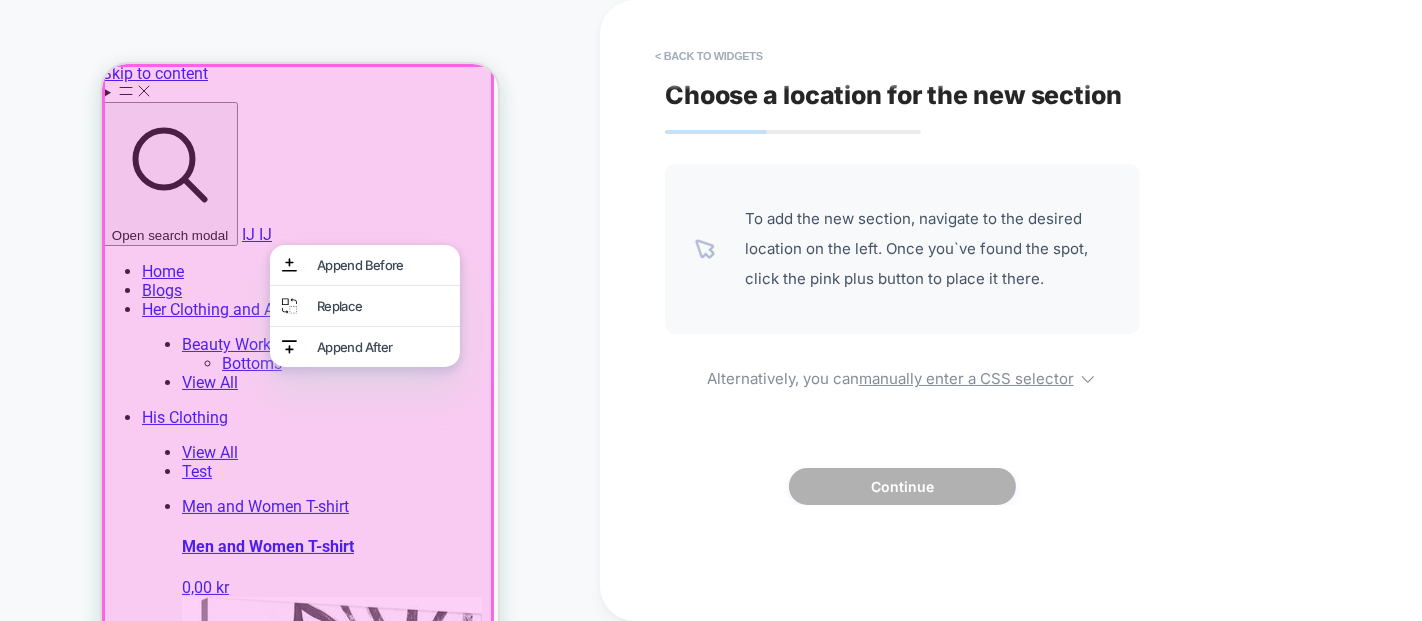 click on "HOMEPAGE" at bounding box center (300, 360) 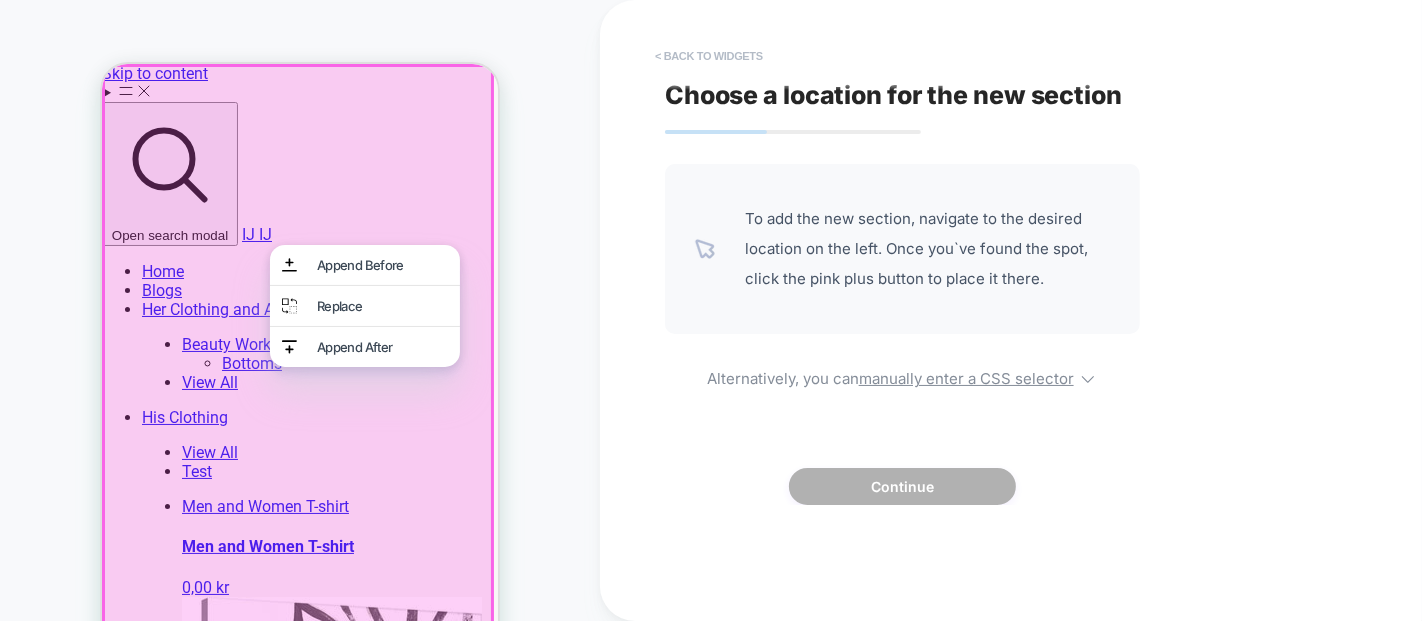 click on "< Back to widgets" at bounding box center [709, 56] 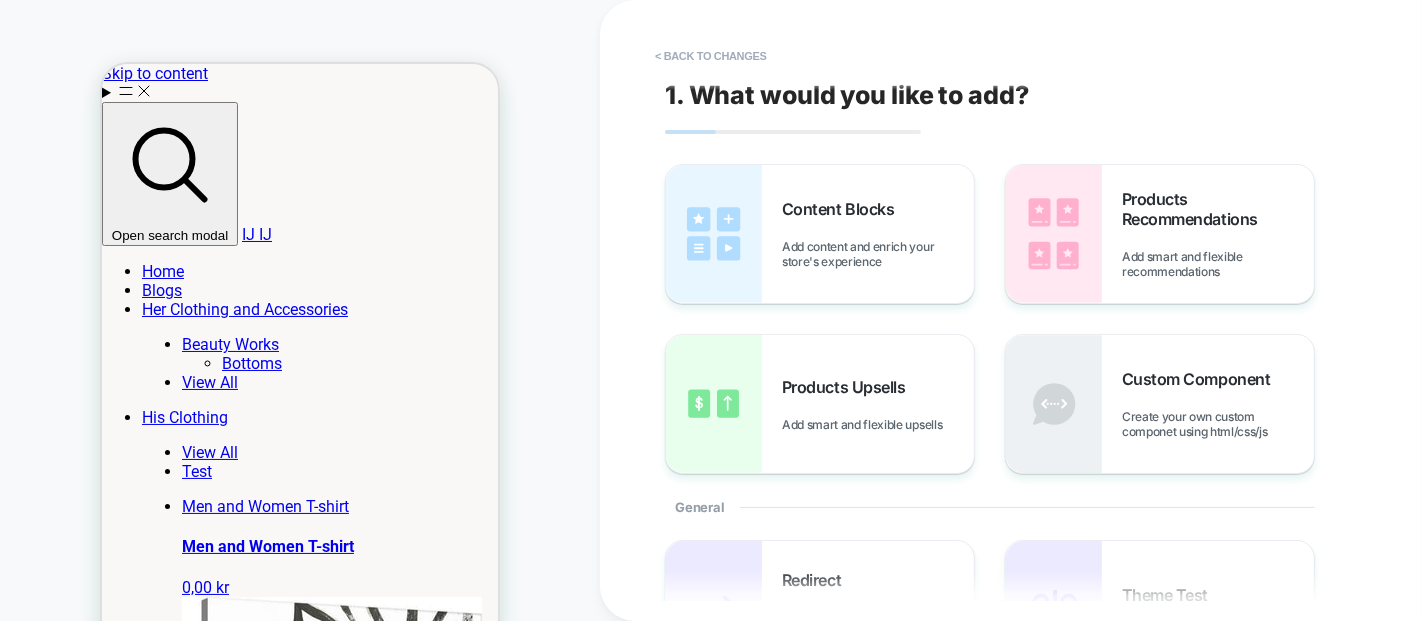click at bounding box center [101, 5500] 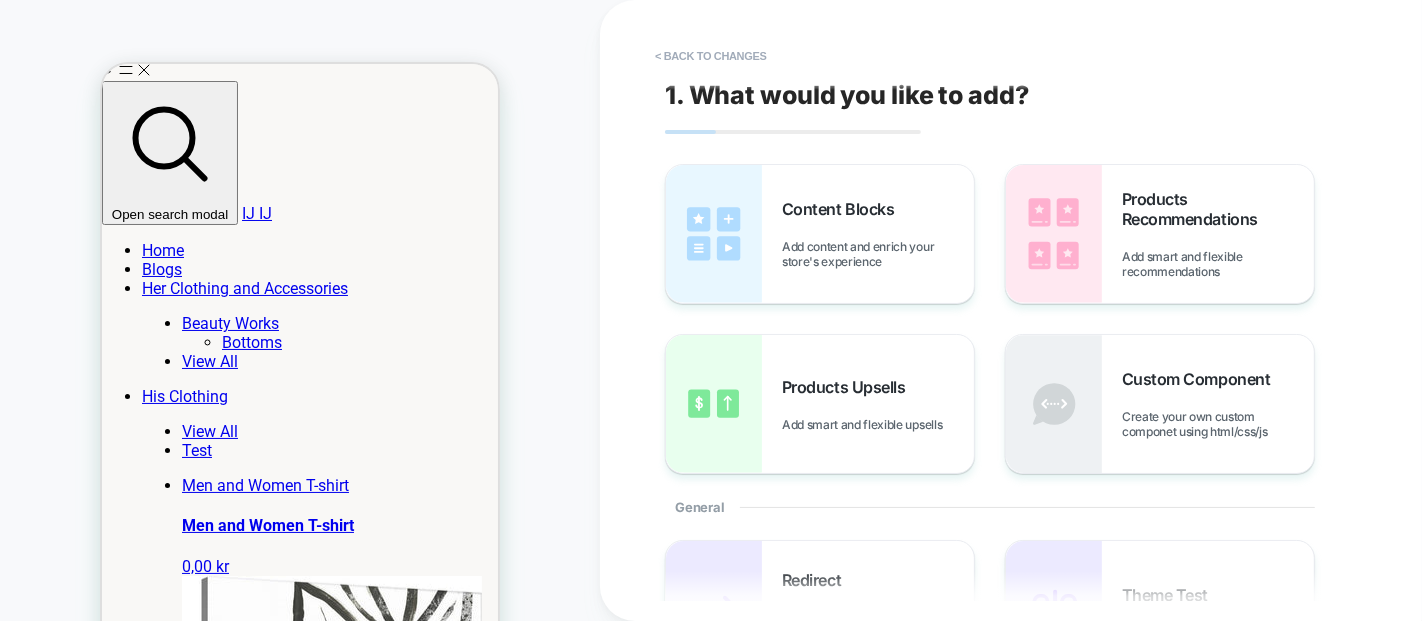 scroll, scrollTop: 333, scrollLeft: 0, axis: vertical 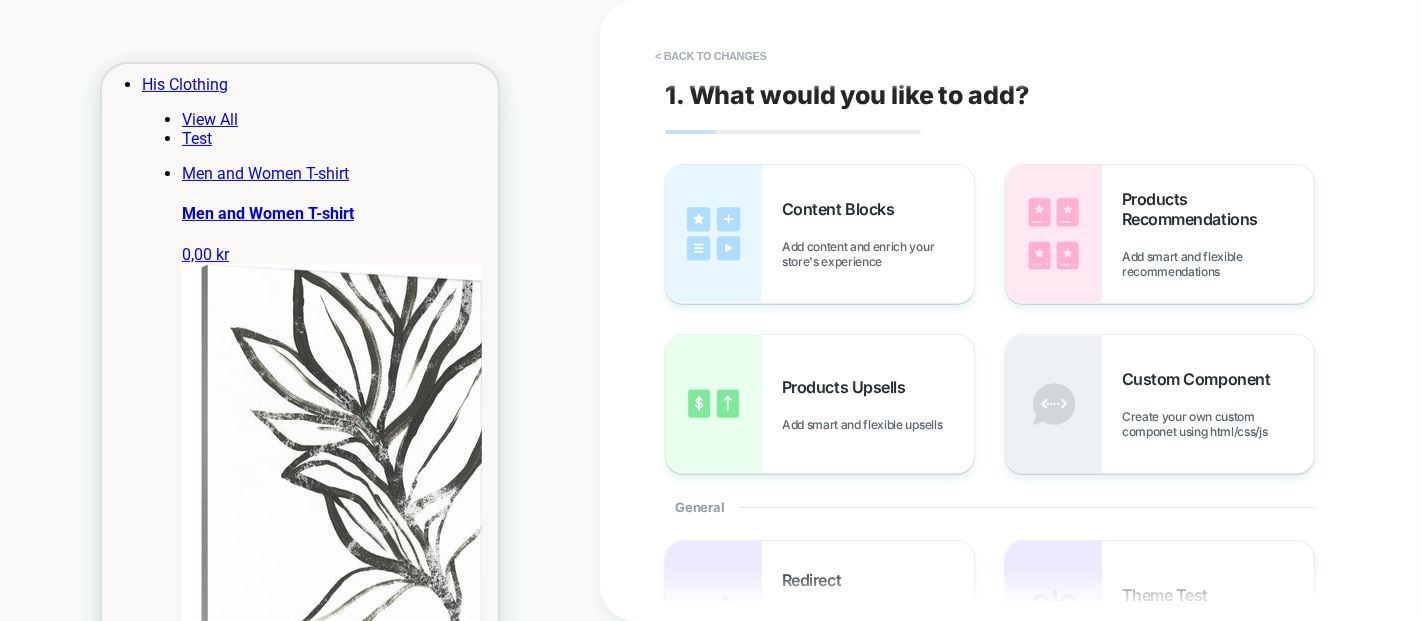 click at bounding box center (101, 5167) 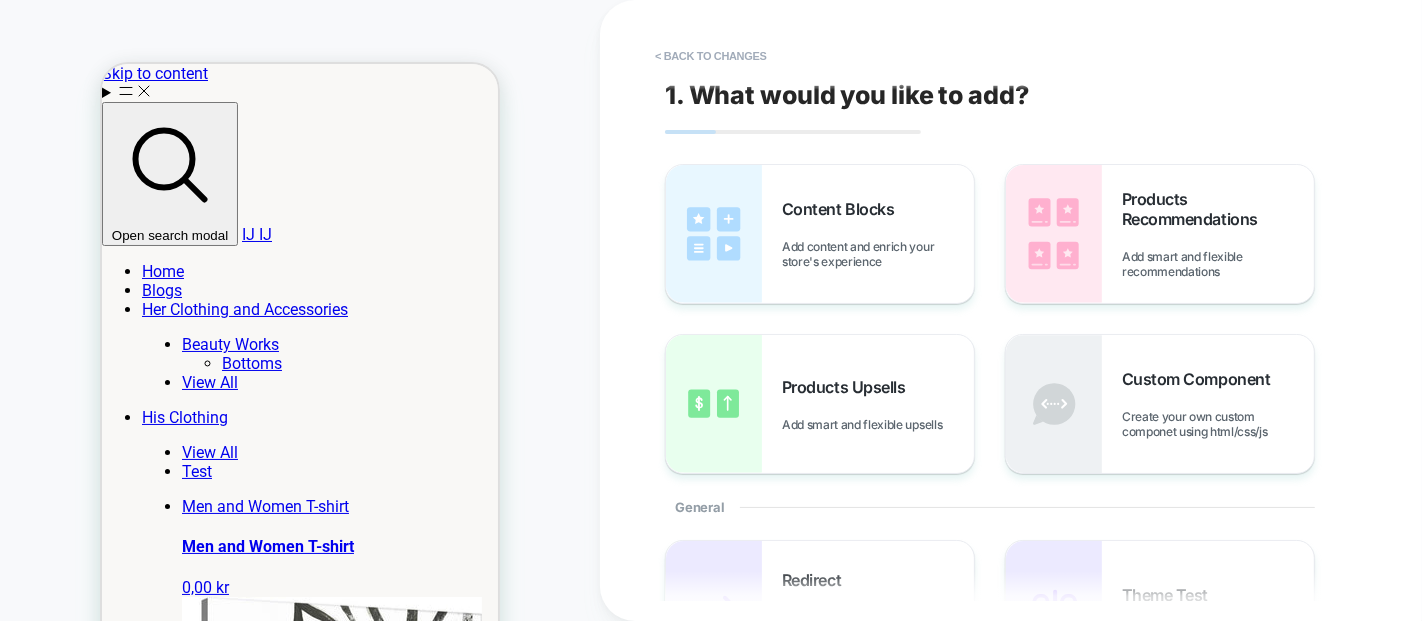 click at bounding box center [101, 5500] 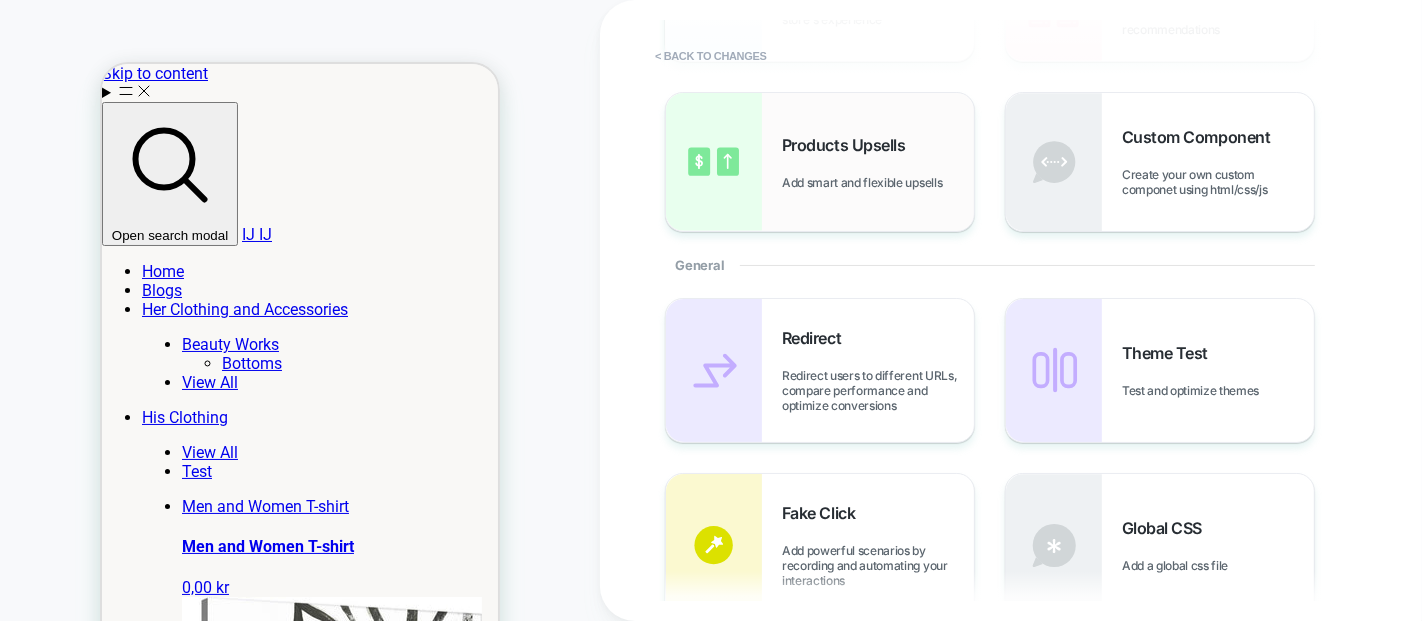 scroll, scrollTop: 0, scrollLeft: 0, axis: both 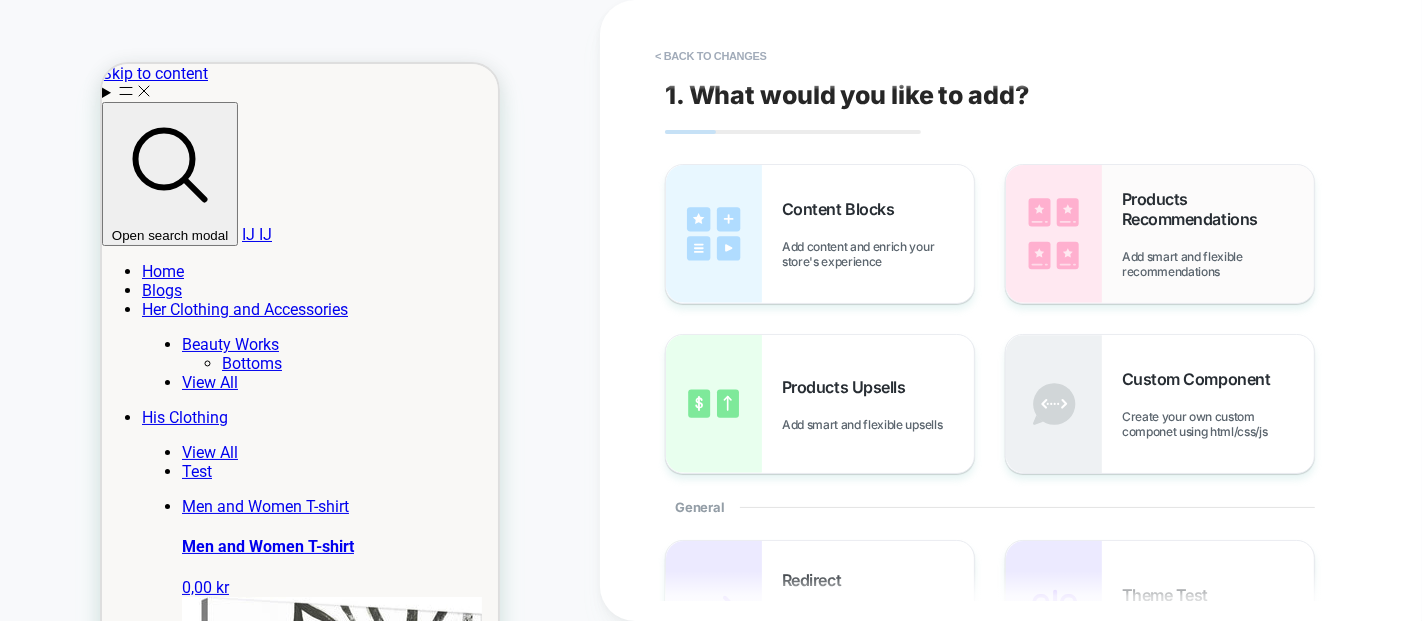 click on "Products Recommendations" at bounding box center [1218, 209] 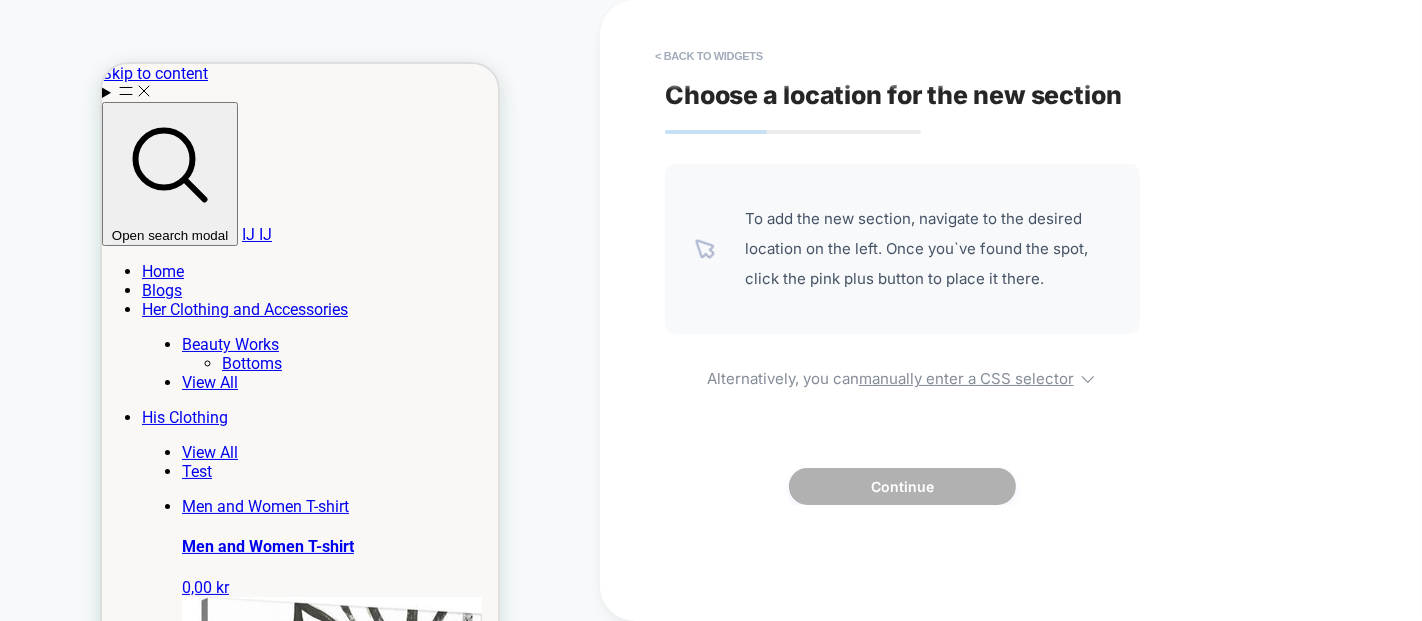 click at bounding box center (101, 5500) 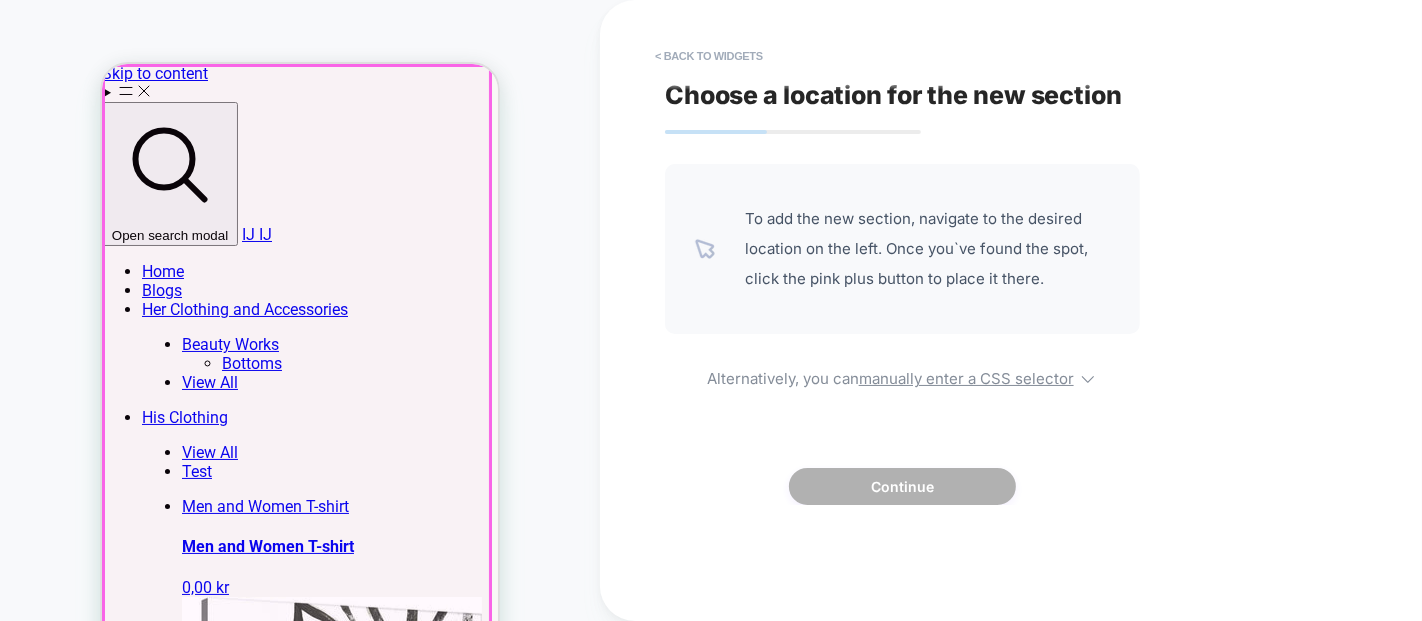 click at bounding box center [296, 345] 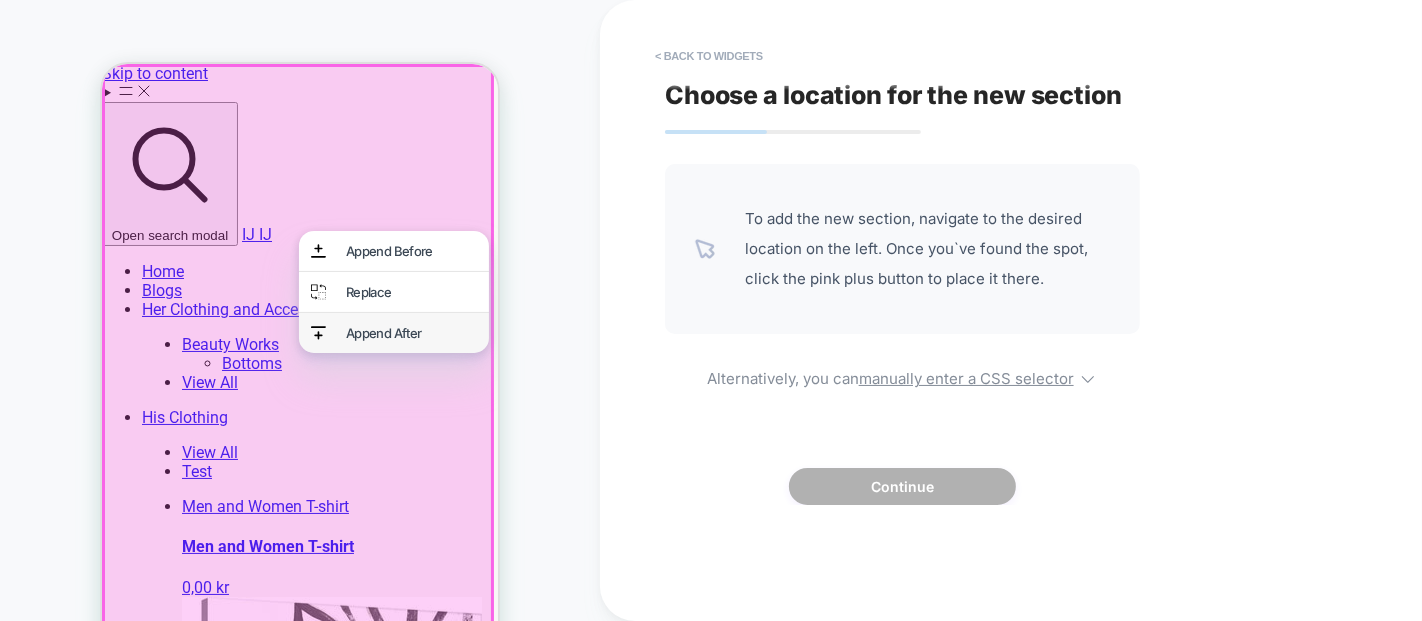 click on "Append After" at bounding box center (410, 332) 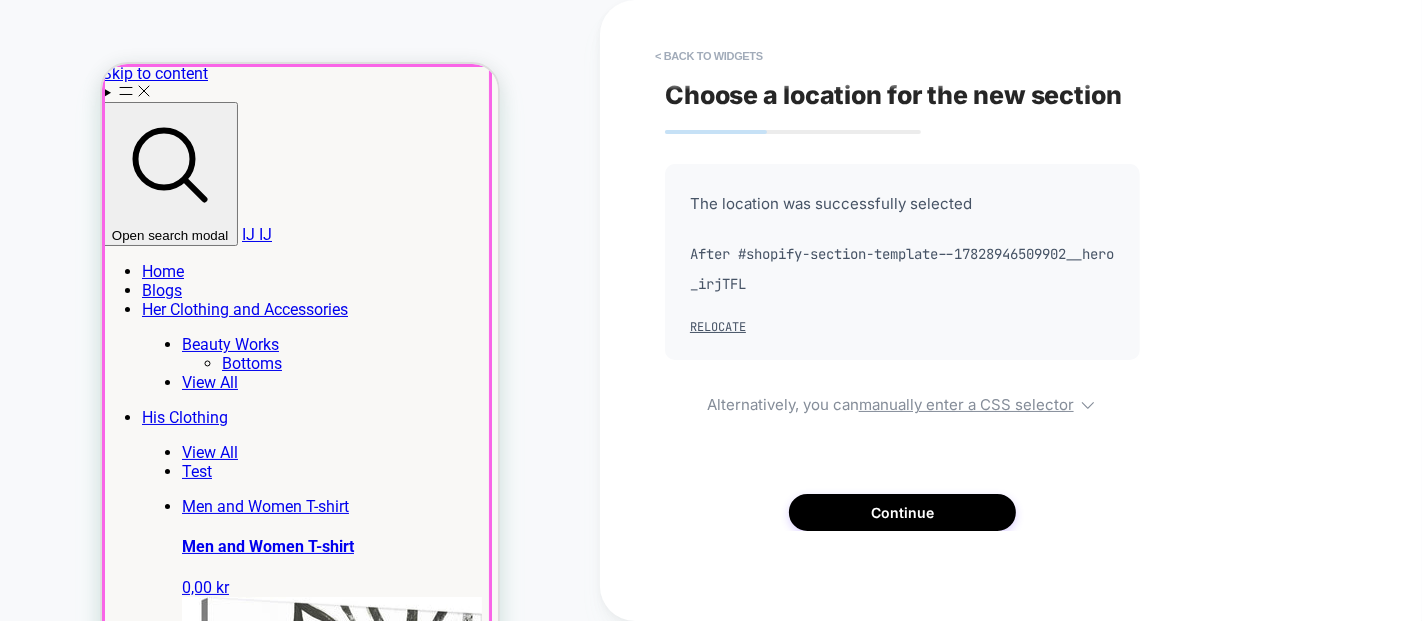 scroll, scrollTop: 65, scrollLeft: 0, axis: vertical 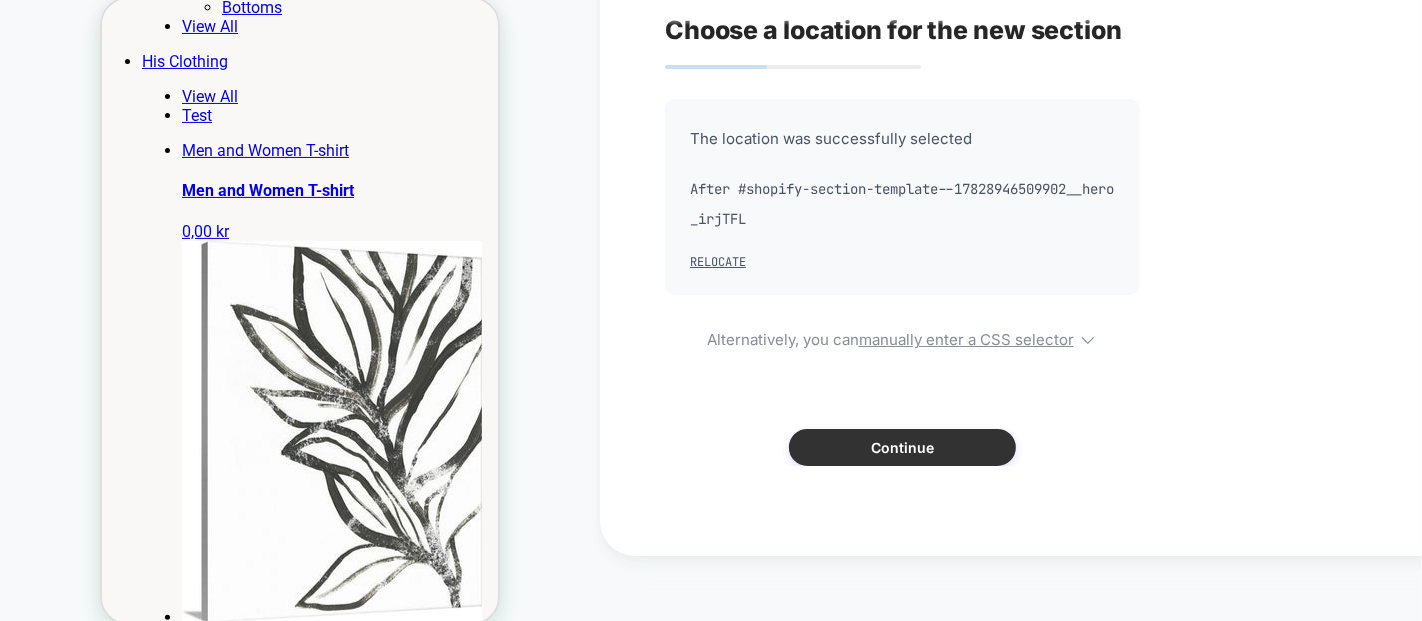 click on "Continue" at bounding box center [902, 447] 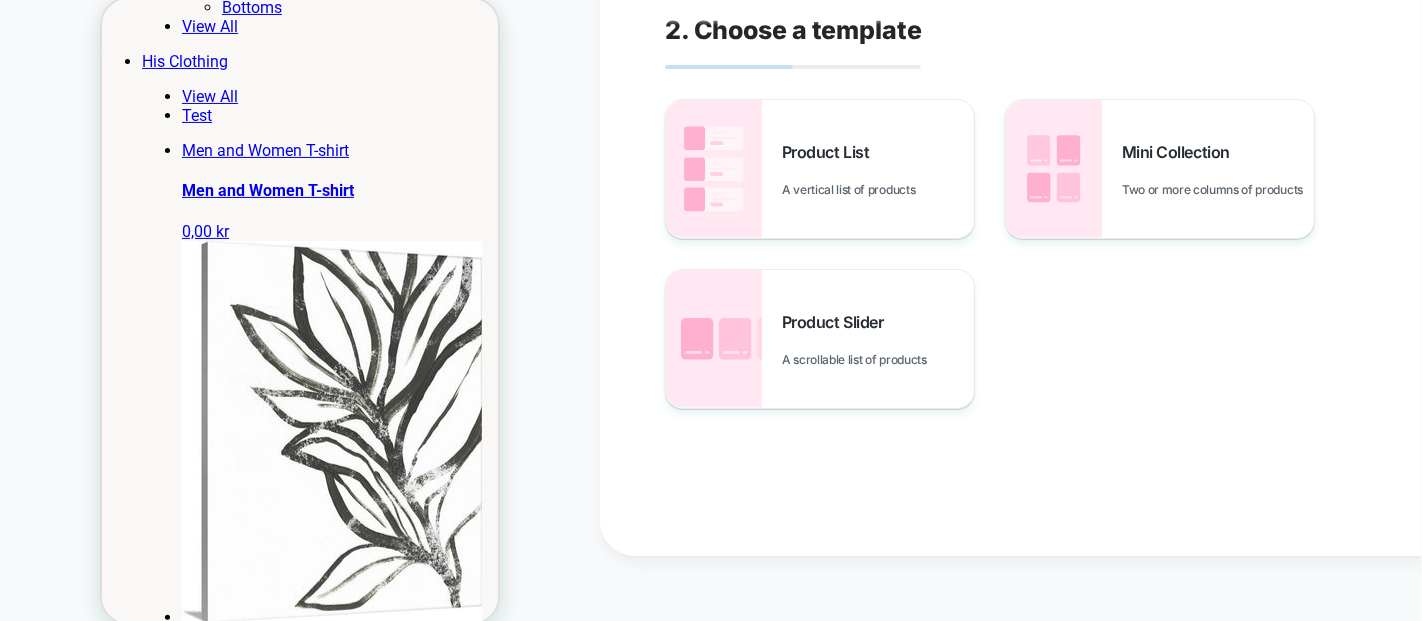 scroll, scrollTop: 91, scrollLeft: 0, axis: vertical 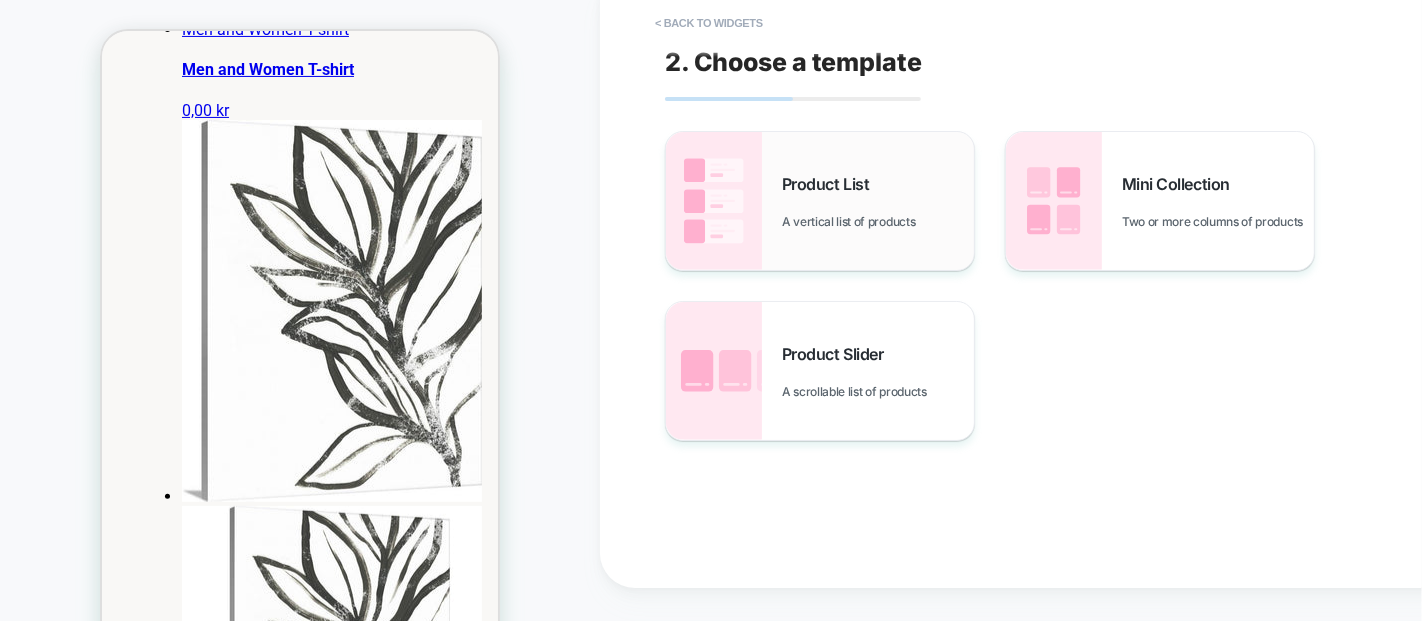 click on "Product List A vertical list of products" at bounding box center [878, 201] 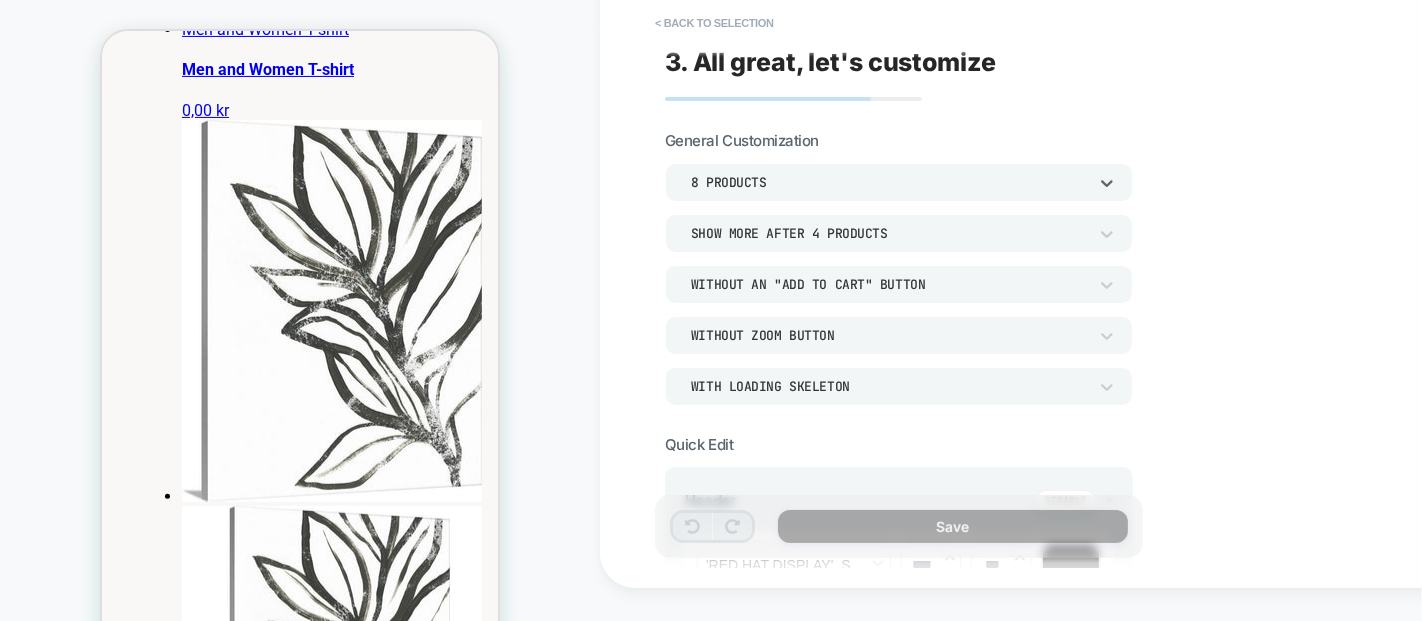 click on "8 Products" at bounding box center [889, 182] 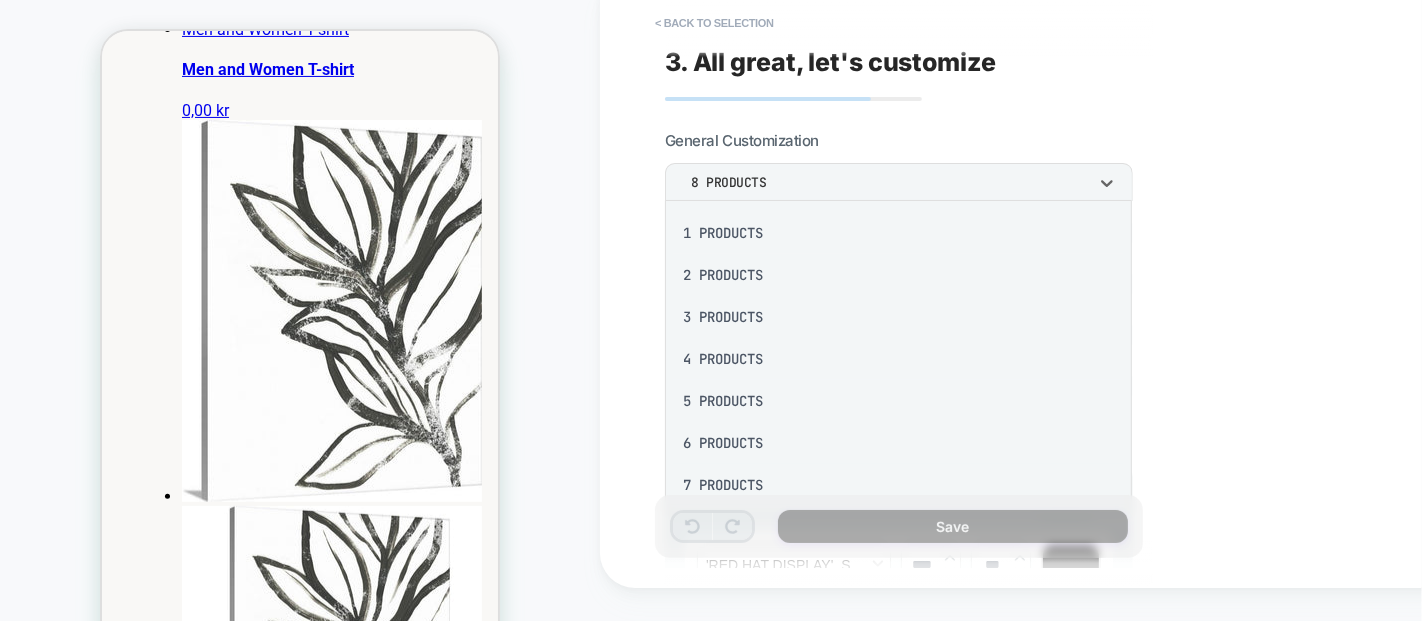 click at bounding box center [711, 310] 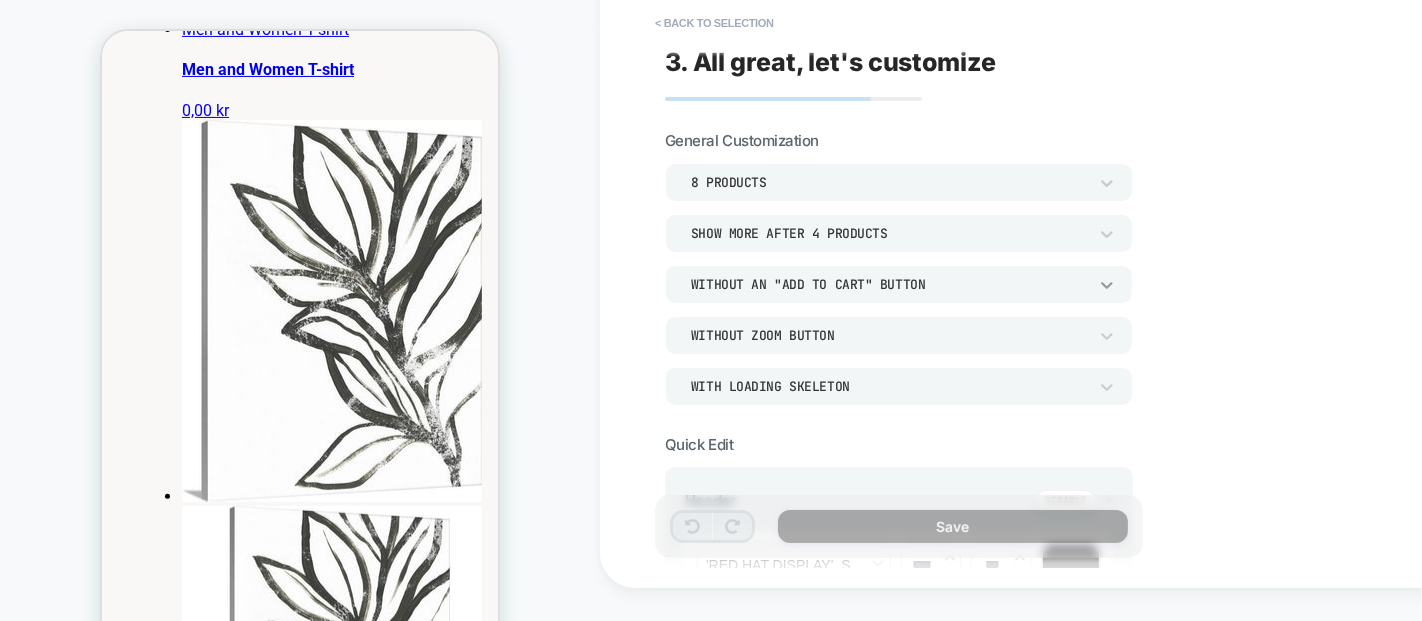 click 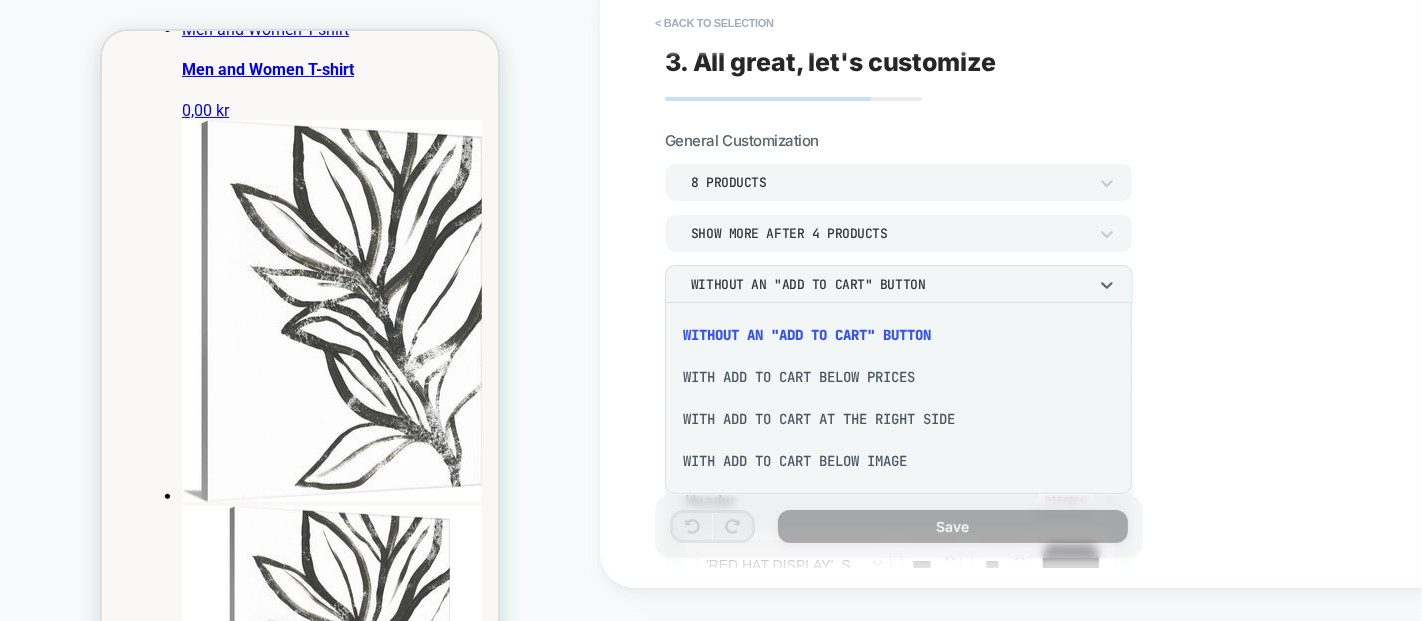 click at bounding box center (711, 310) 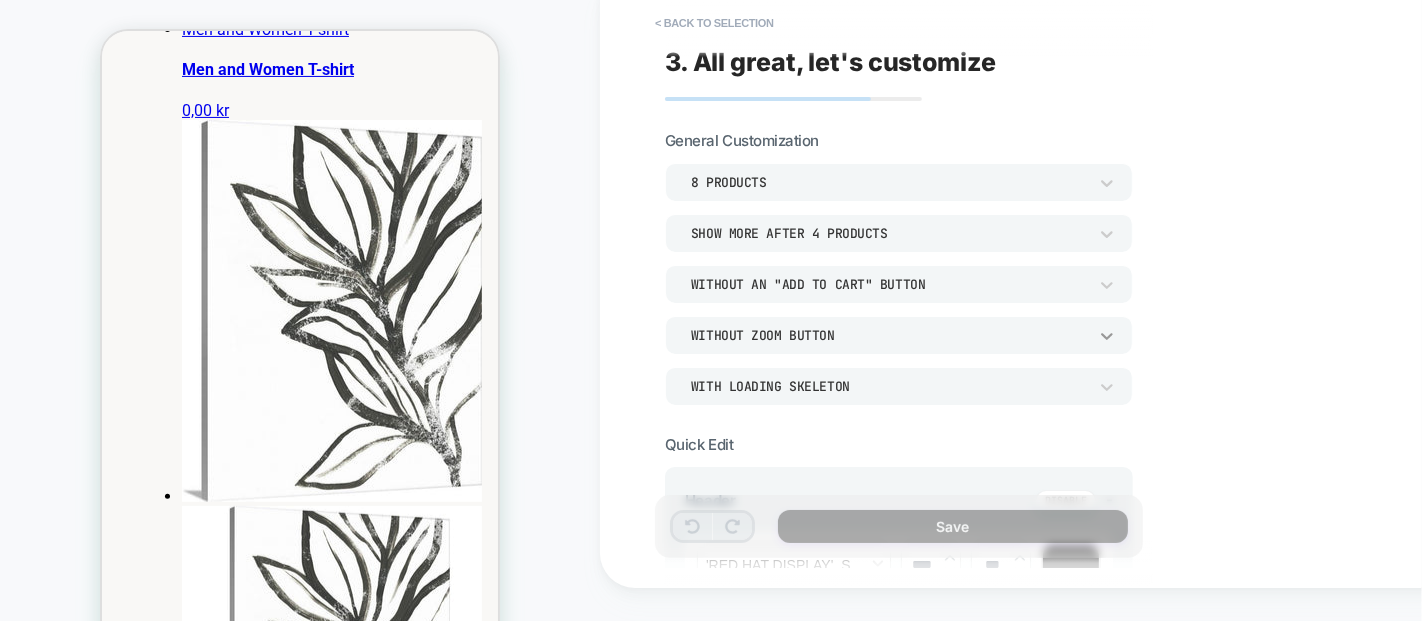 click 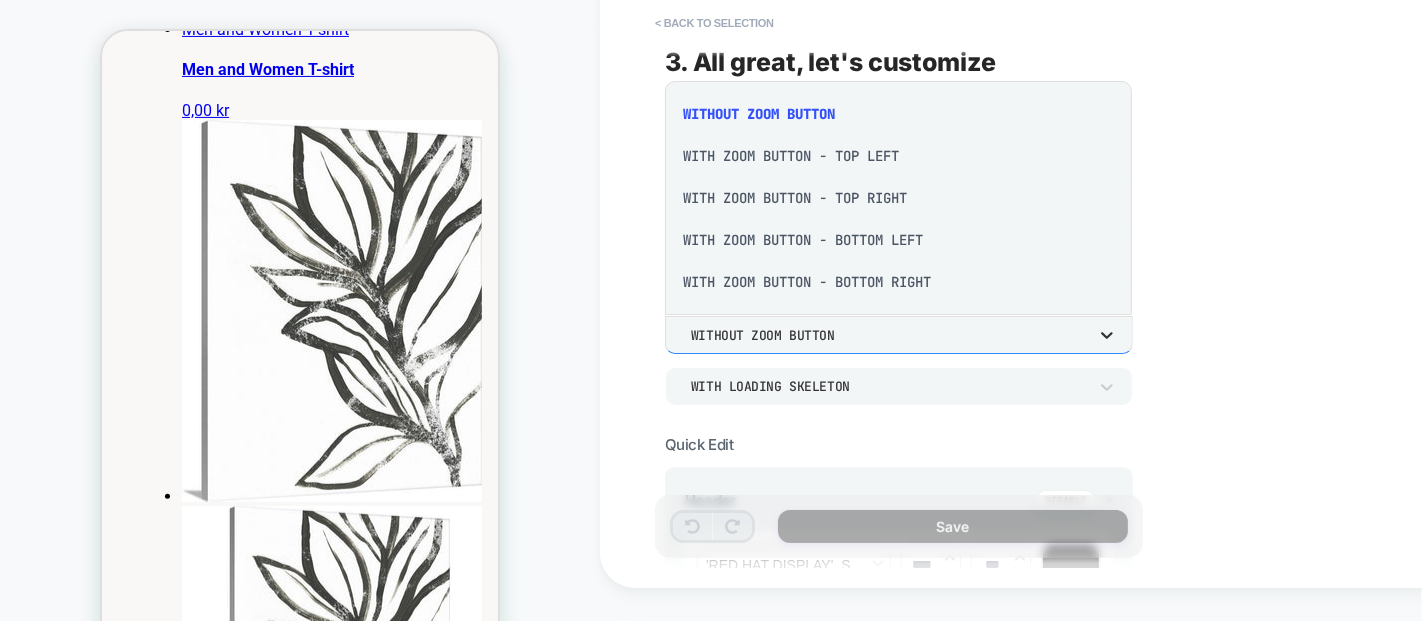 click at bounding box center [711, 310] 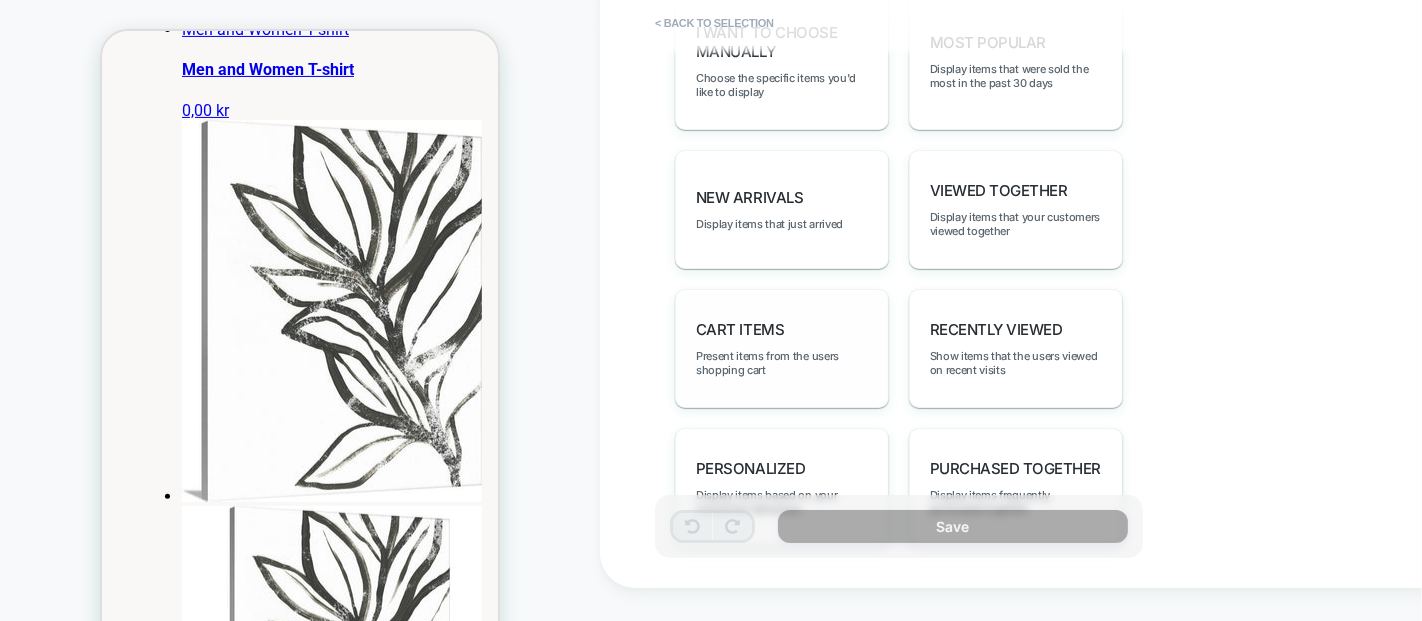 scroll, scrollTop: 555, scrollLeft: 0, axis: vertical 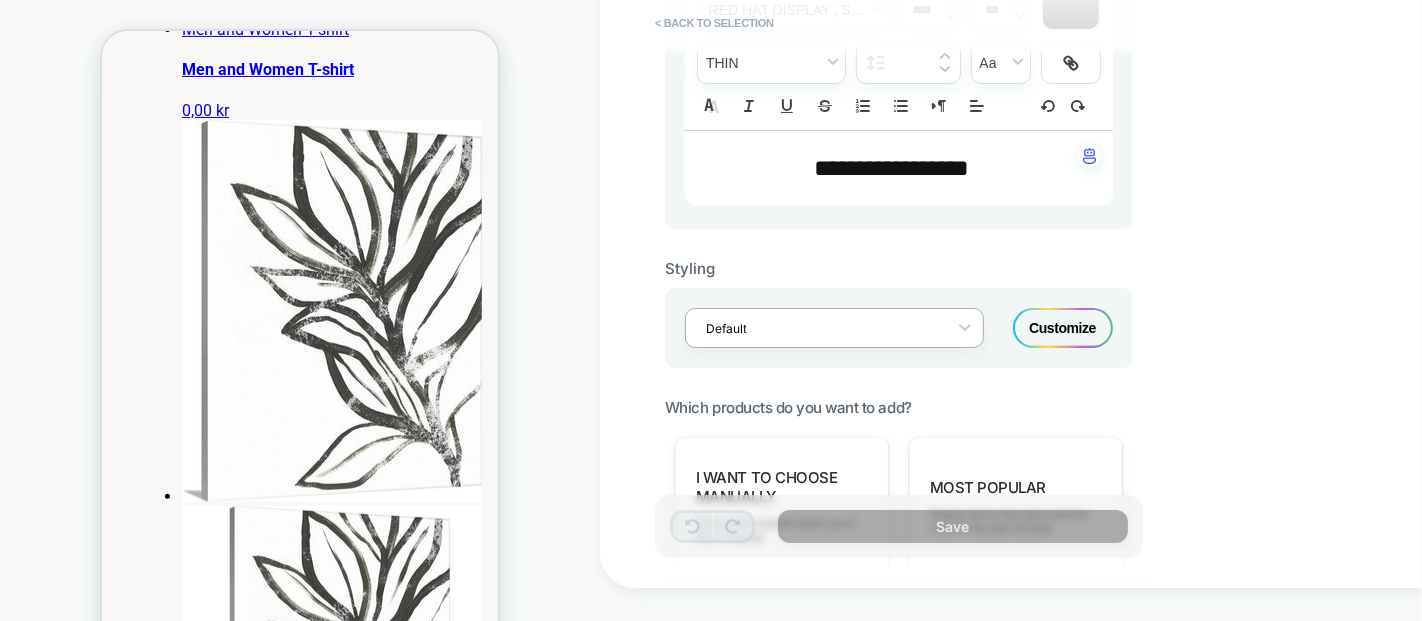 click at bounding box center [821, 328] 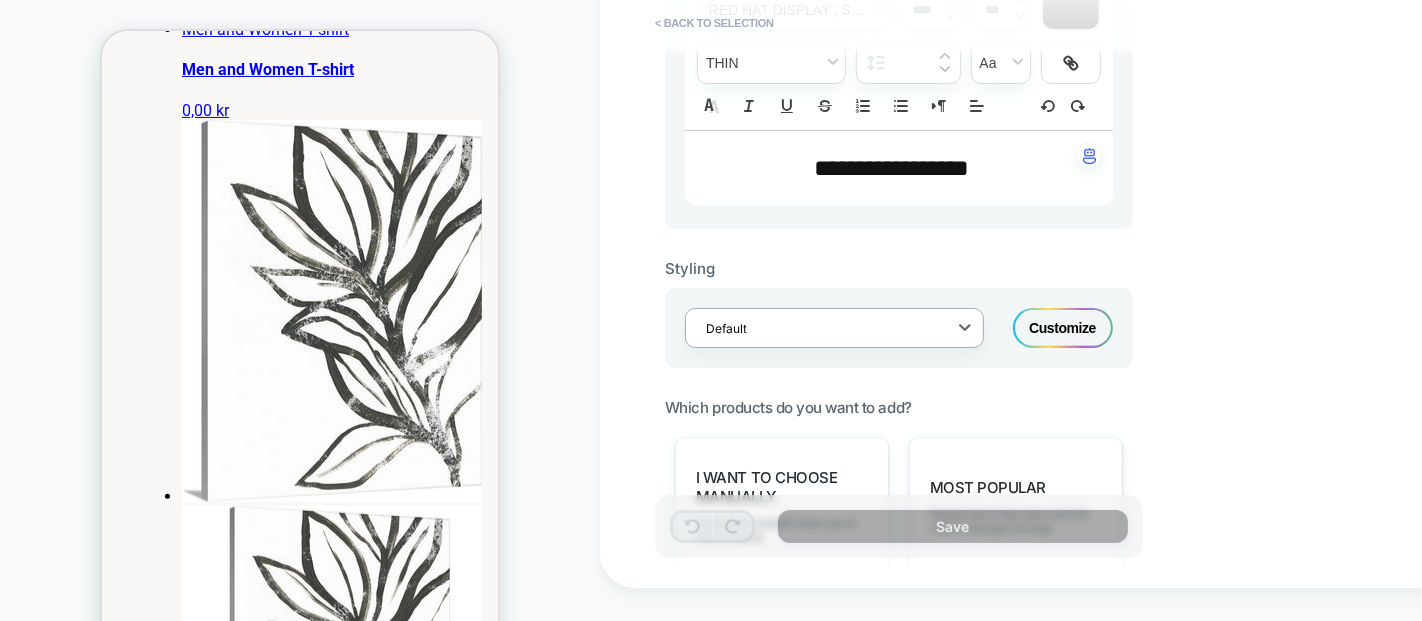 click at bounding box center [821, 328] 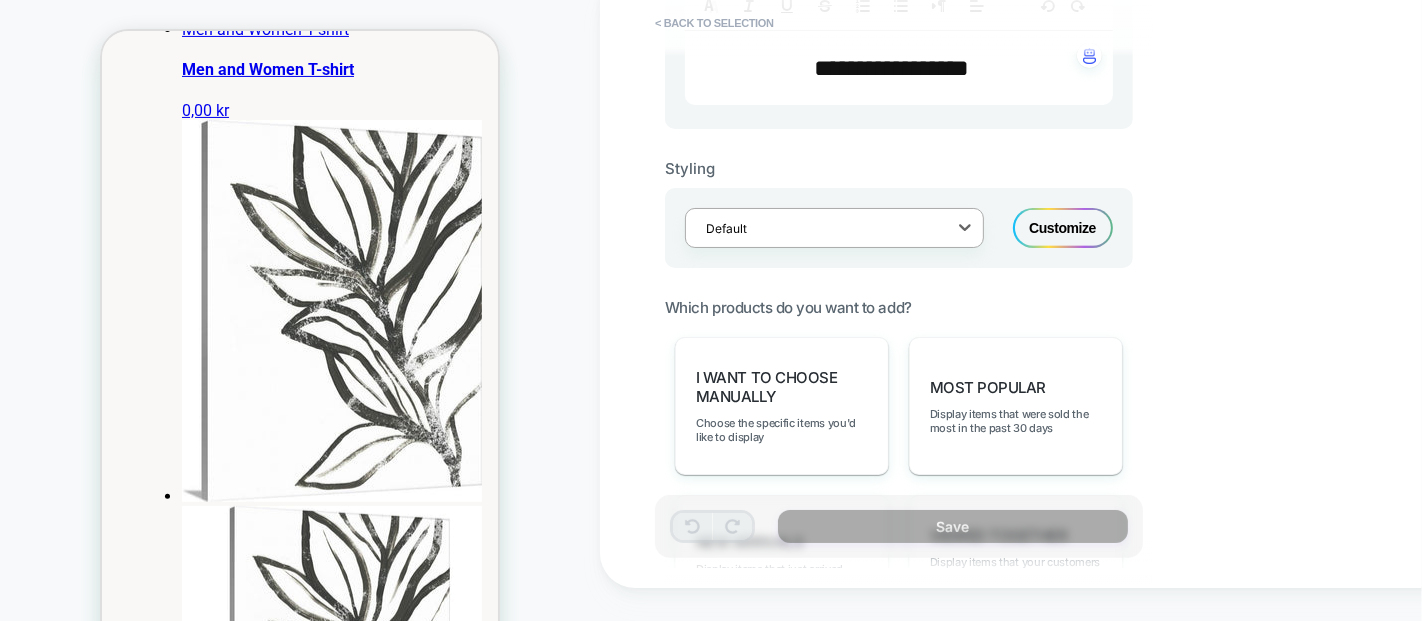 scroll, scrollTop: 777, scrollLeft: 0, axis: vertical 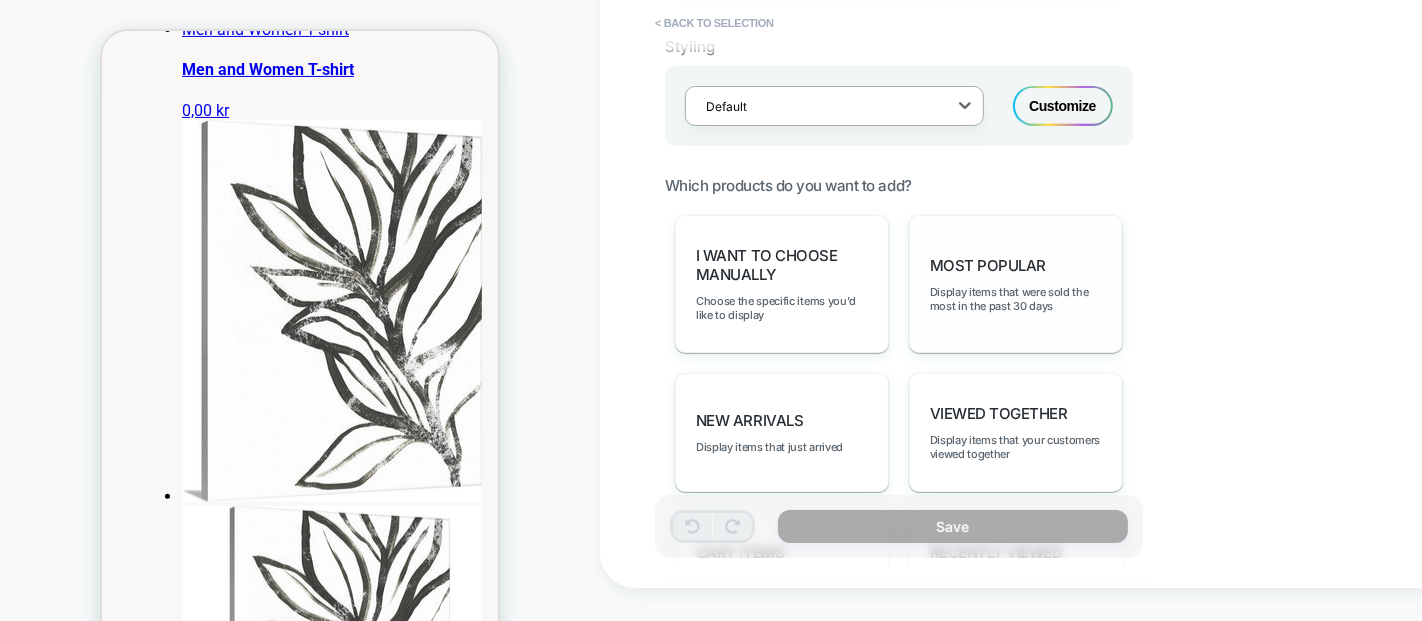 click on "Most Popular" at bounding box center (988, 265) 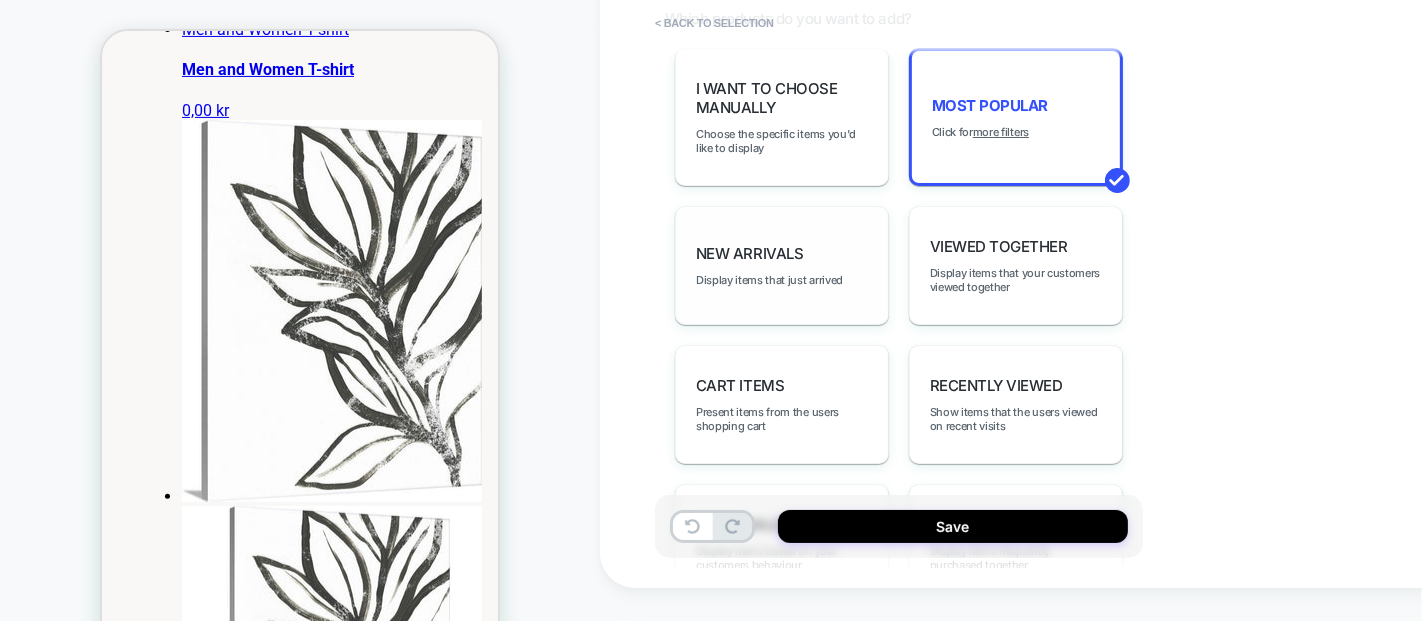 scroll, scrollTop: 1000, scrollLeft: 0, axis: vertical 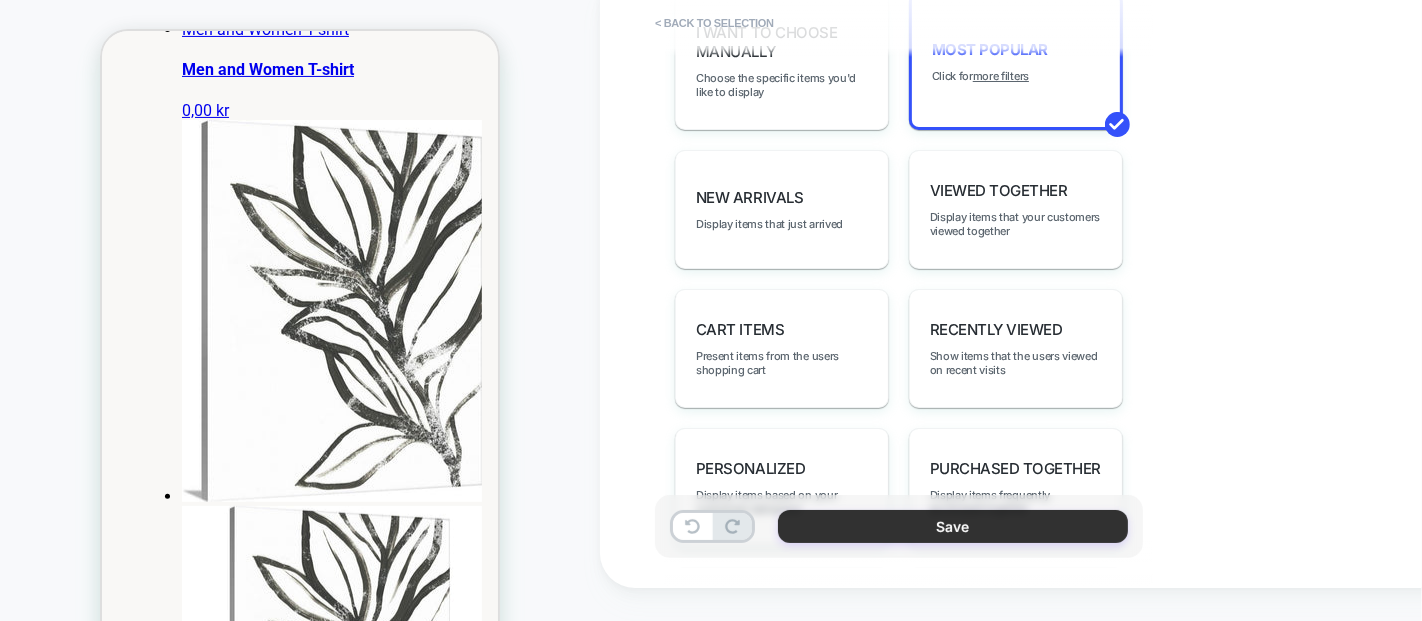 click on "Save" at bounding box center [953, 526] 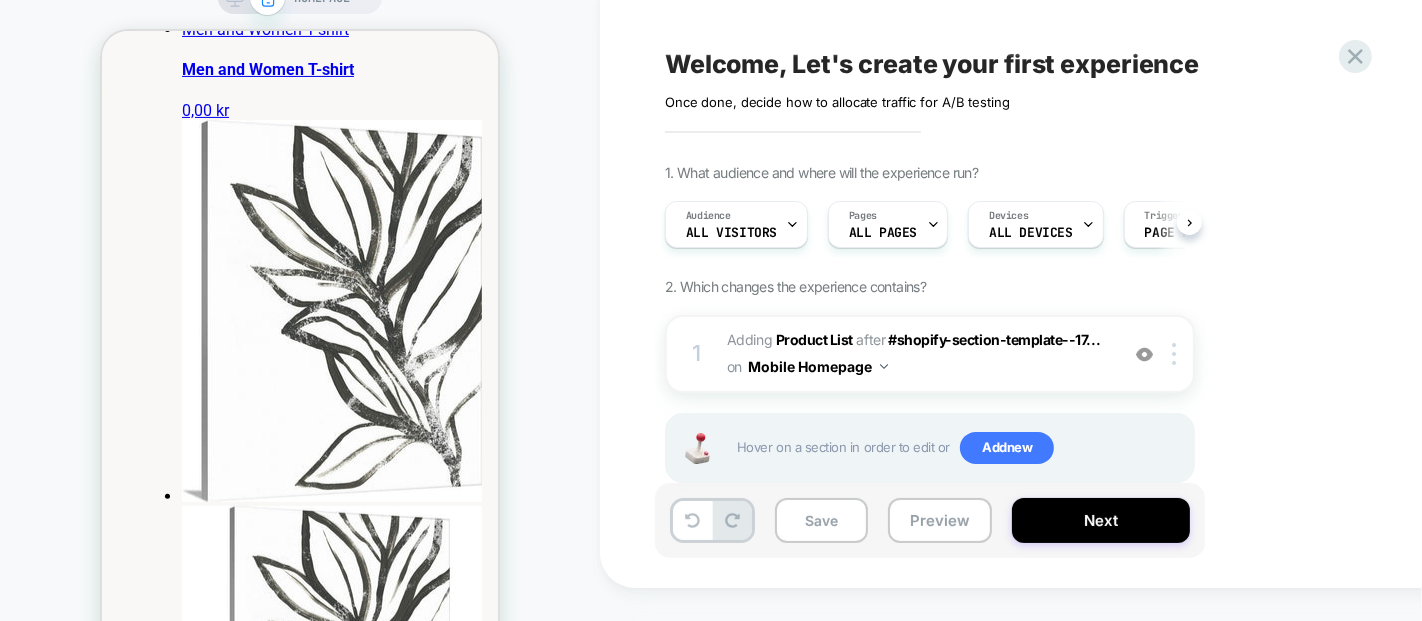 scroll, scrollTop: 0, scrollLeft: 0, axis: both 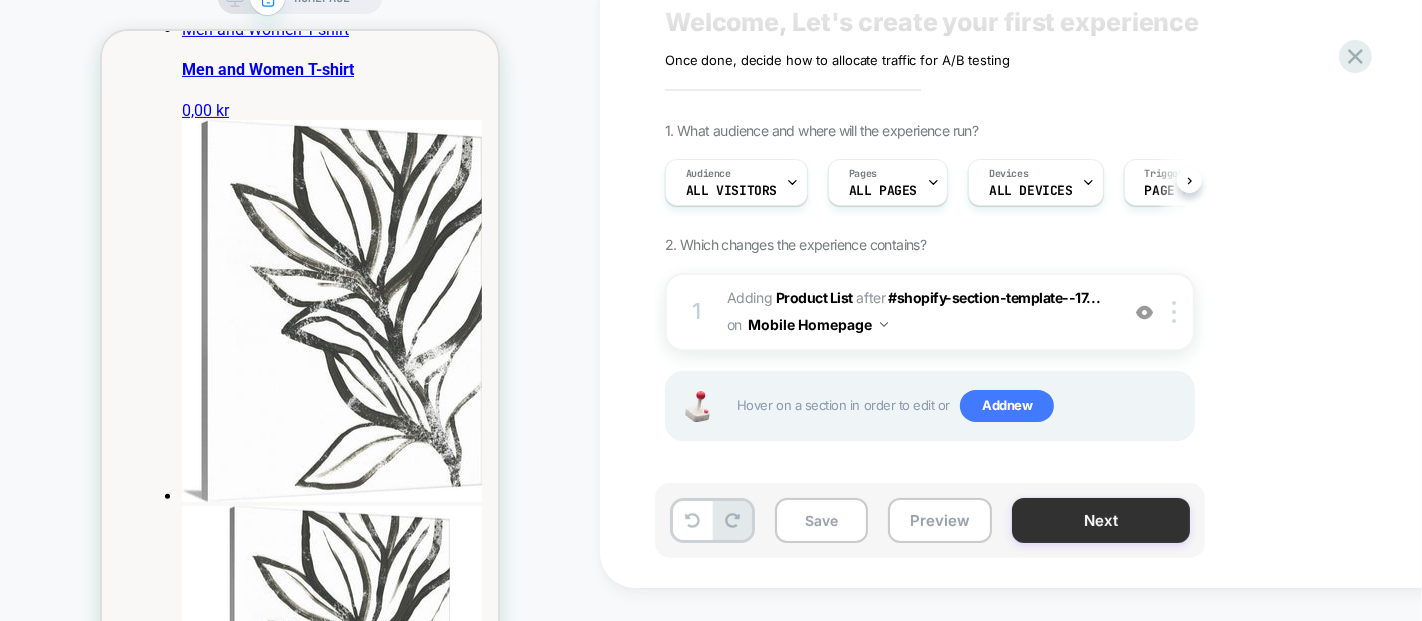 click on "Next" at bounding box center [1101, 520] 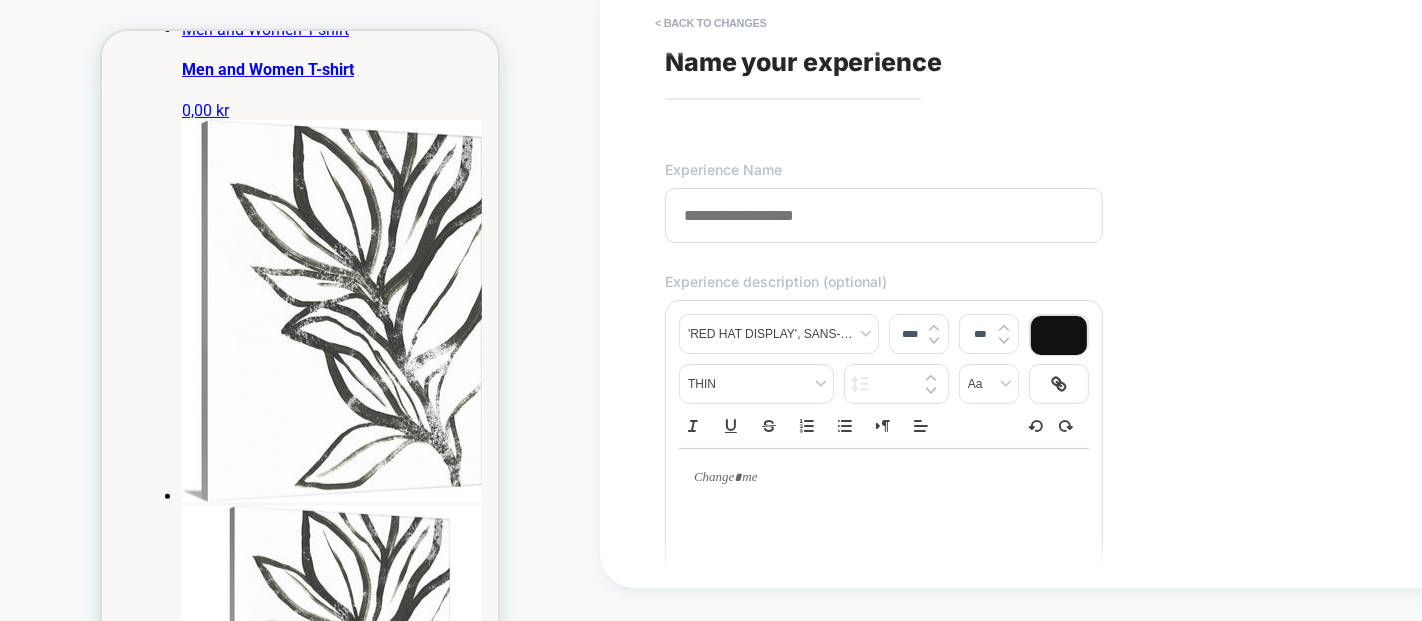 click at bounding box center [884, 215] 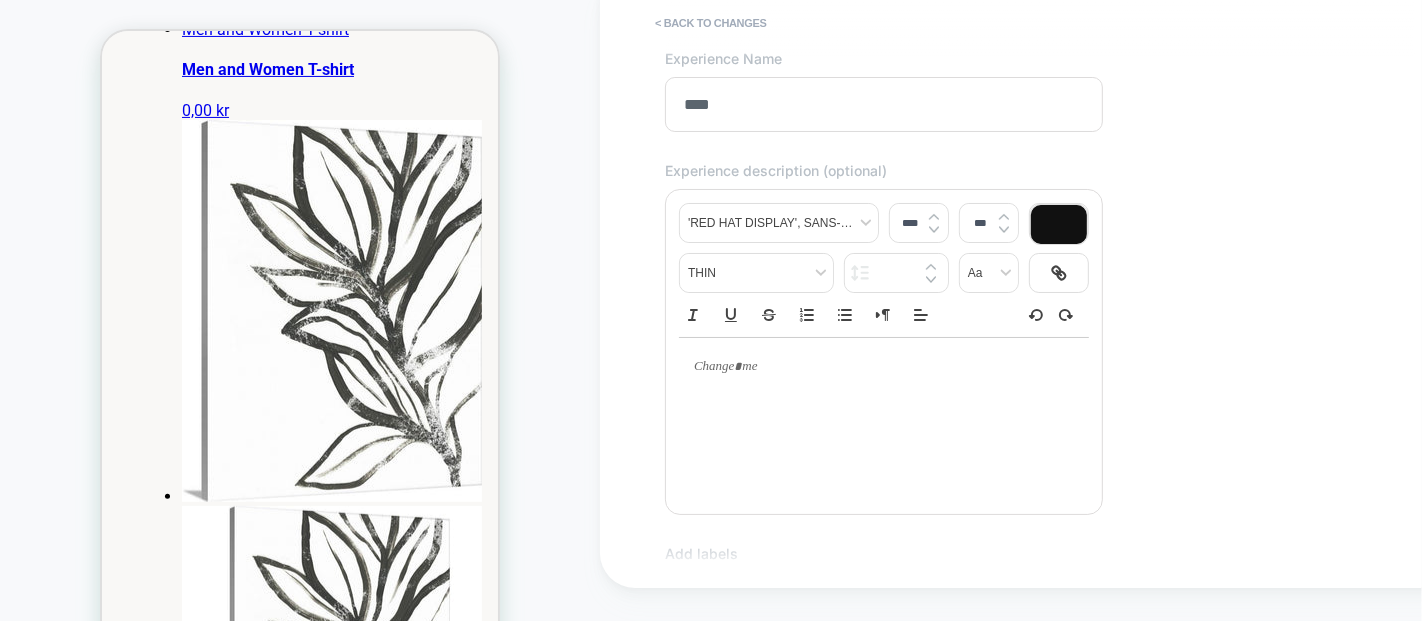 scroll, scrollTop: 650, scrollLeft: 0, axis: vertical 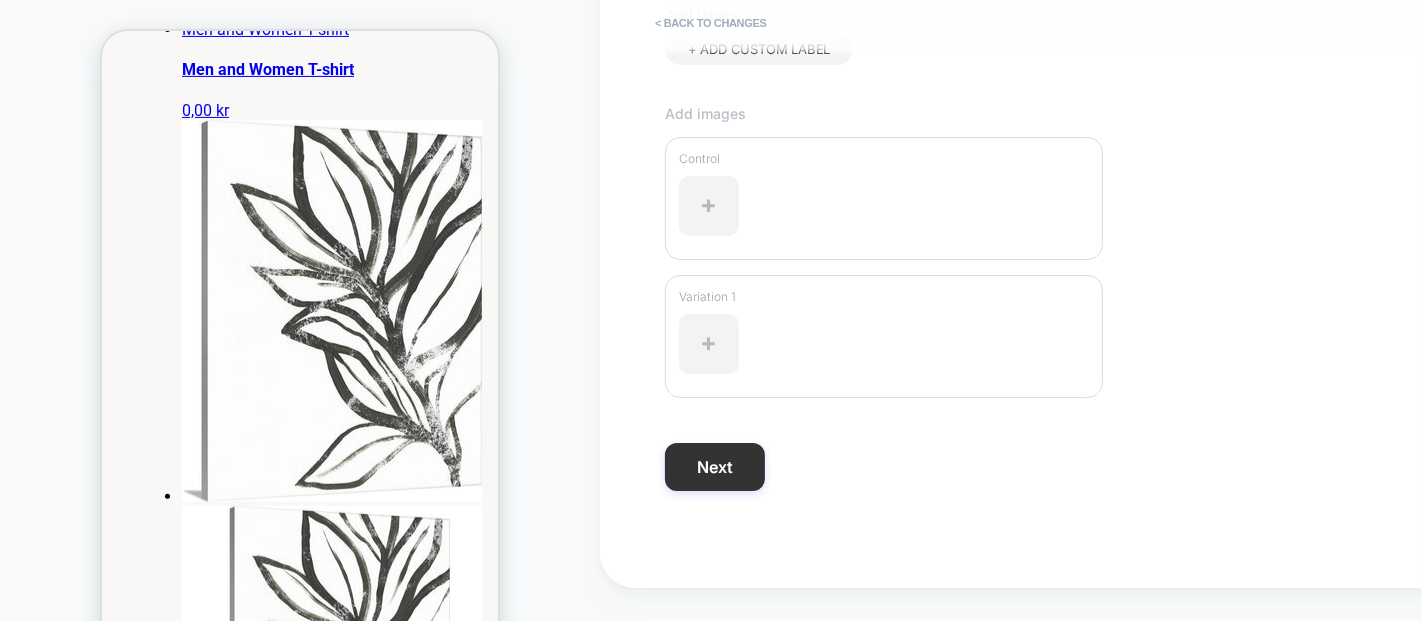 type on "****" 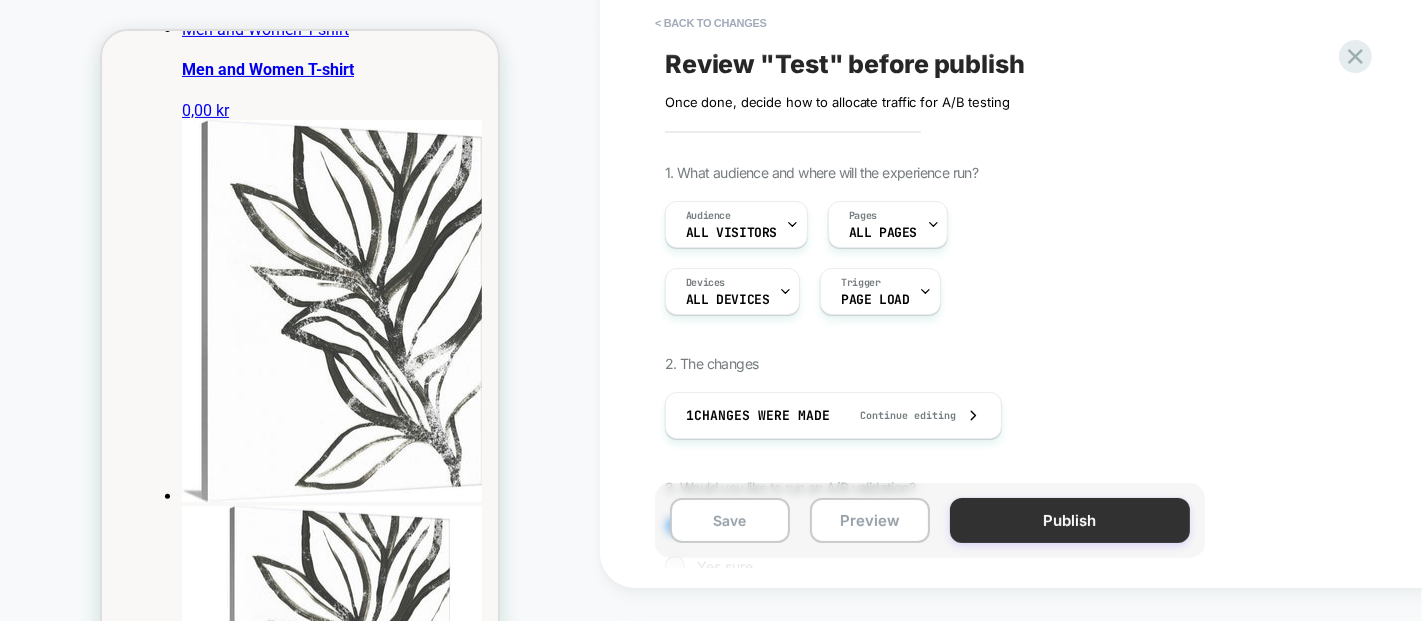 click on "Publish" at bounding box center [1070, 520] 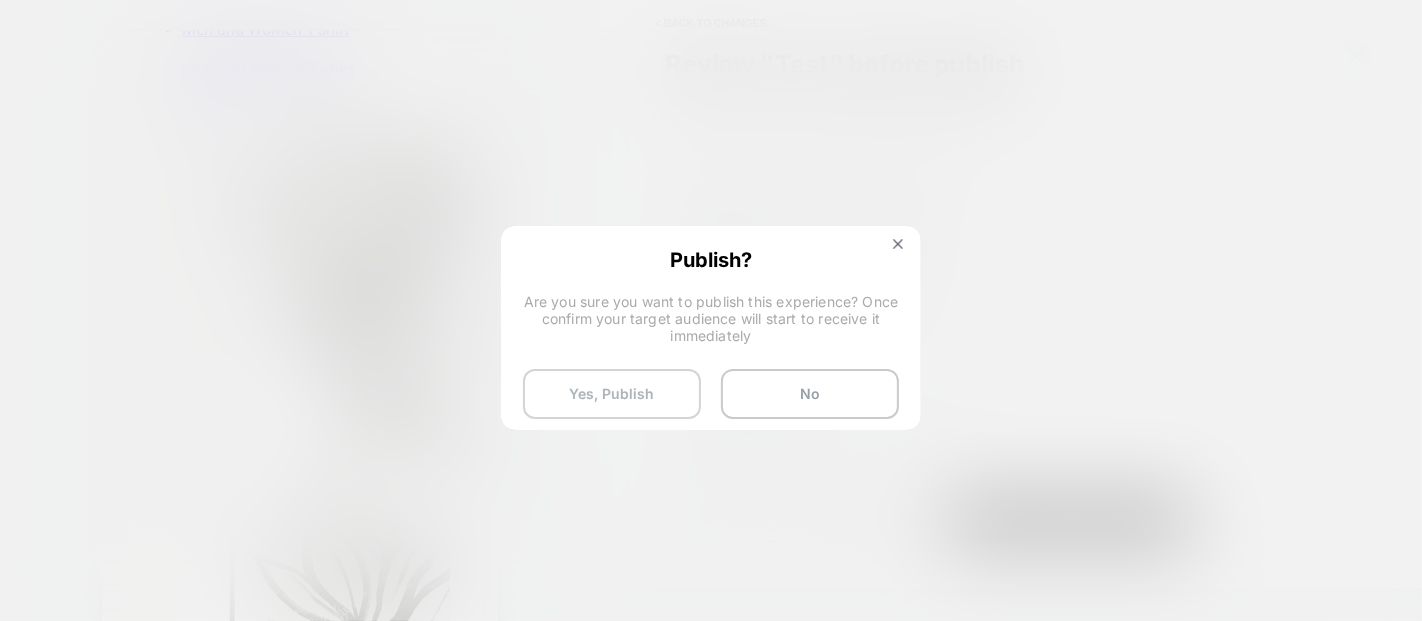 click on "Yes, Publish" at bounding box center (612, 394) 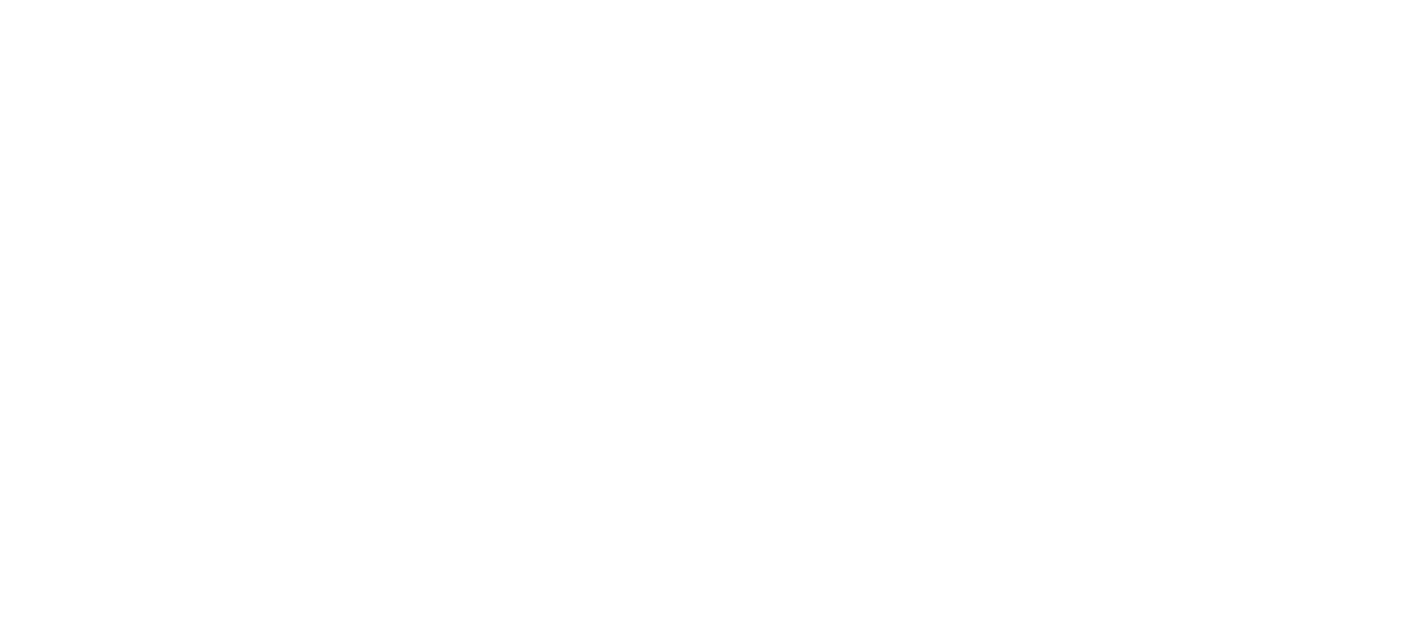 scroll, scrollTop: 0, scrollLeft: 0, axis: both 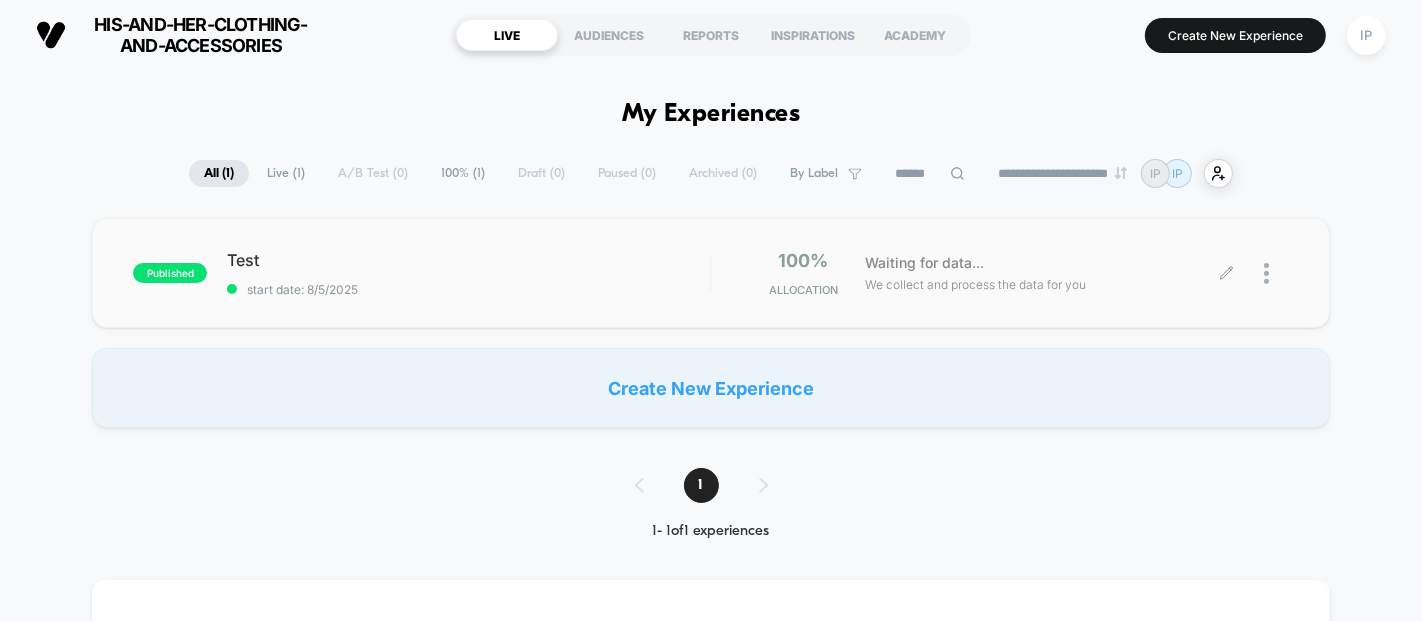 click at bounding box center [1258, 273] 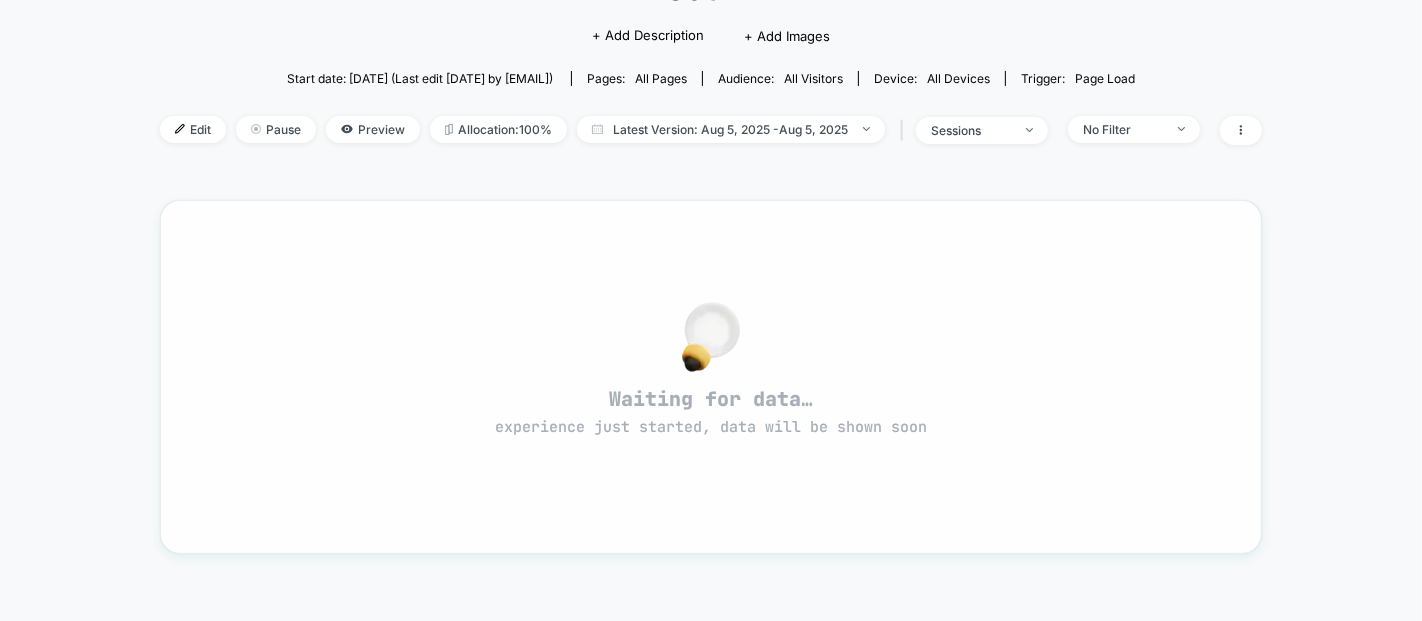 scroll, scrollTop: 0, scrollLeft: 0, axis: both 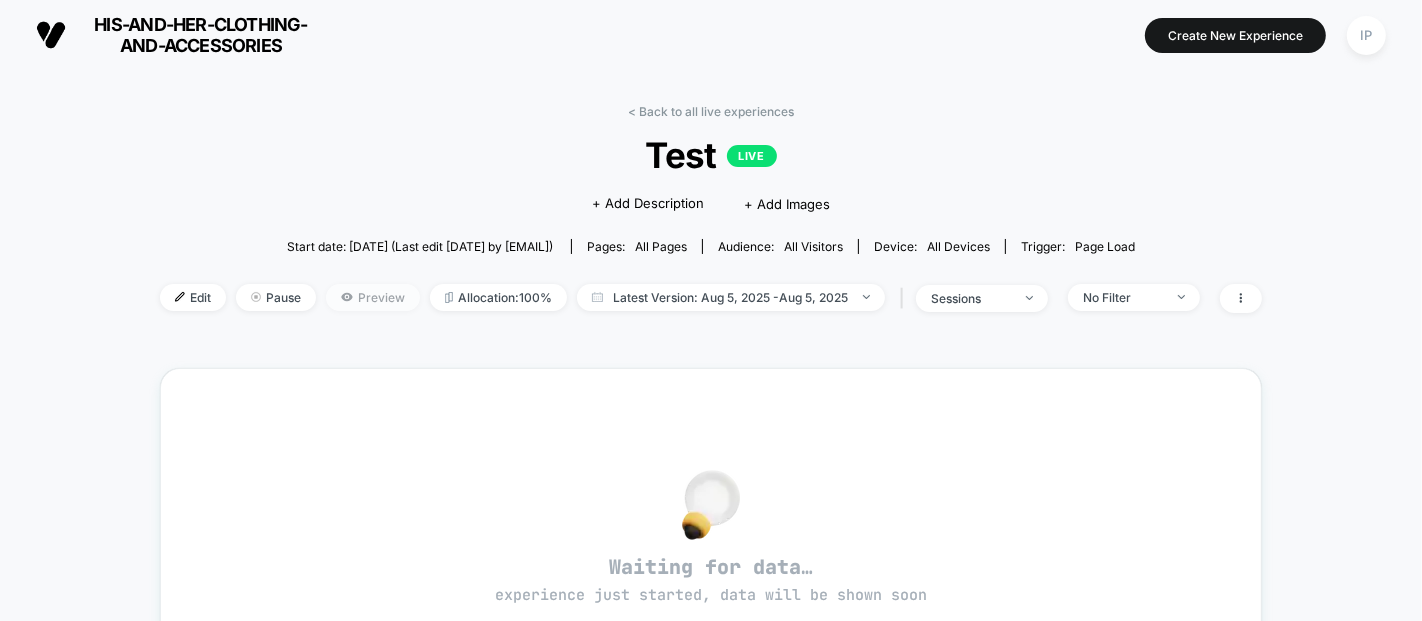 click on "Preview" at bounding box center (373, 297) 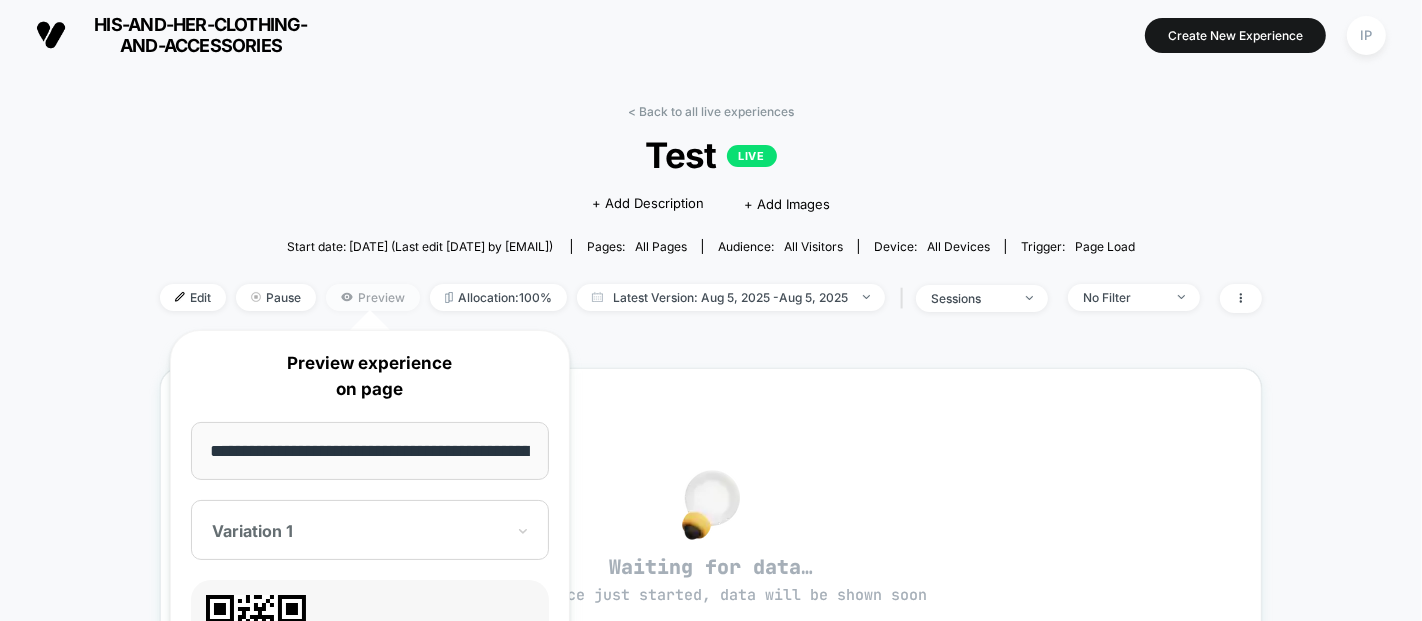 scroll, scrollTop: 0, scrollLeft: 157, axis: horizontal 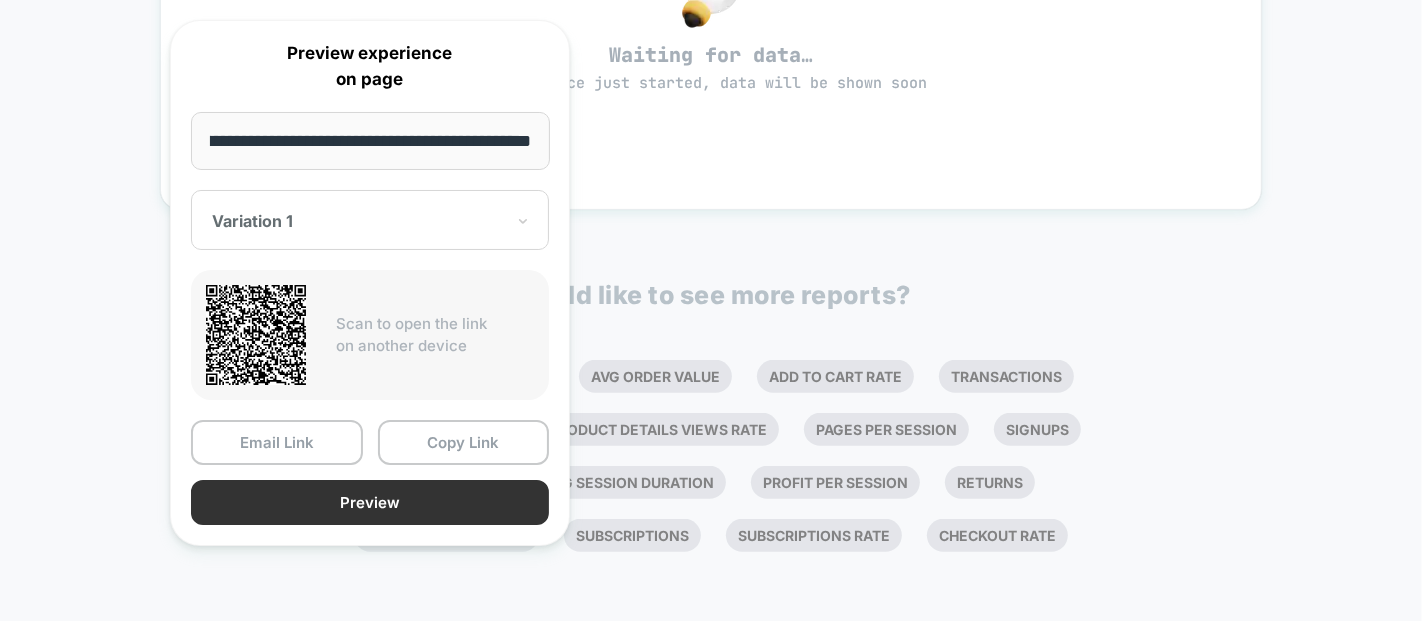 click on "Preview" at bounding box center [370, 502] 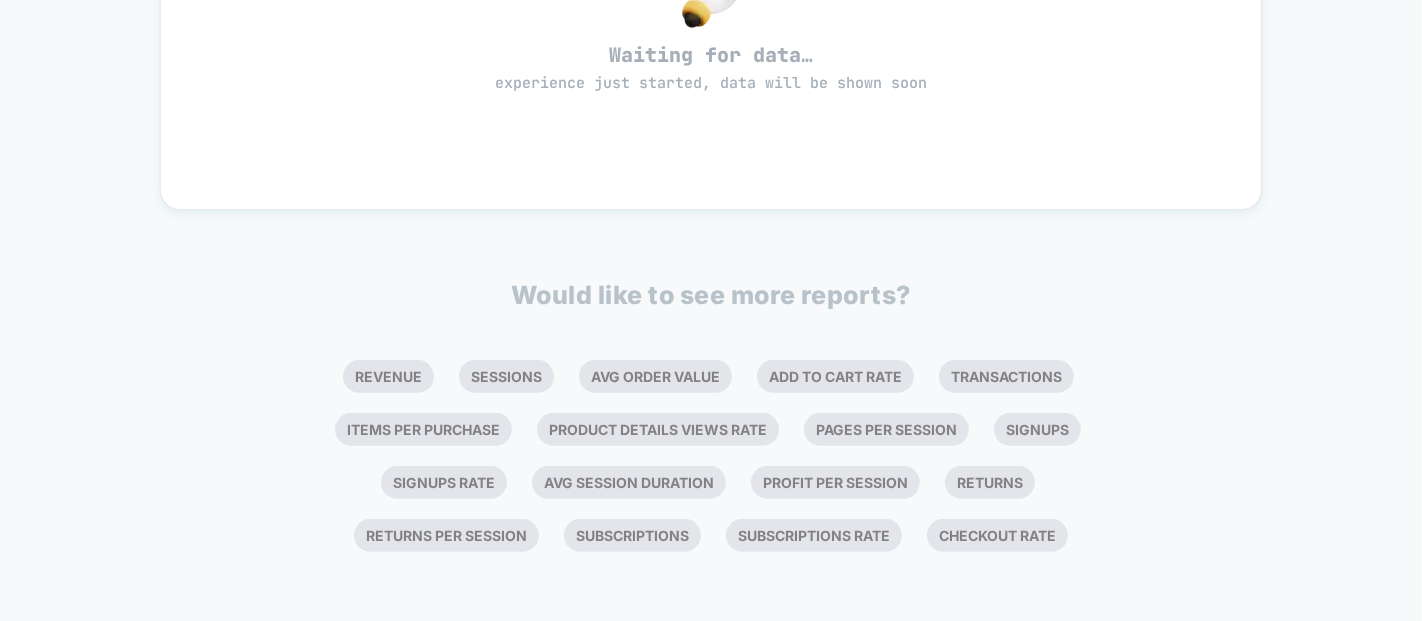 scroll, scrollTop: 0, scrollLeft: 0, axis: both 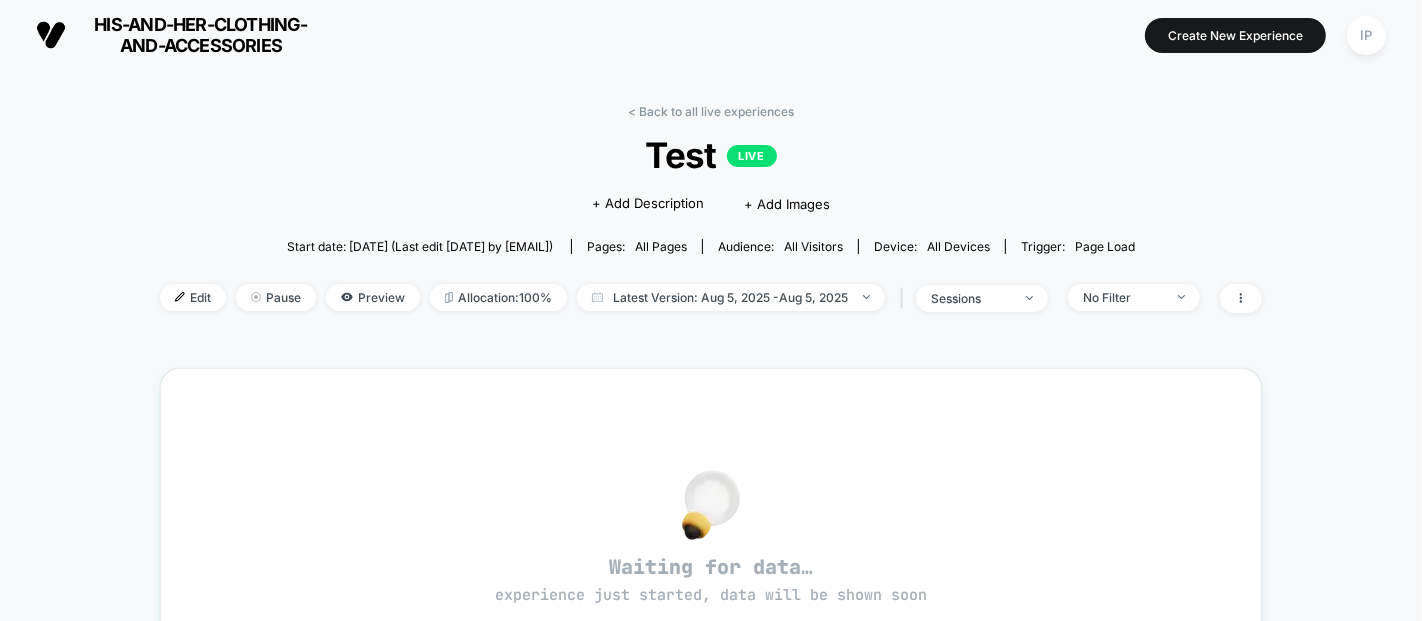 click on "Edit" at bounding box center [193, 297] 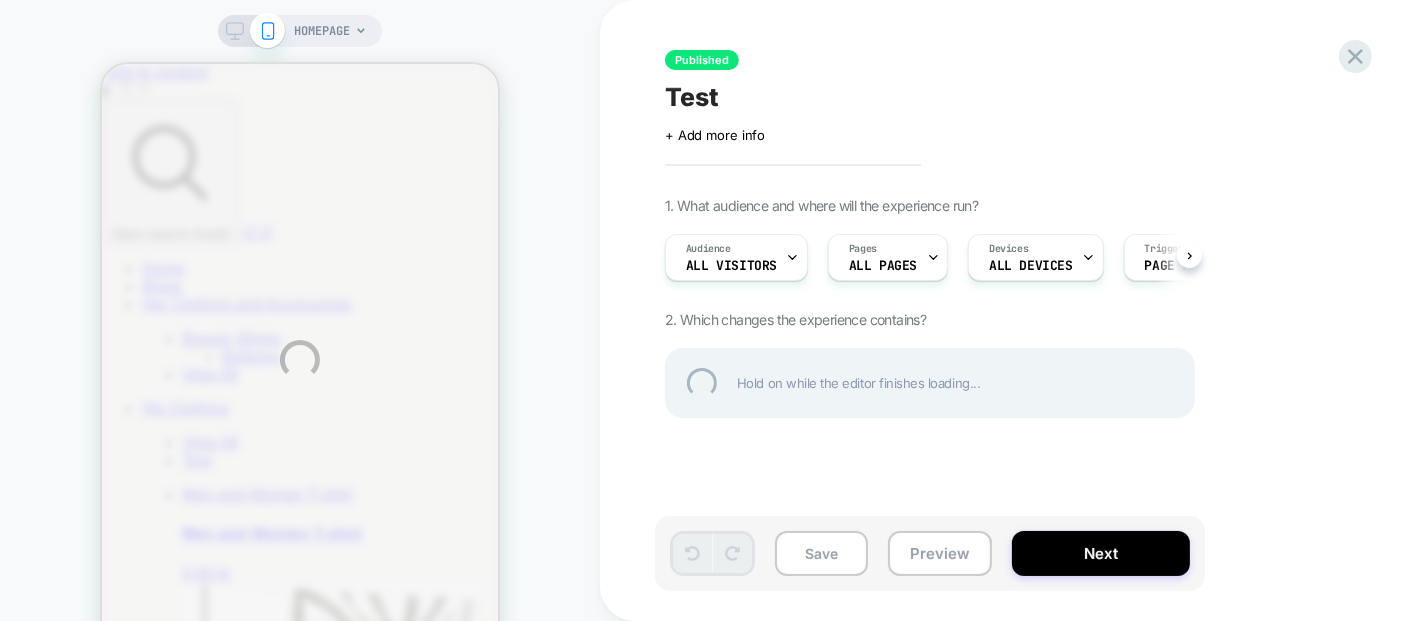 scroll, scrollTop: 0, scrollLeft: 0, axis: both 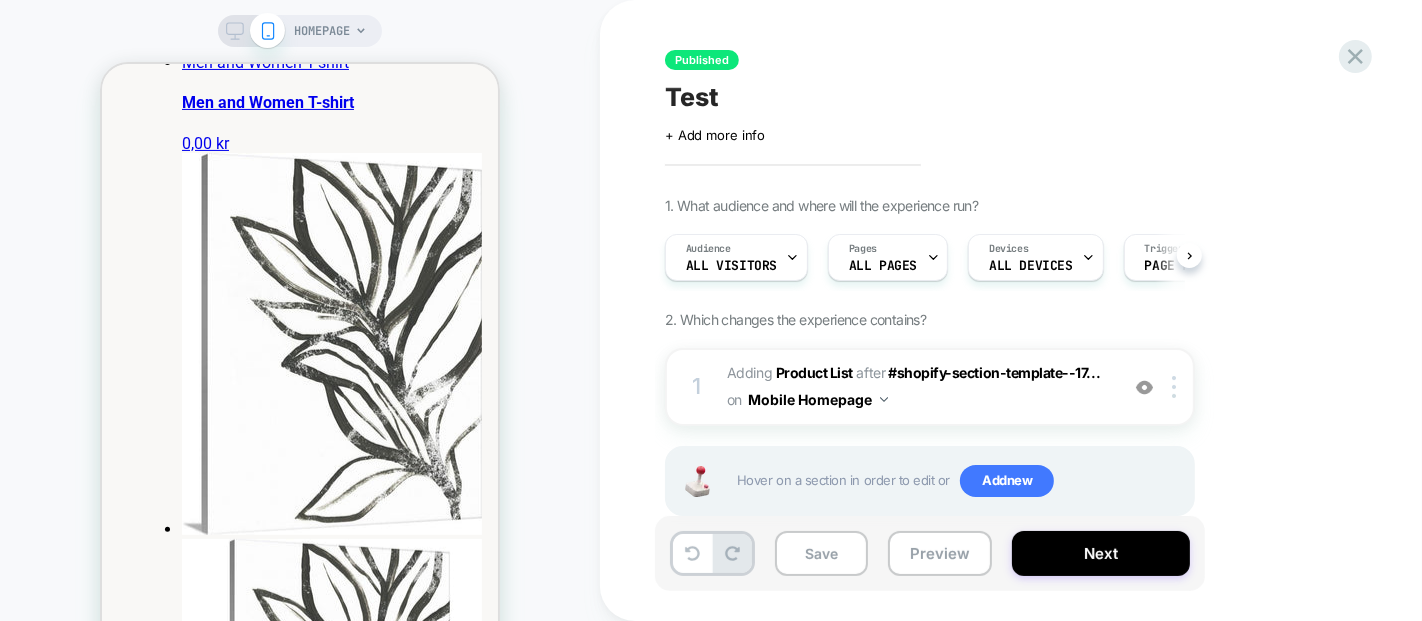 click 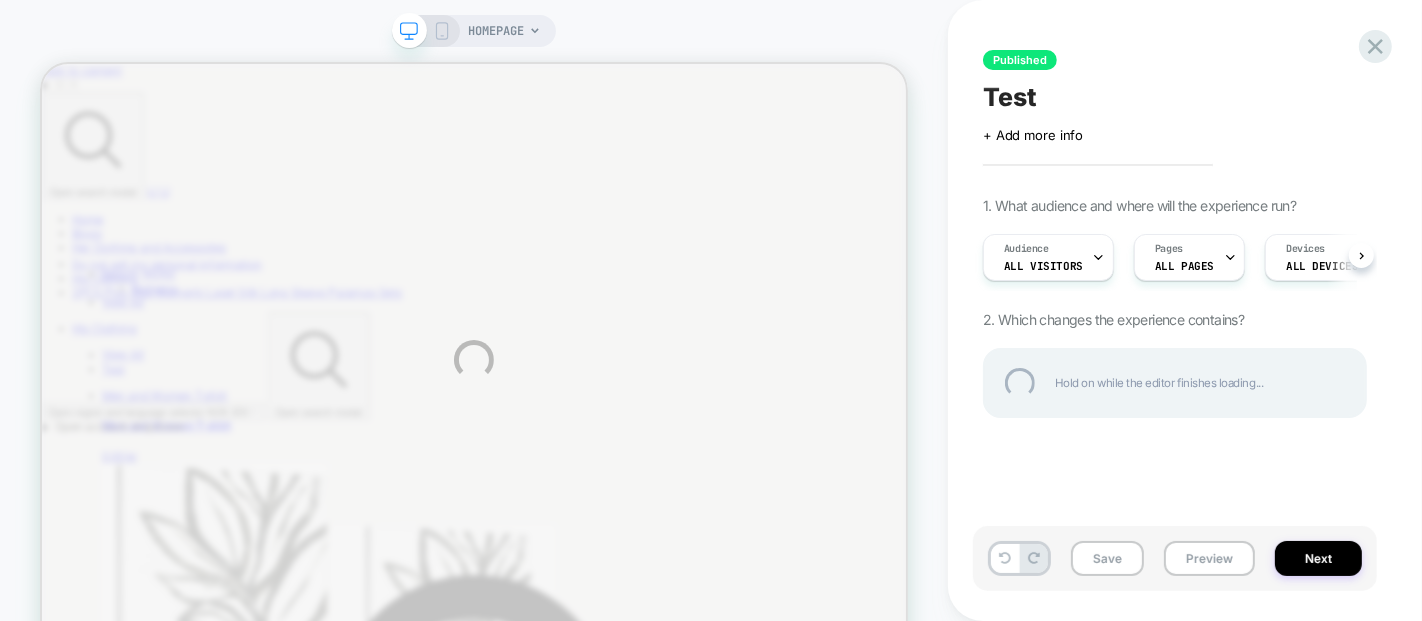 scroll, scrollTop: 0, scrollLeft: 0, axis: both 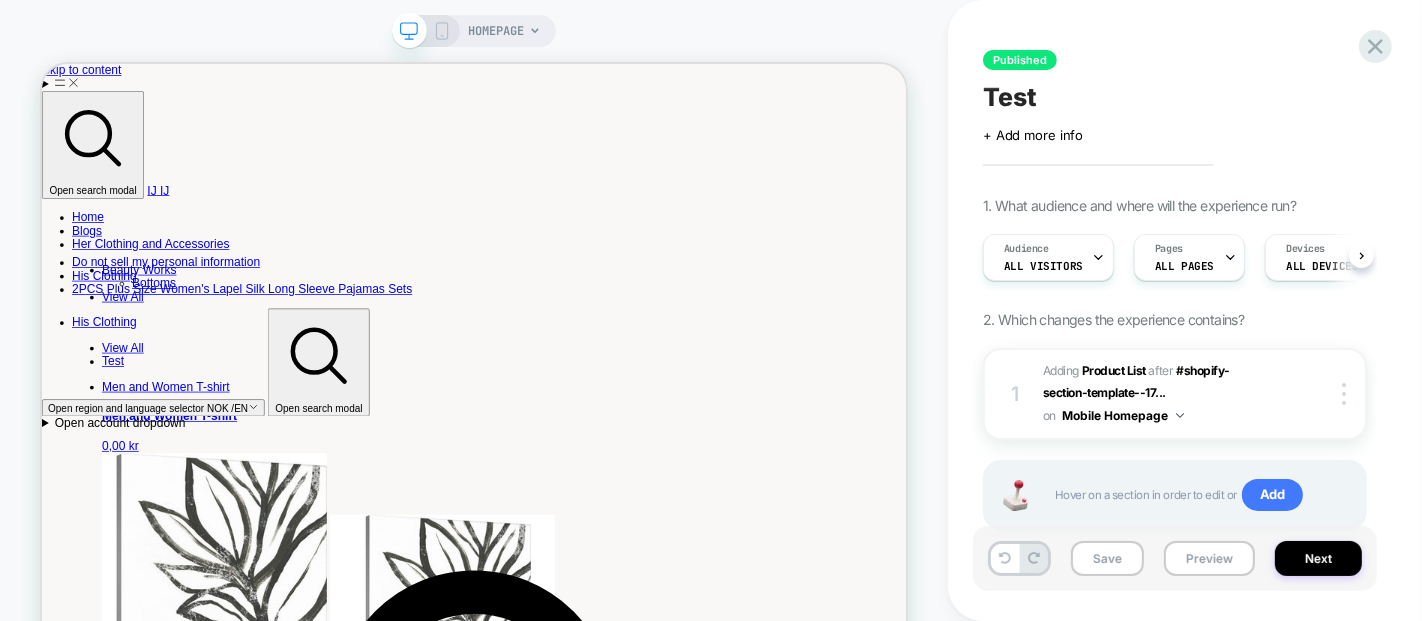 click 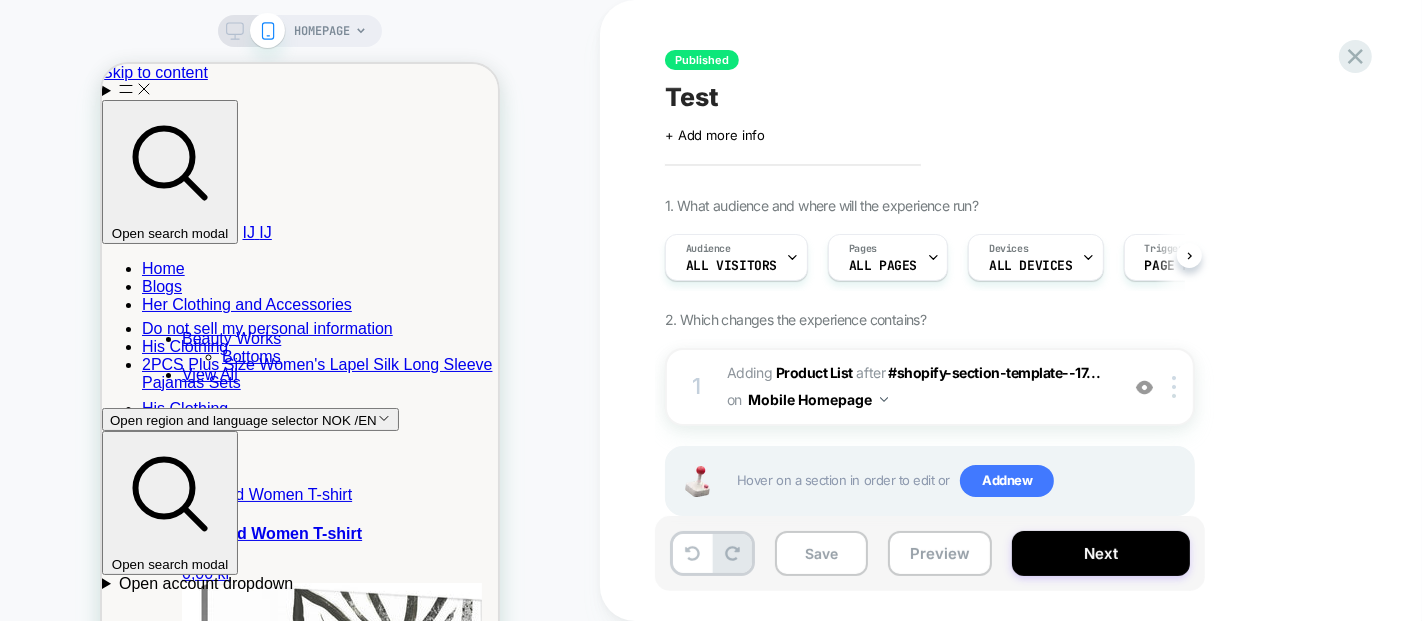 scroll, scrollTop: 0, scrollLeft: 0, axis: both 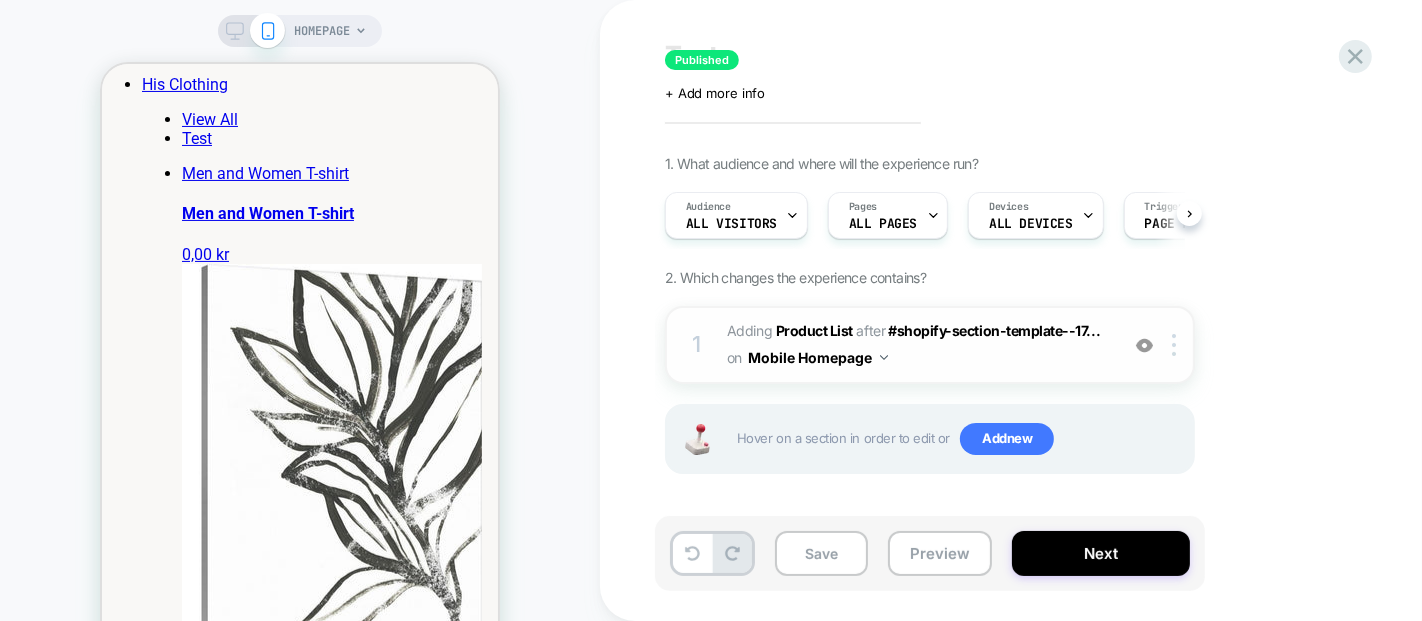 click on "Mobile Homepage" at bounding box center [818, 357] 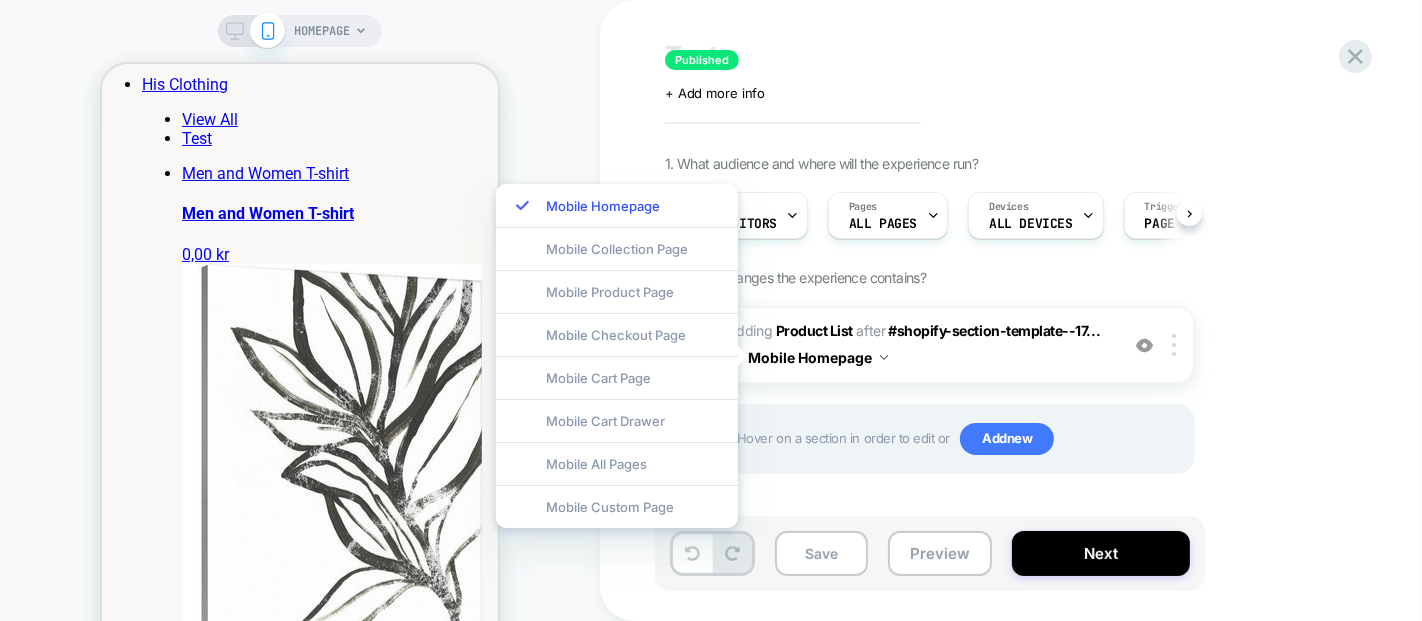 click on "1. What audience and where will the experience run? Audience All Visitors Pages ALL PAGES Devices ALL DEVICES Trigger Page Load 2. Which changes the experience contains? 1 #_loomi_addon_1754384774496 Adding   Product List   AFTER #shopify-section-template--17... #shopify-section-template--17828946509902__hero_irjTFL   on Mobile Homepage Add Before Add After Duplicate Replace Position Copy CSS Selector Copy Widget Id Rename Copy to   Desktop Target   All Devices Delete Hover on a section in order to edit or  Add  new" at bounding box center [1030, 339] 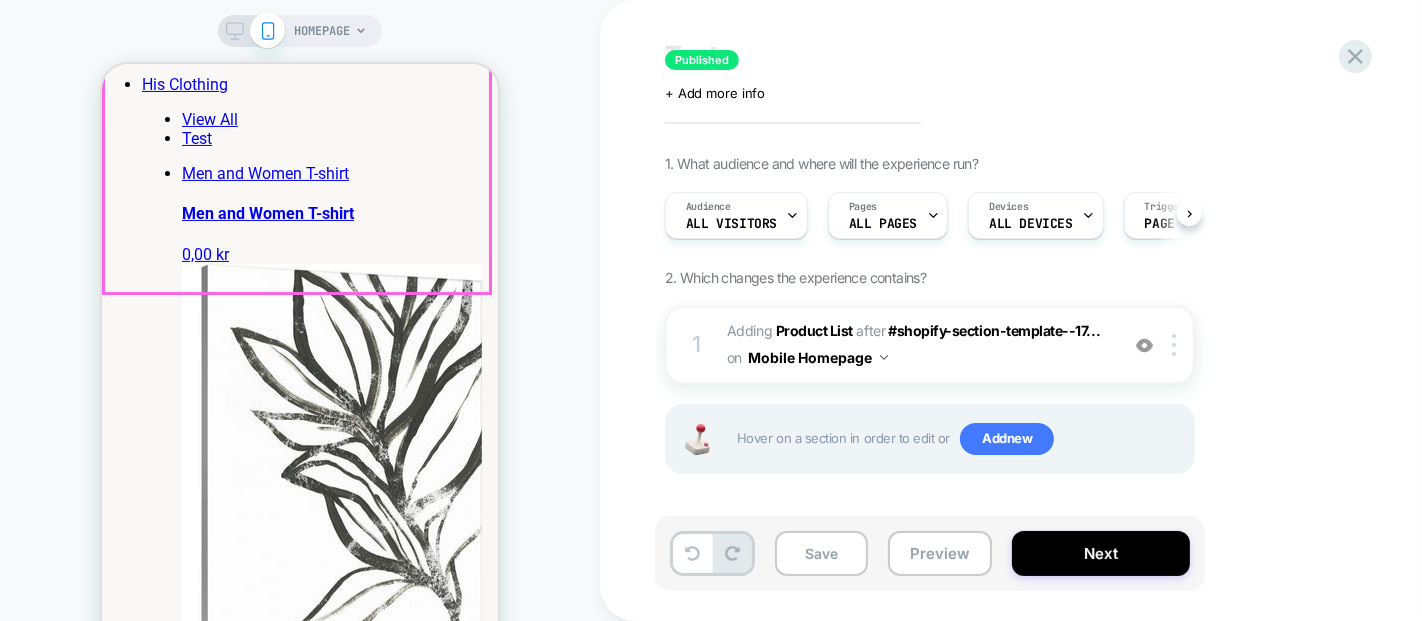 scroll, scrollTop: 331, scrollLeft: 0, axis: vertical 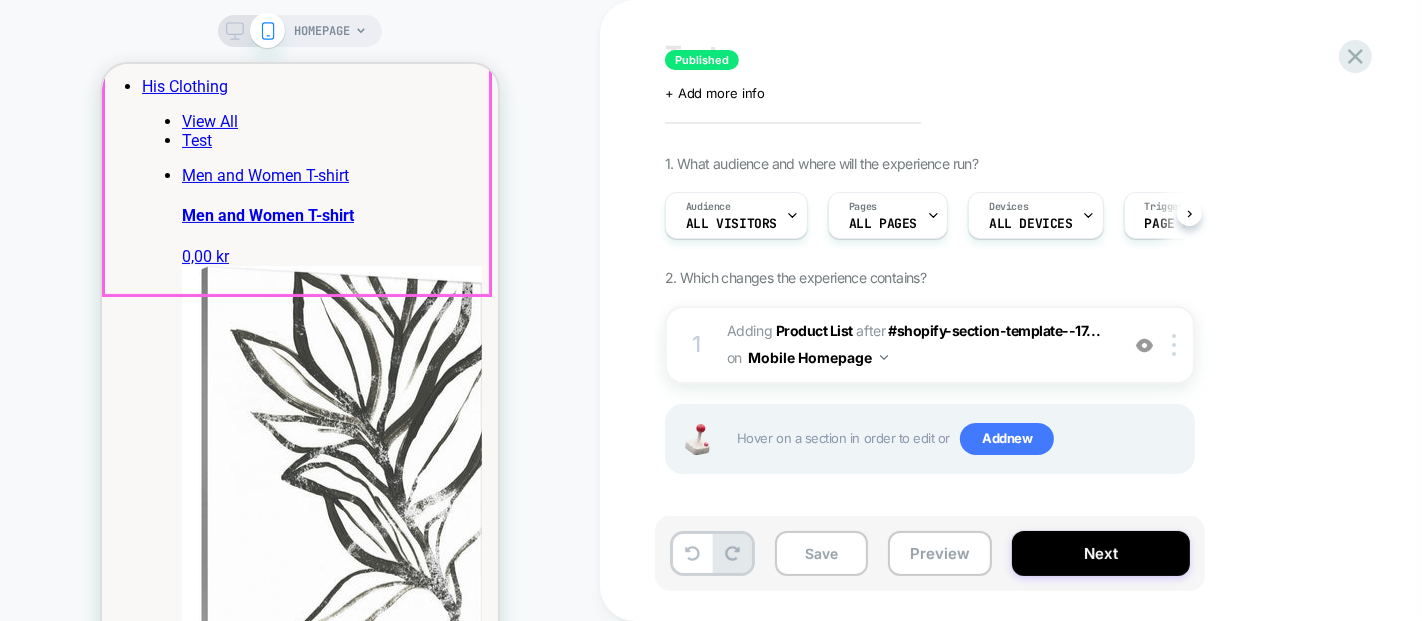 click 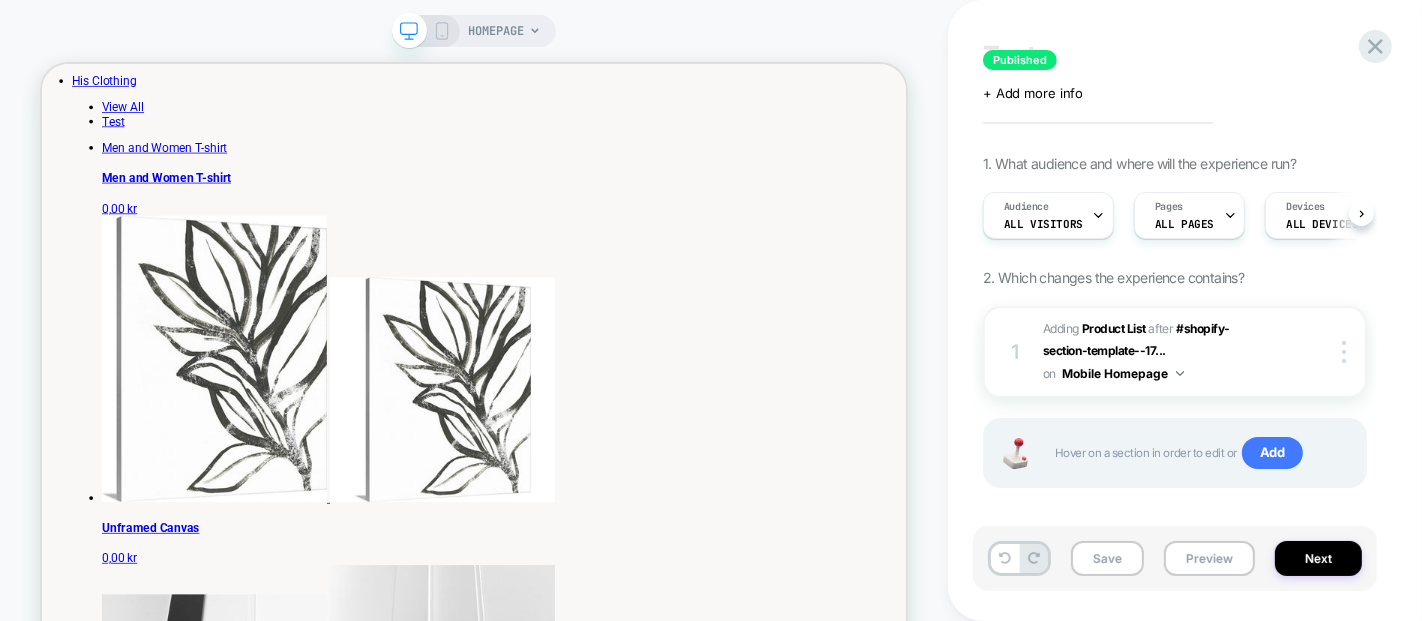 scroll, scrollTop: 0, scrollLeft: 0, axis: both 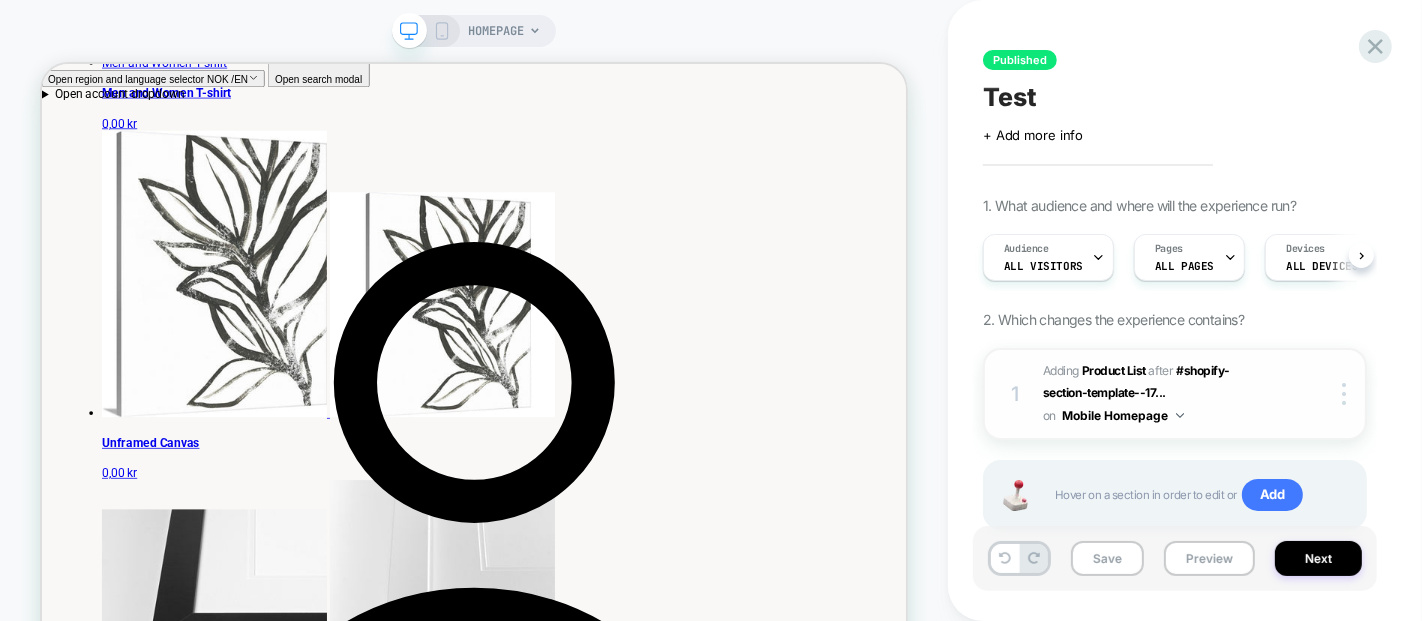 click on "Mobile Homepage" at bounding box center (1123, 415) 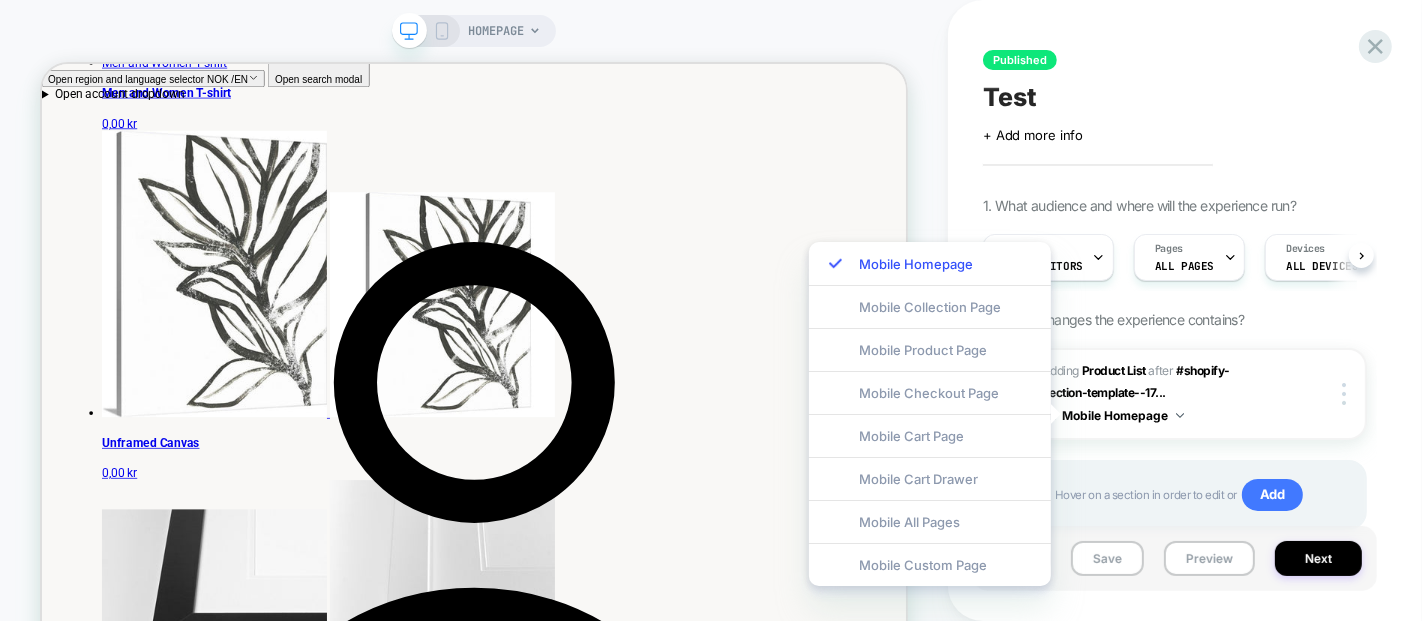 click on "Published Test Click to edit experience details + Add more info 1. What audience and where will the experience run? Audience All Visitors Pages ALL PAGES Devices ALL DEVICES Trigger Page Load 2. Which changes the experience contains? 1 #_loomi_addon_1754384774496 Adding   Product List   AFTER #shopify-section-template--17... #shopify-section-template--17828946509902__hero_irjTFL   on Mobile Homepage Copy CSS Selector Copy Widget Id Rename Copy to   Desktop Target   All Devices Delete Hover on a section in order to edit or  Add" at bounding box center [1175, 310] 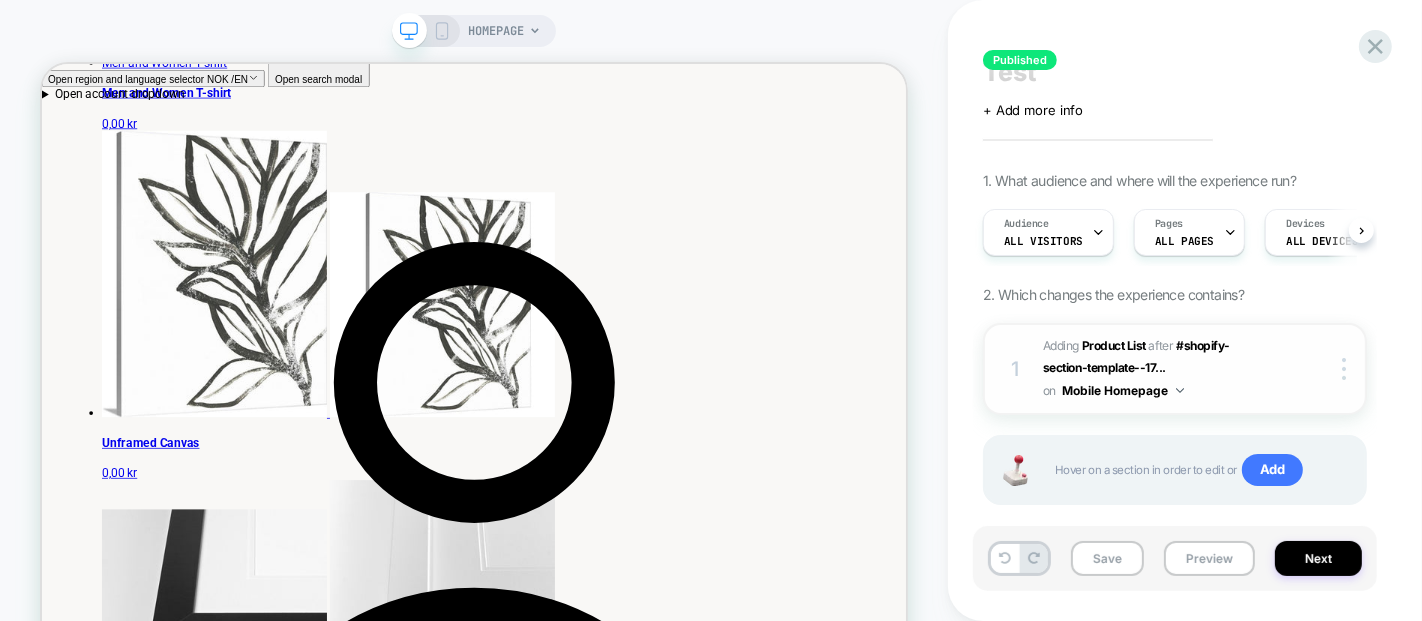 scroll, scrollTop: 0, scrollLeft: 0, axis: both 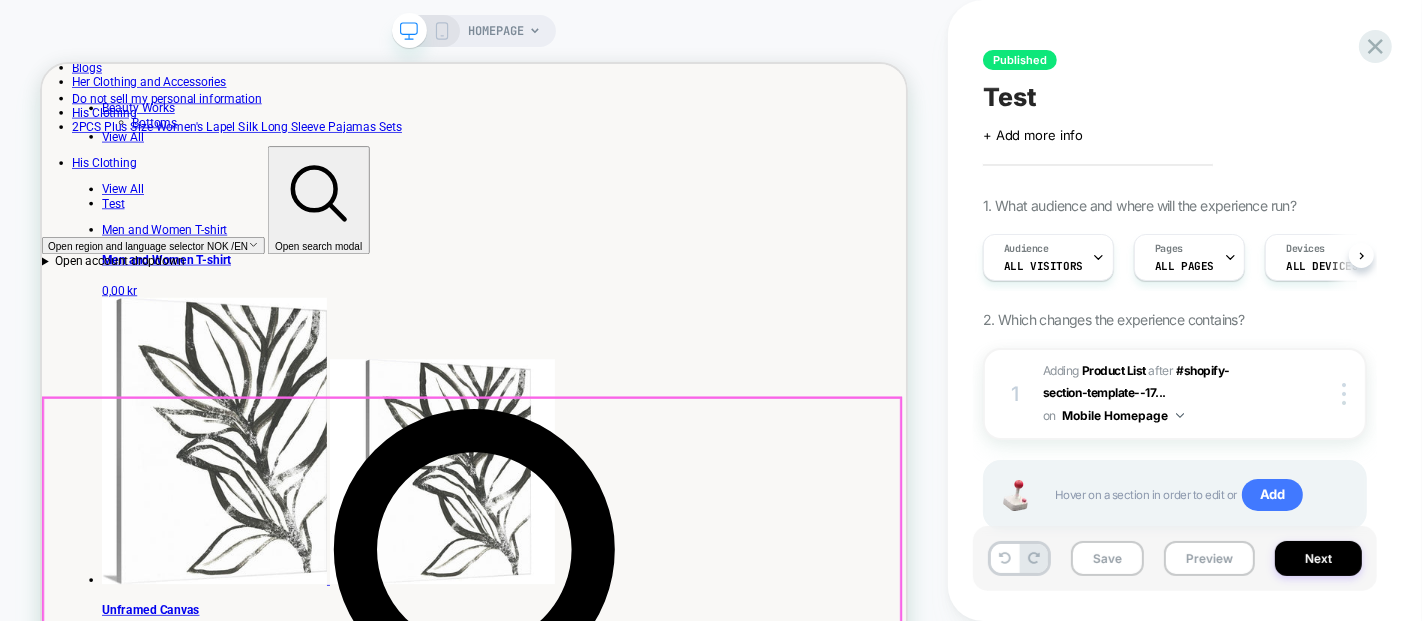 click on "All Products
All Products
All Products
Beauty Works
Beauty Works
Beauty Works
Collaborator
Collaborator
Collaborator
Bottoms
Bottoms" at bounding box center [618, 11015] 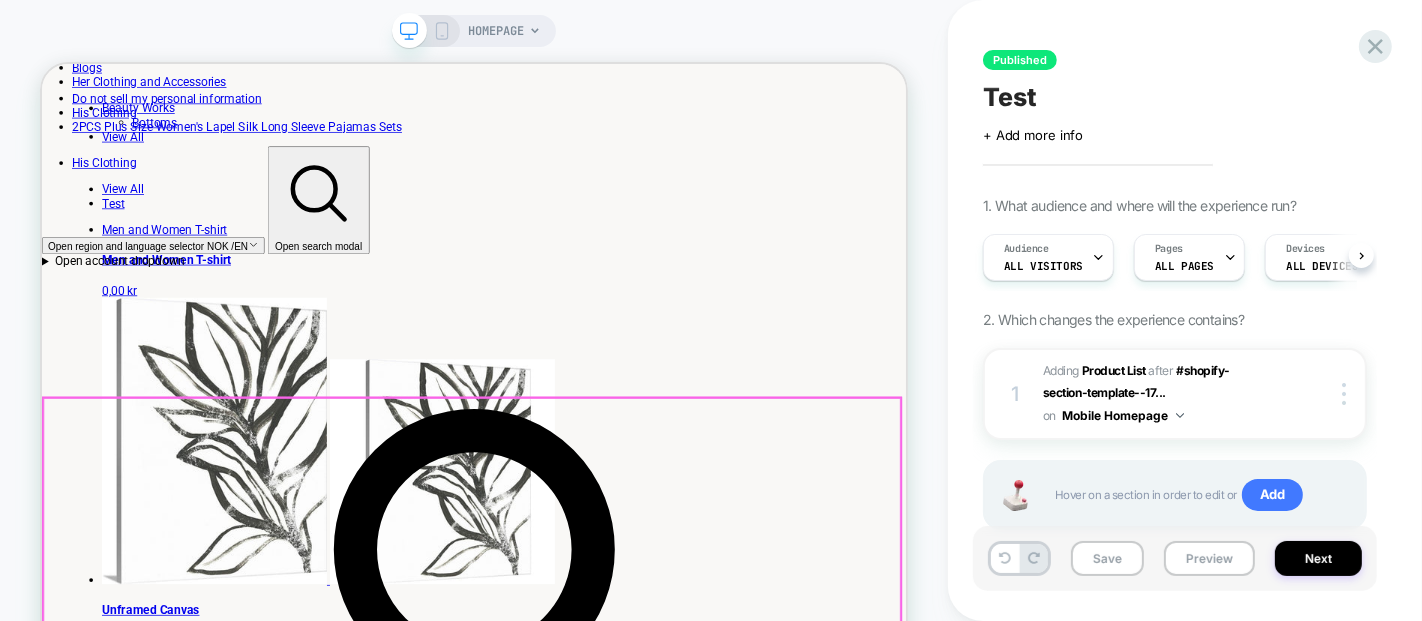 click on "All Products
All Products
All Products
Beauty Works
Beauty Works
Beauty Works
Collaborator
Collaborator
Collaborator
Bottoms
Bottoms" at bounding box center [618, 11015] 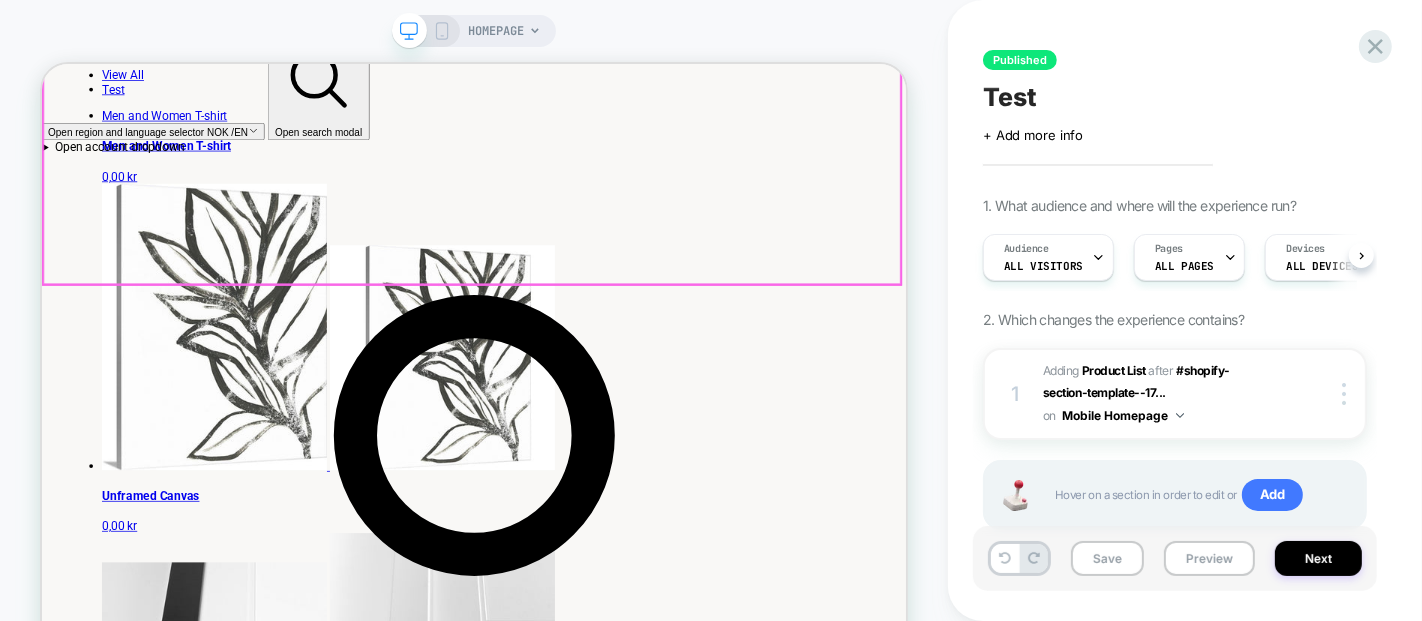 scroll, scrollTop: 444, scrollLeft: 0, axis: vertical 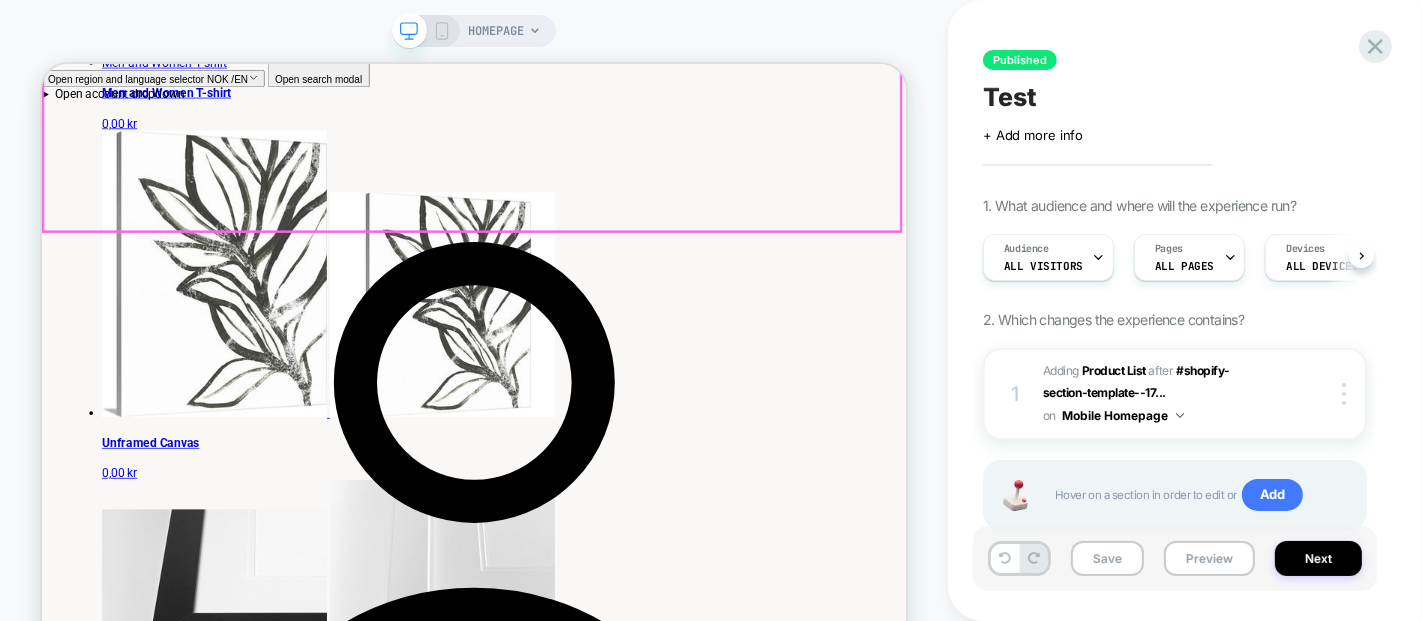 click at bounding box center [42, 1439] 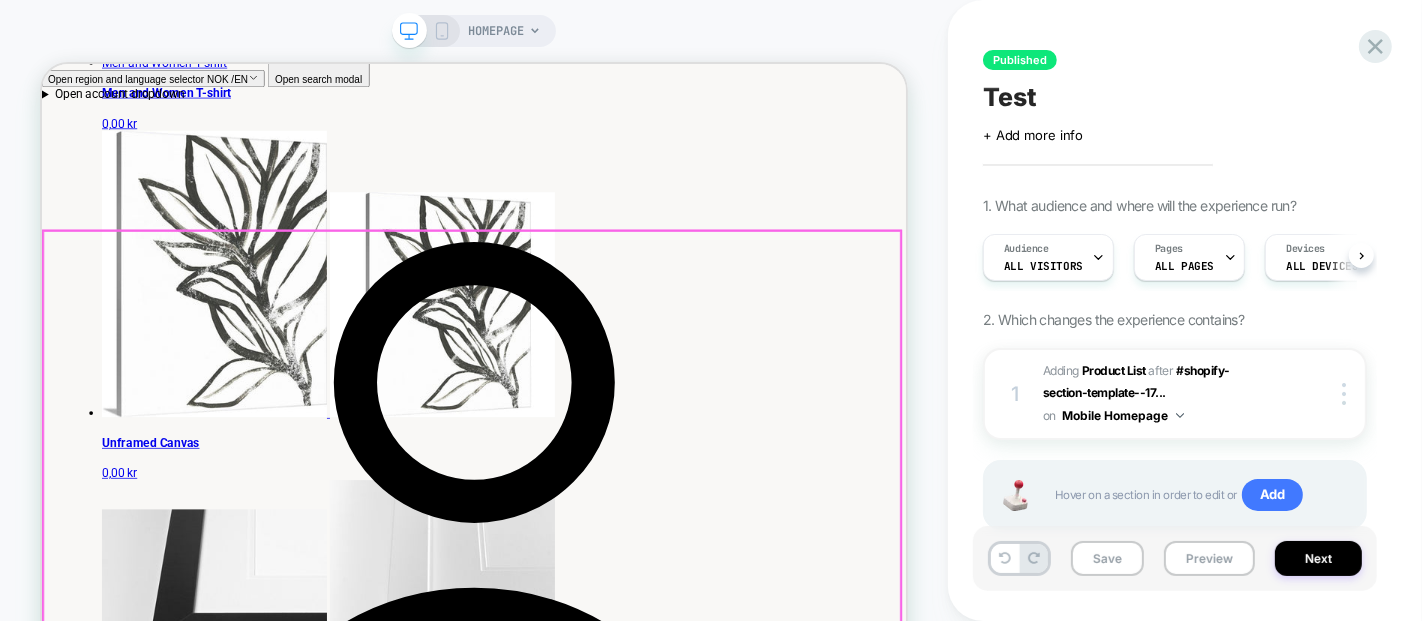 scroll, scrollTop: 0, scrollLeft: 0, axis: both 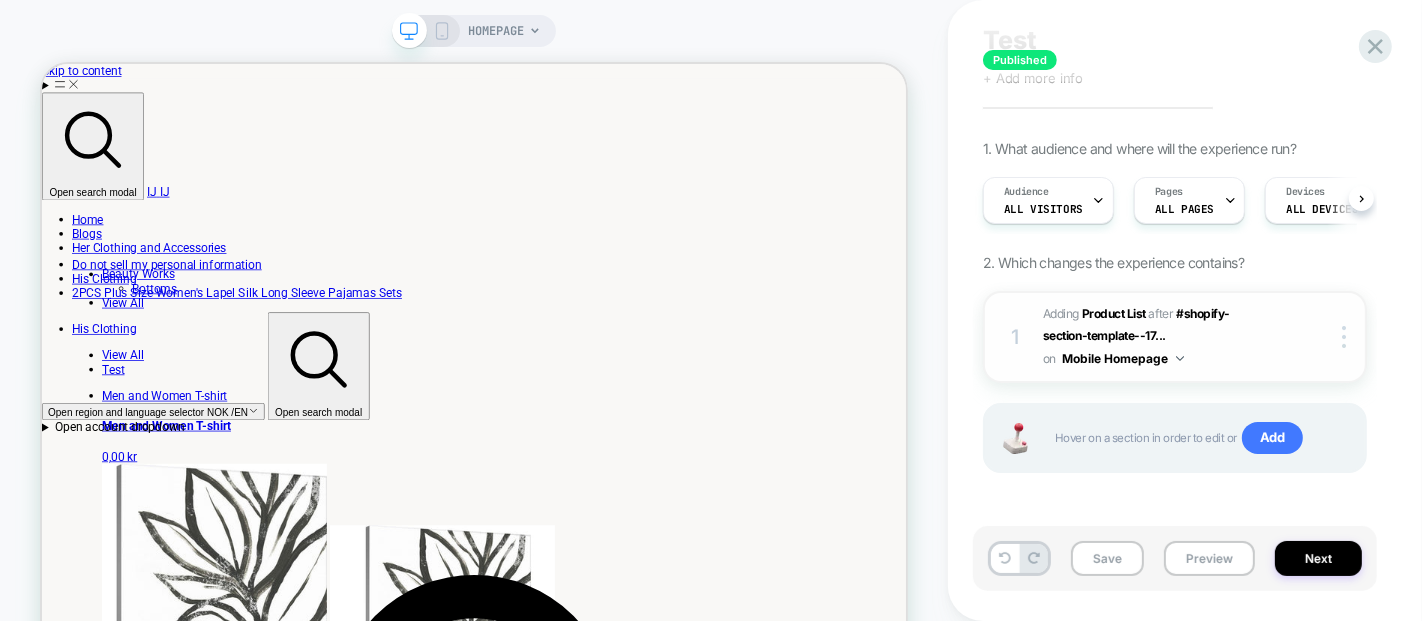 click on "Mobile Homepage" at bounding box center [1123, 358] 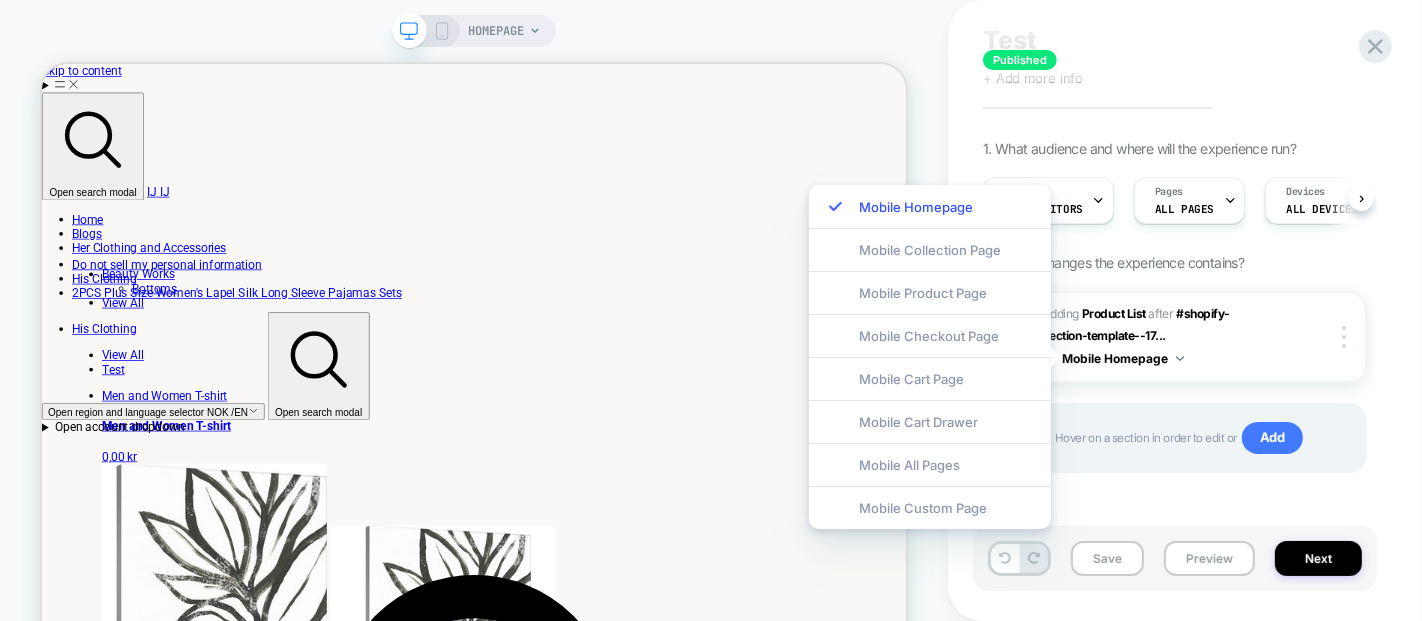 click on "Published Test Click to edit experience details + Add more info 1. What audience and where will the experience run? Audience All Visitors Pages ALL PAGES Devices ALL DEVICES Trigger Page Load 2. Which changes the experience contains? 1 #_loomi_addon_1754384774496 Adding   Product List   AFTER #shopify-section-template--17... #shopify-section-template--17828946509902__hero_irjTFL   on Mobile Homepage Copy CSS Selector Copy Widget Id Rename Copy to   Desktop Target   All Devices Delete Hover on a section in order to edit or  Add" at bounding box center (1185, 310) 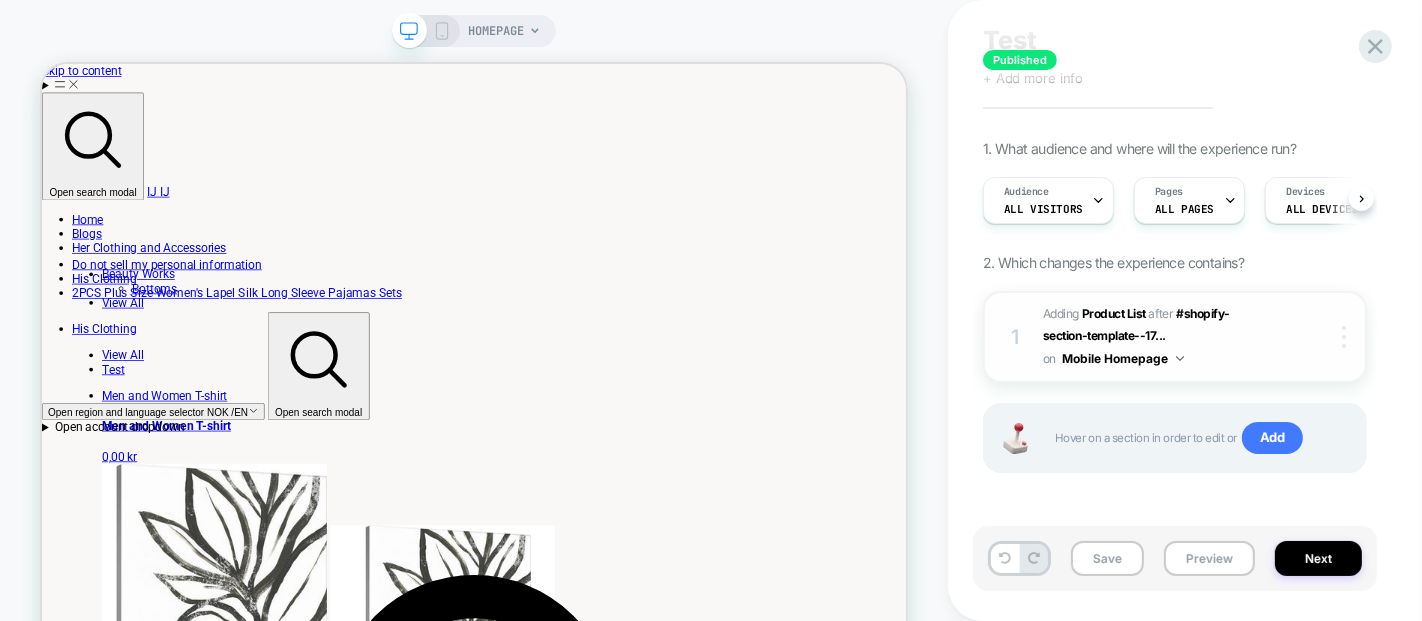 click at bounding box center (1347, 337) 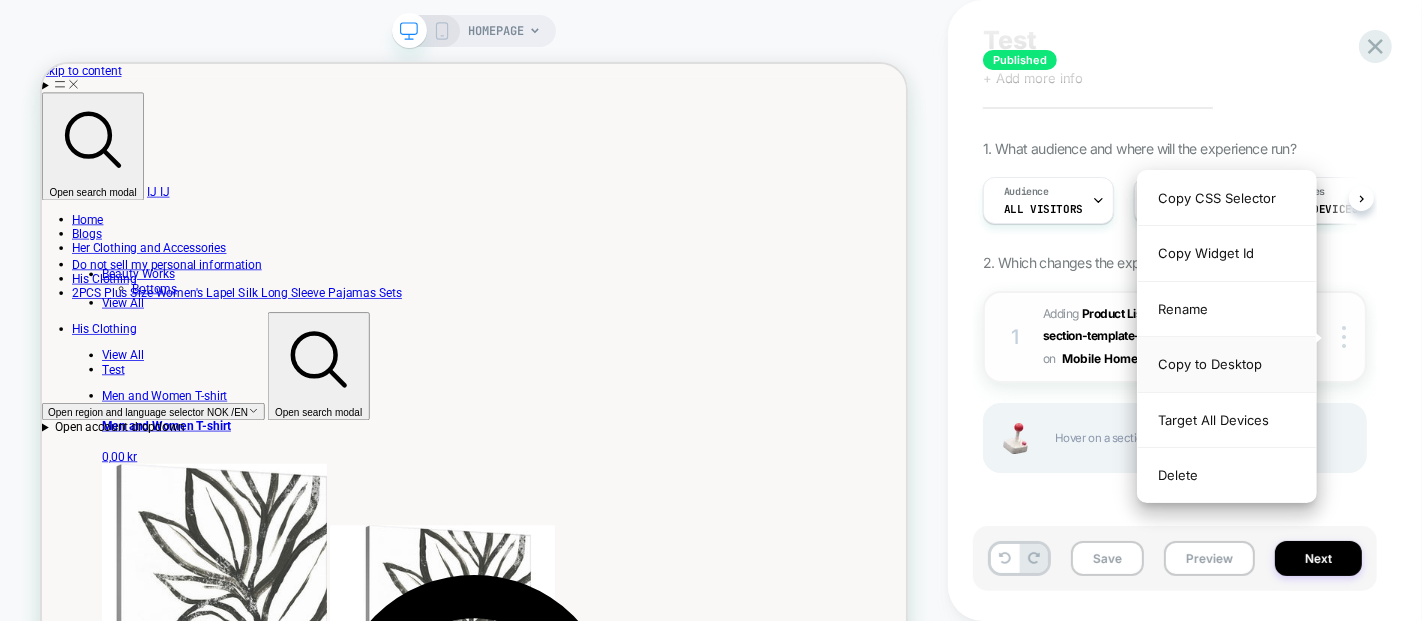 click on "Copy to   Desktop" at bounding box center (1227, 364) 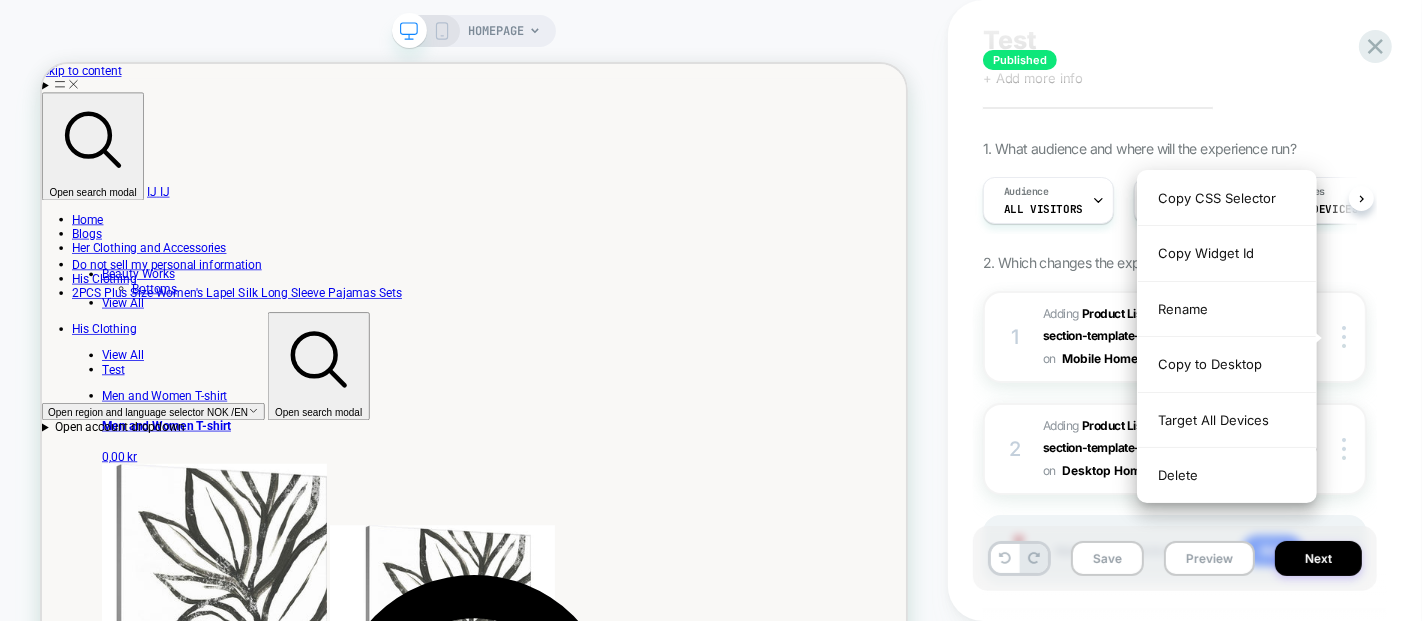 click on "Published Test Click to edit experience details + Add more info 1. What audience and where will the experience run? Audience All Visitors Pages ALL PAGES Devices ALL DEVICES Trigger Page Load 2. Which changes the experience contains? 1 #_loomi_addon_1754384774496 Adding   Product List   AFTER #shopify-section-template--17... #shopify-section-template--17828946509902__hero_irjTFL   on Mobile Homepage Copy CSS Selector Copy Widget Id Rename Copy to   Desktop Target   All Devices Delete 2 #_loomi_addon_1754385017933 Adding   Product List   AFTER #shopify-section-template--17... #shopify-section-template--17828946509902__hero_irjTFL   on Desktop Homepage Add Before Add After Duplicate Replace Position Copy CSS Selector Copy Widget Id Rename Copy to   Mobile Target   All Devices Delete Hover on a section in order to edit or  Add  Save Preview Next" at bounding box center [1185, 310] 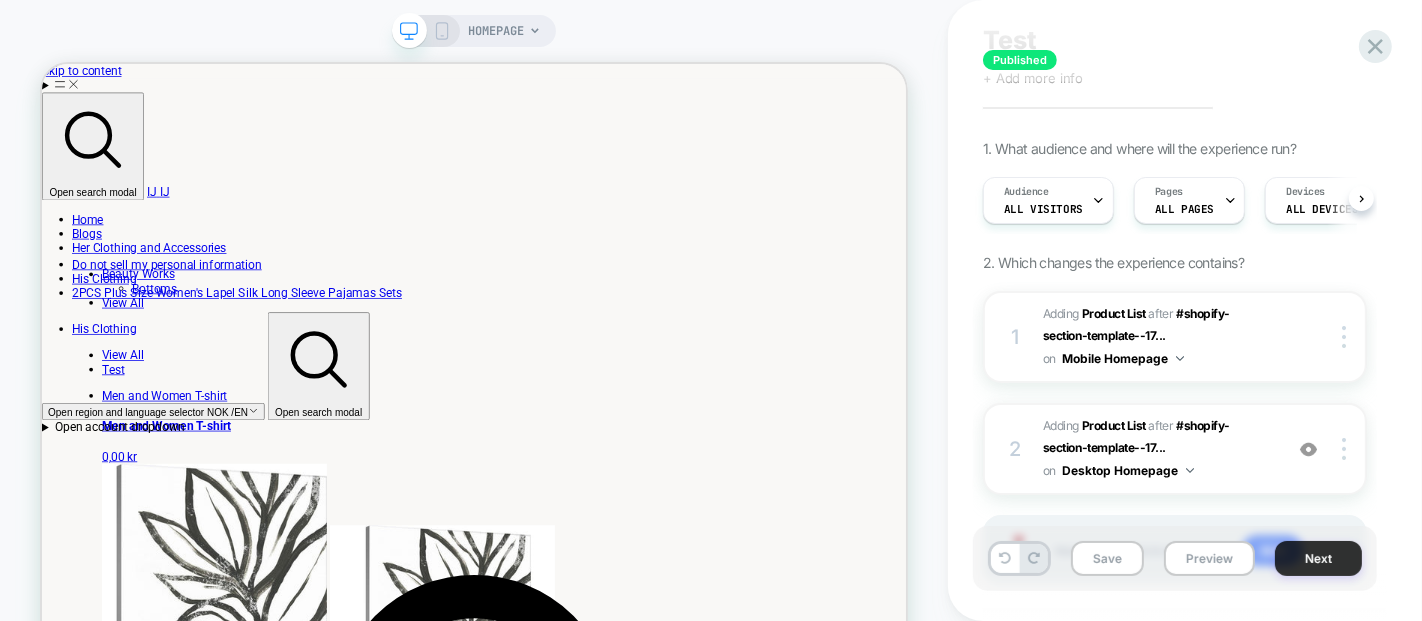 click on "Next" at bounding box center [1318, 558] 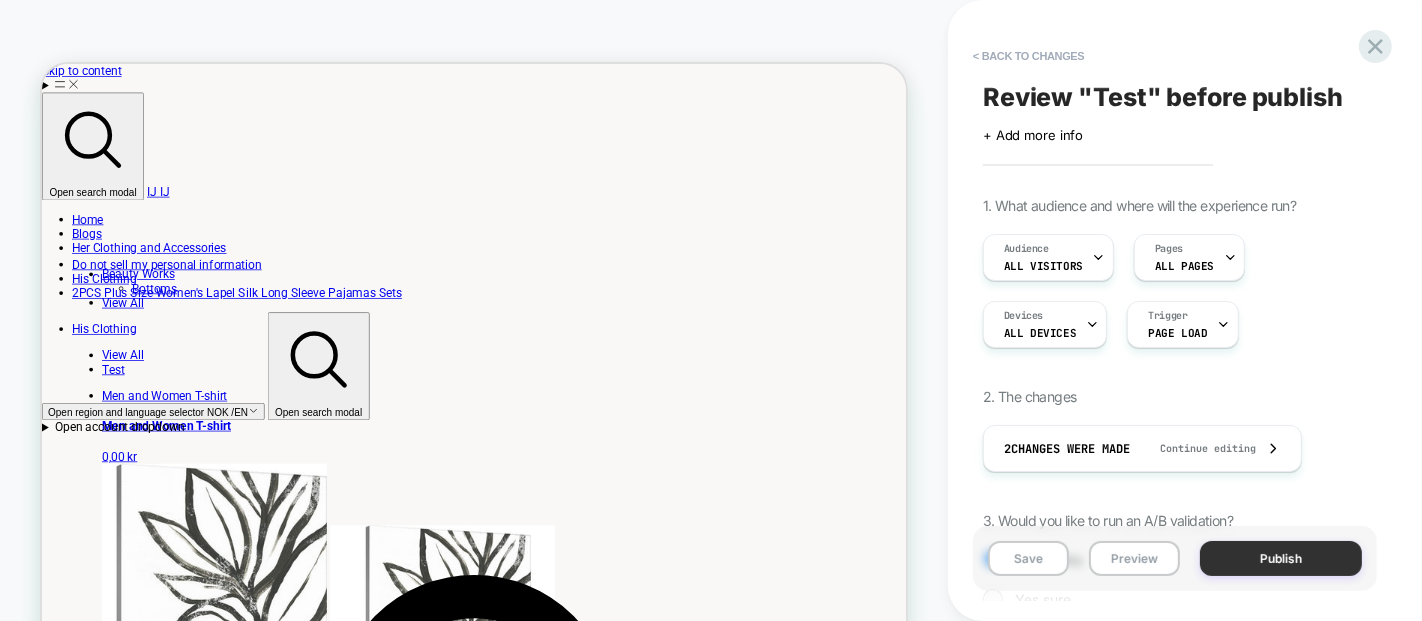 click on "Publish" at bounding box center [1281, 558] 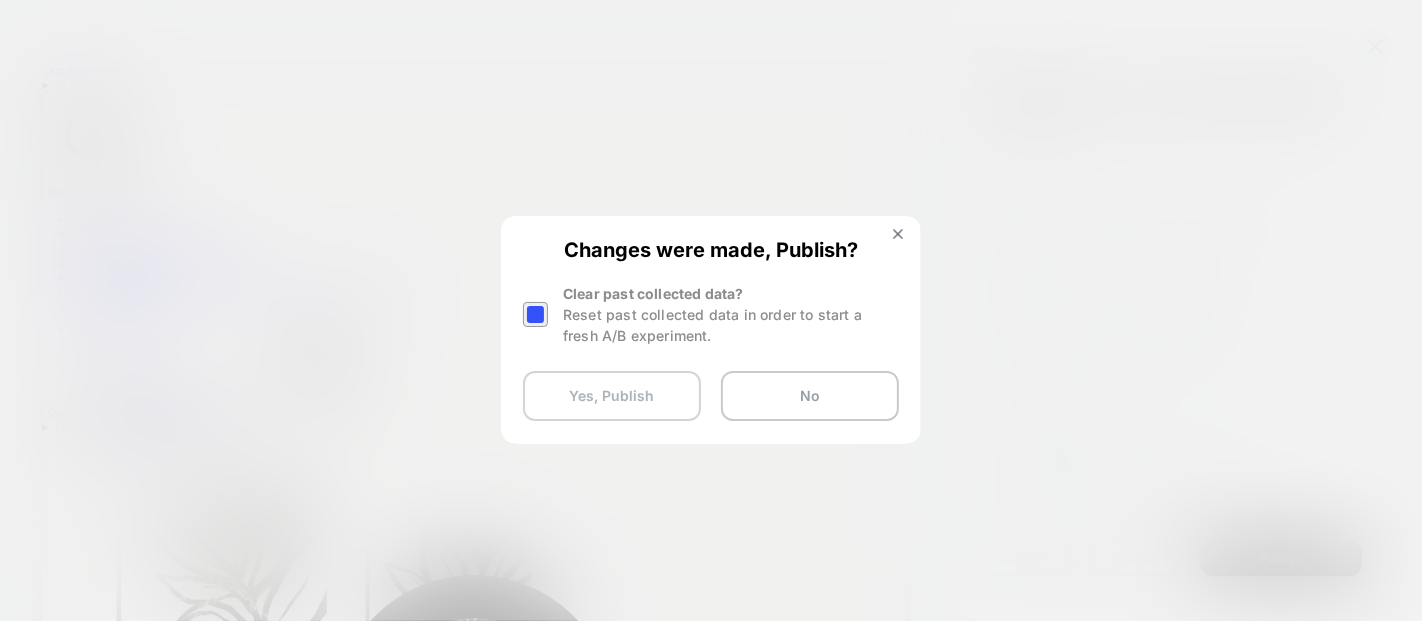click on "Yes, Publish" at bounding box center (612, 396) 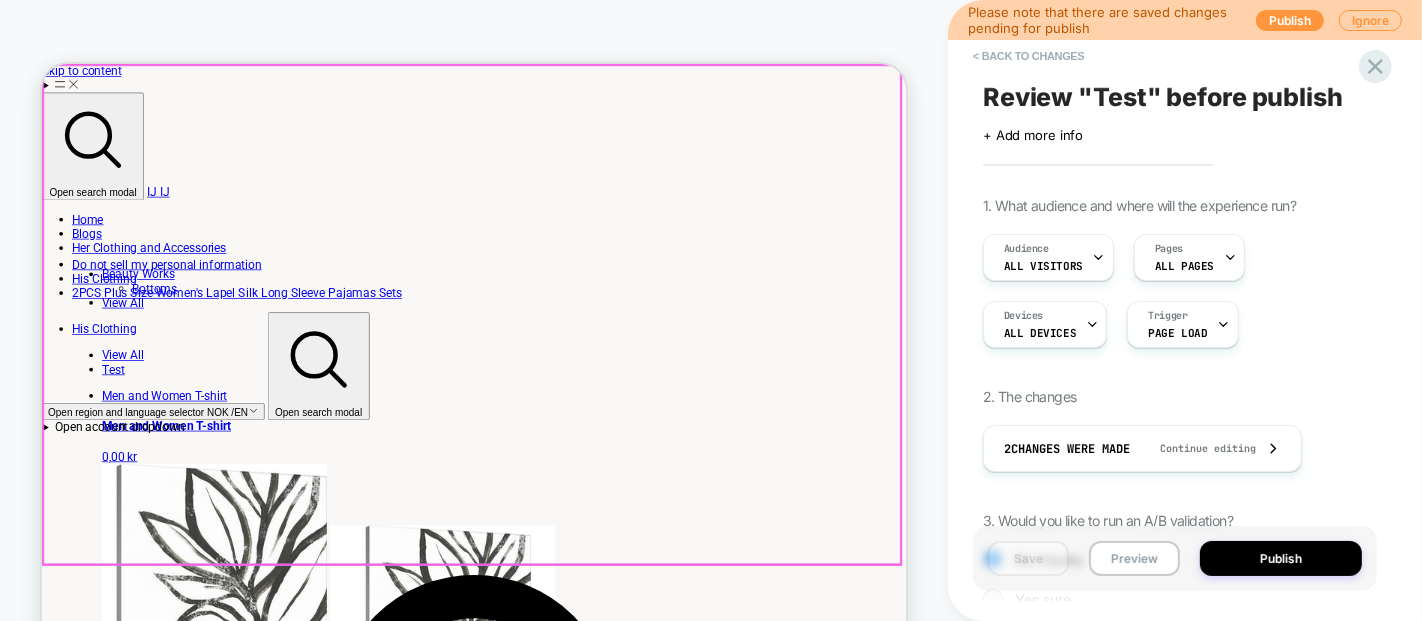 click at bounding box center [42, 1883] 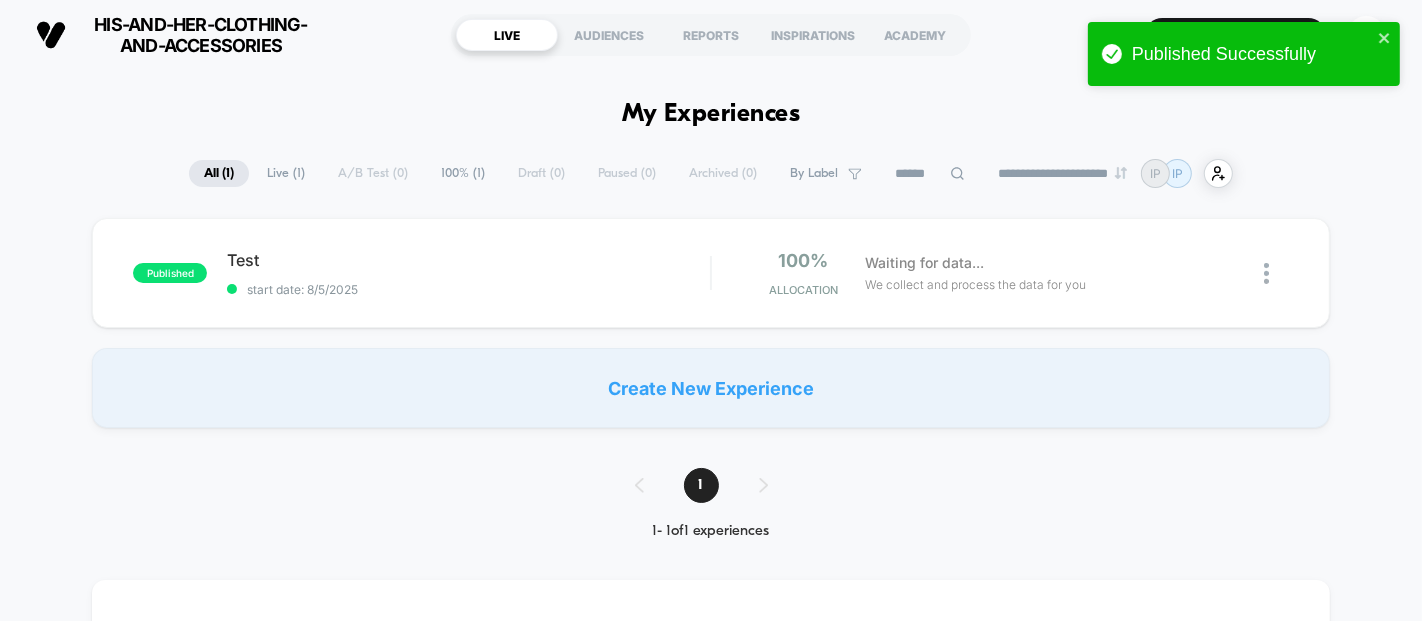 scroll, scrollTop: 0, scrollLeft: 0, axis: both 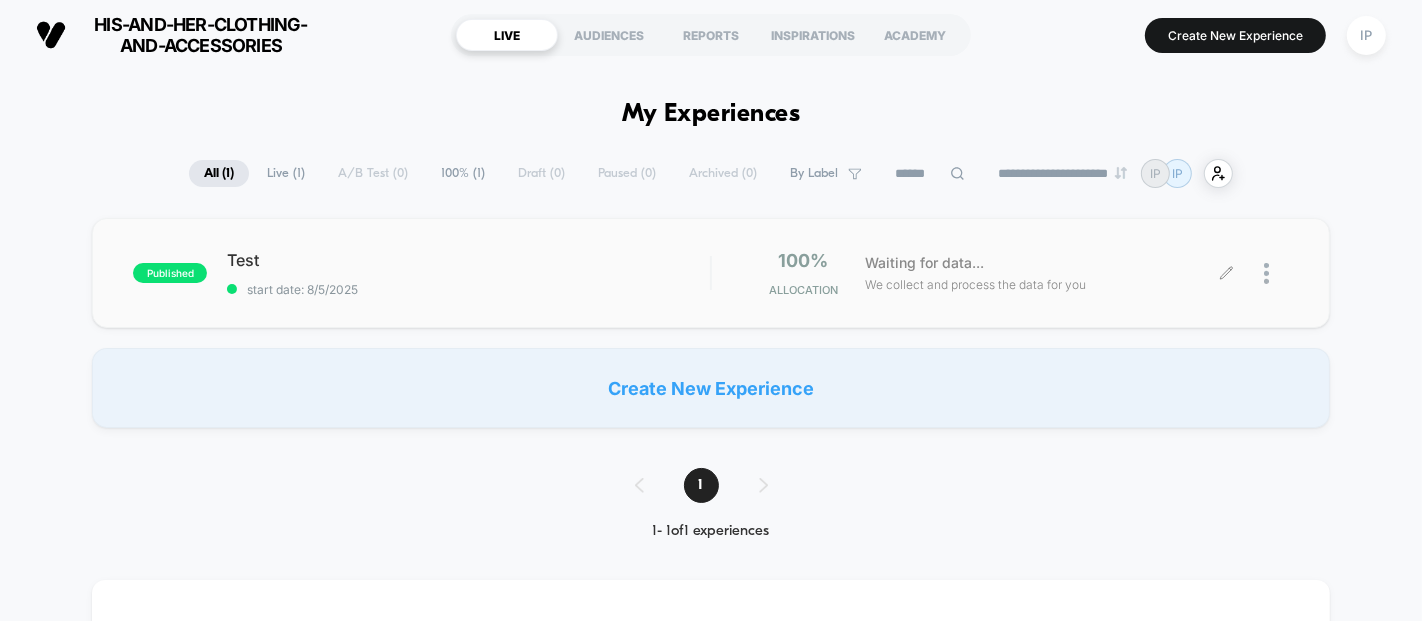click at bounding box center [1276, 273] 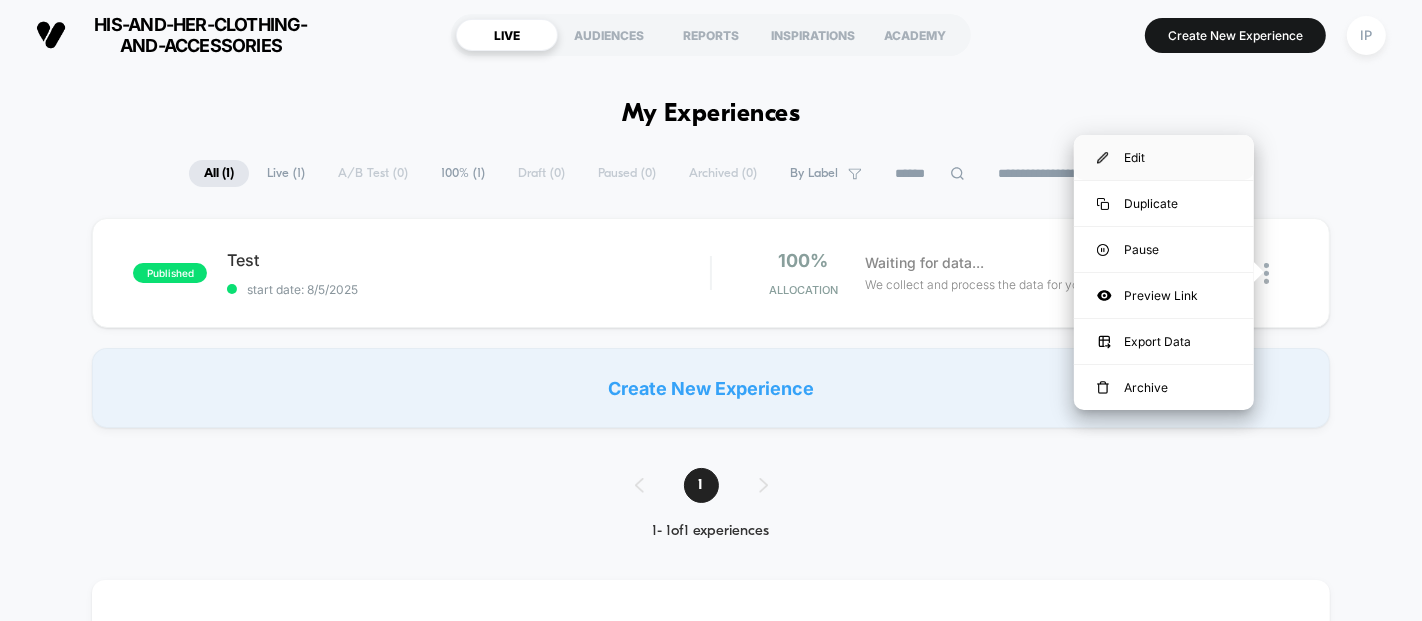 click on "Edit" at bounding box center (1164, 157) 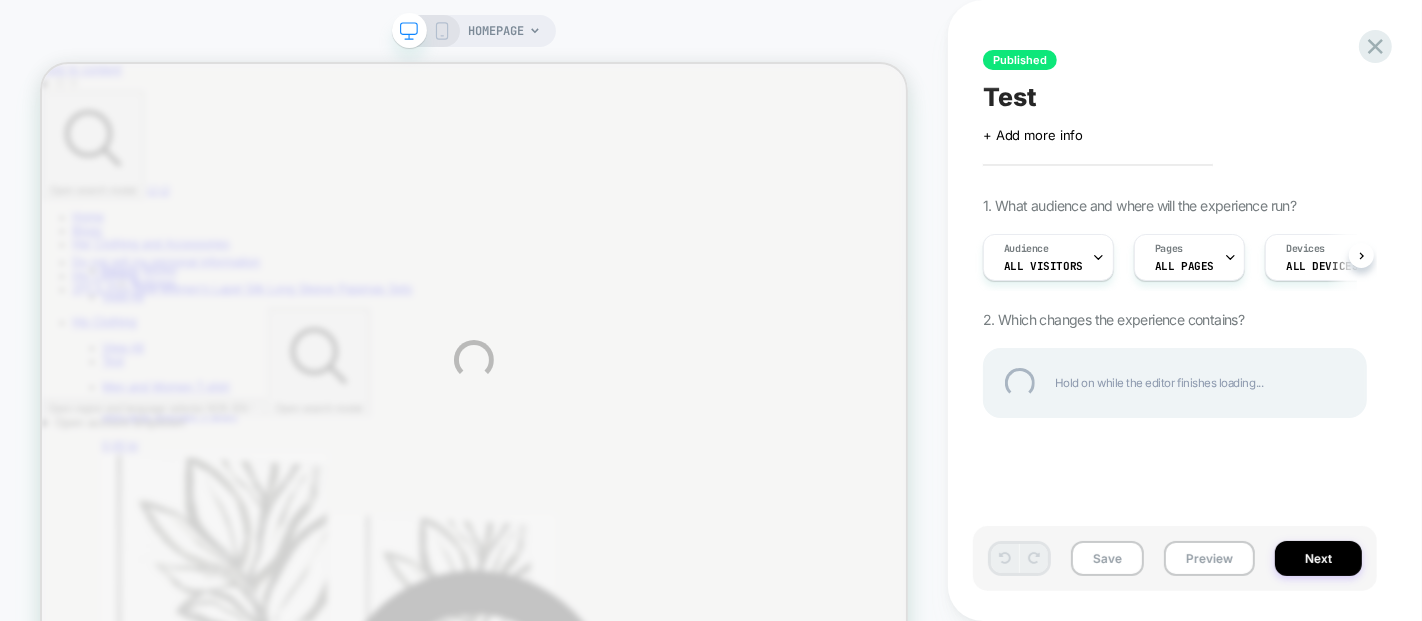 scroll, scrollTop: 0, scrollLeft: 0, axis: both 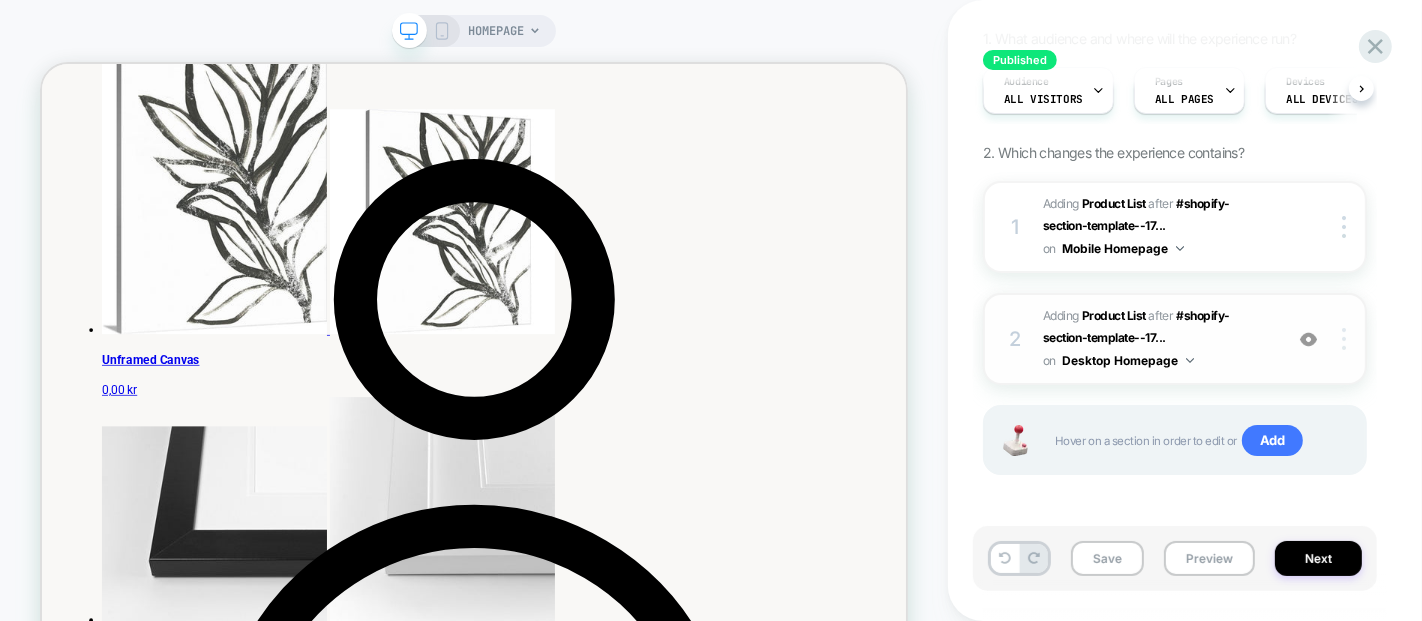click at bounding box center (1347, 339) 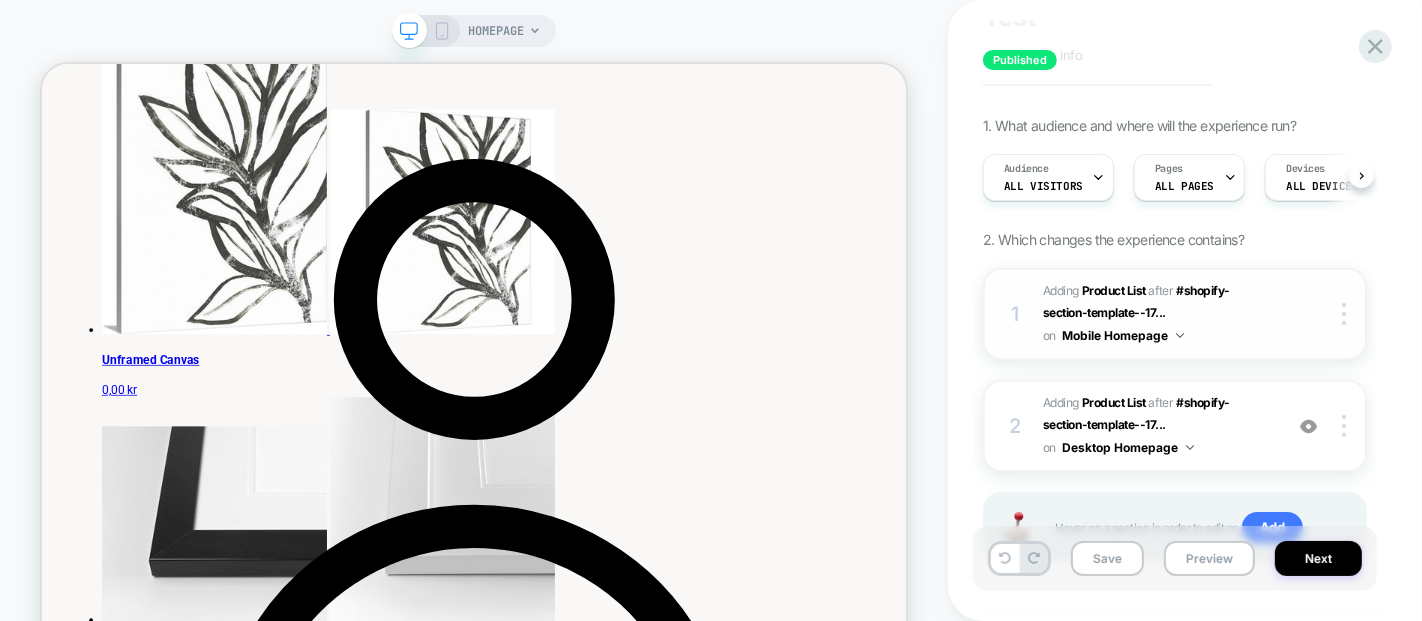 scroll, scrollTop: 0, scrollLeft: 0, axis: both 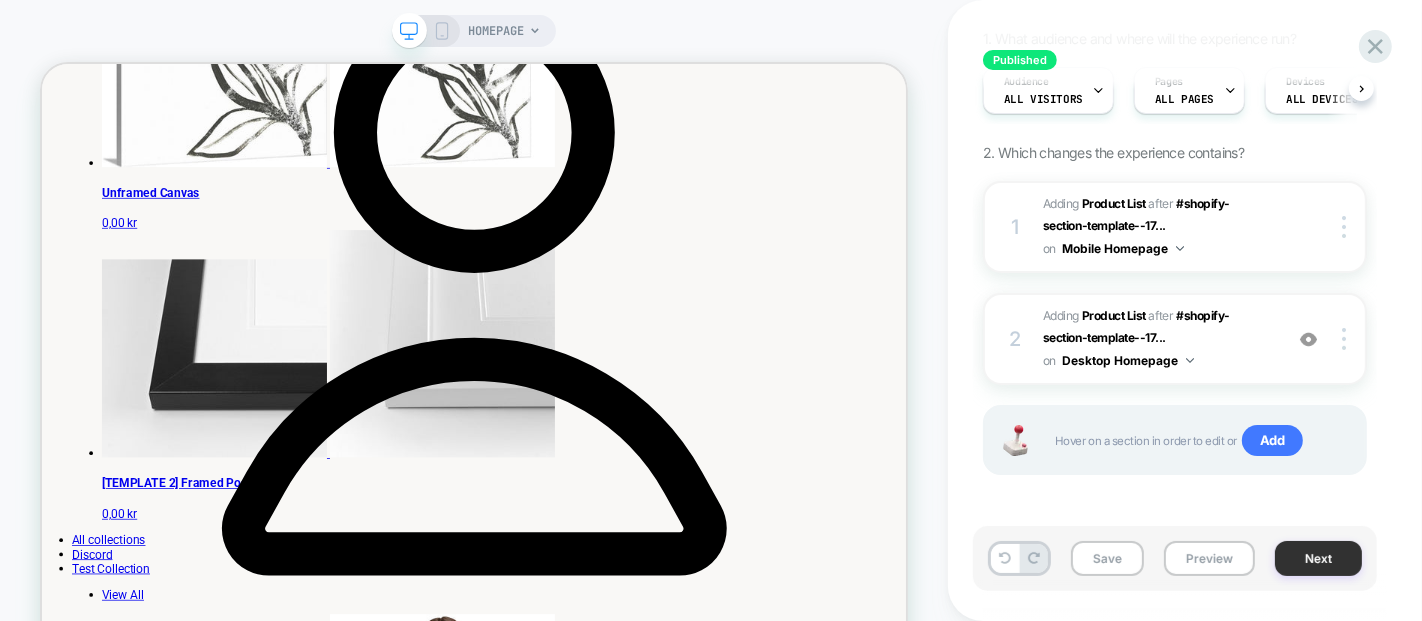 click on "Next" at bounding box center (1318, 558) 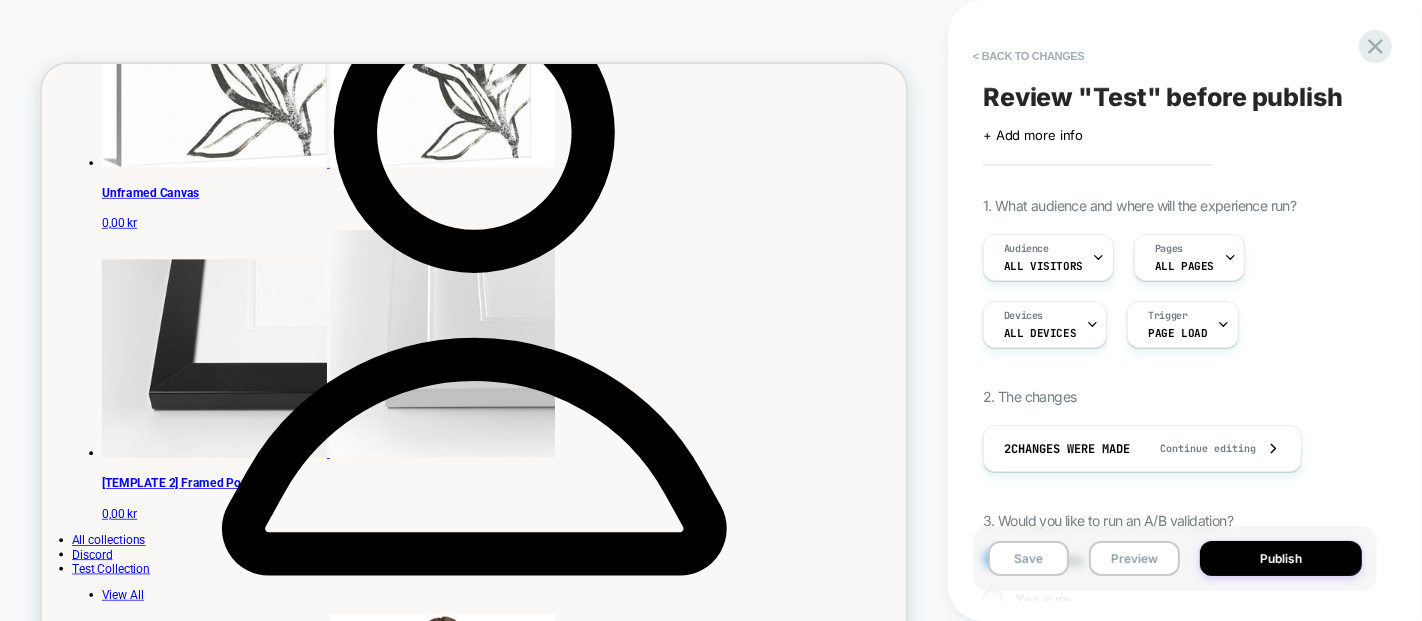 click on "Publish" at bounding box center [1281, 558] 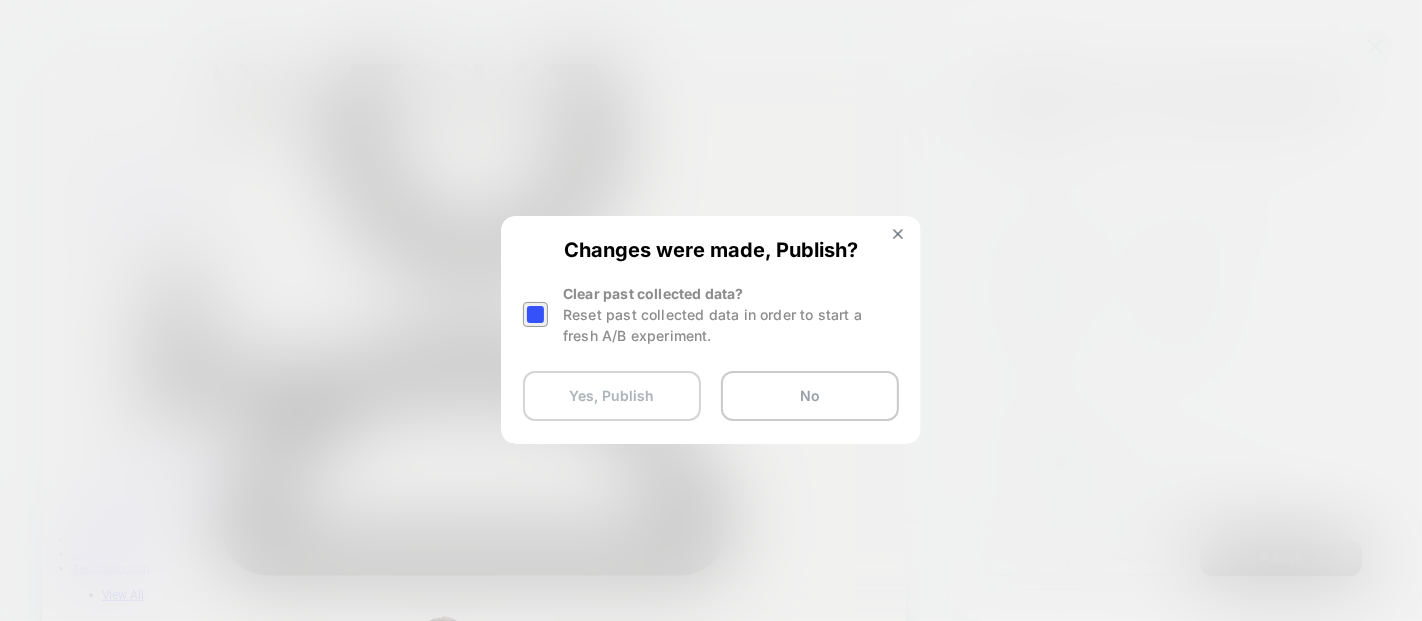 click on "Yes, Publish" at bounding box center (612, 396) 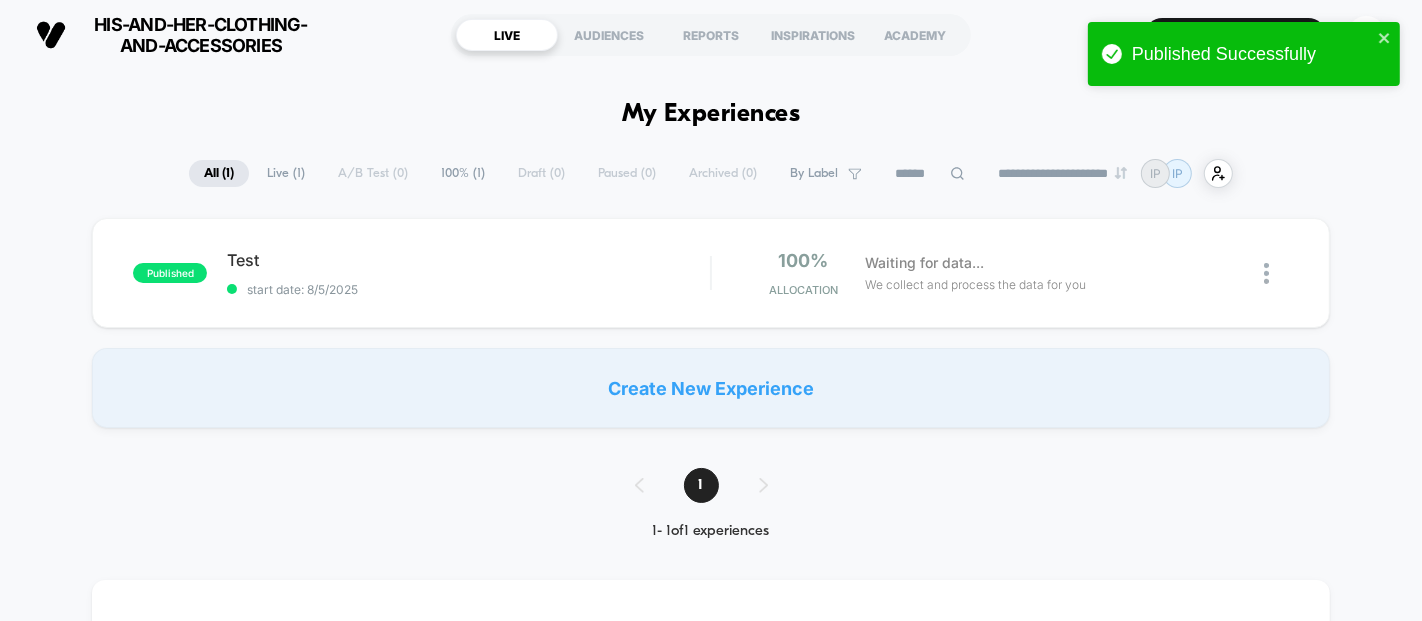 scroll, scrollTop: 0, scrollLeft: 0, axis: both 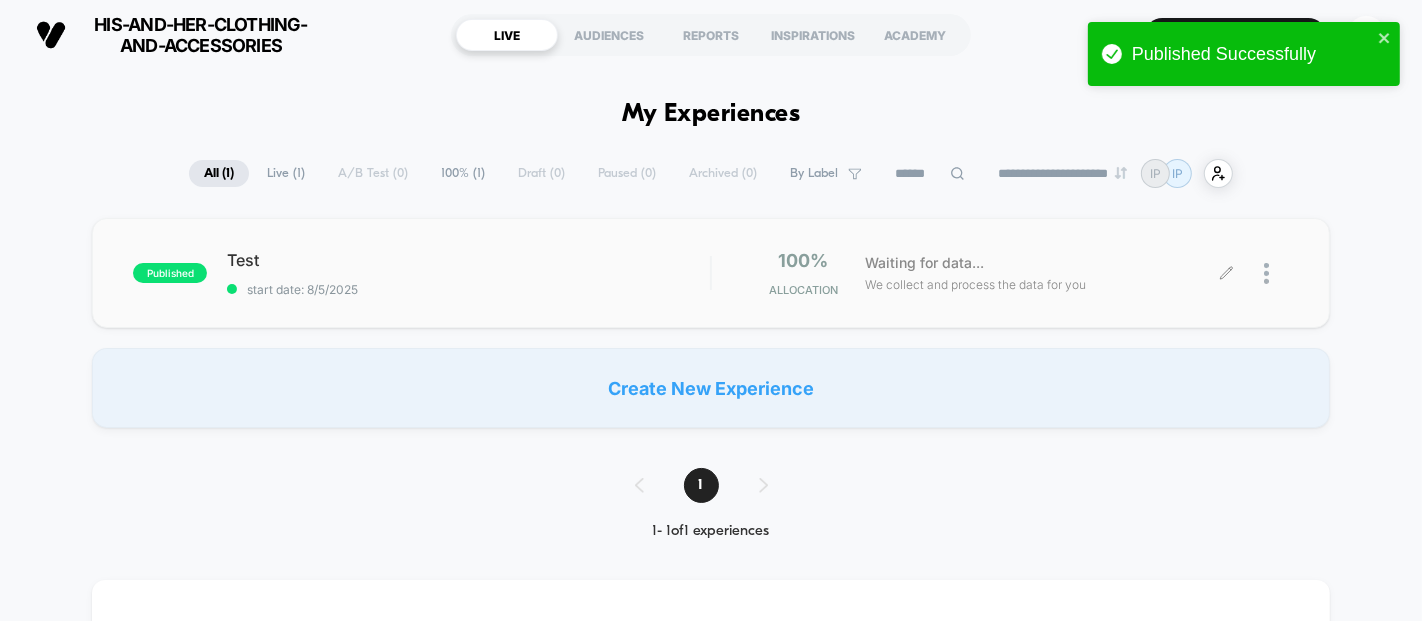 click at bounding box center [1258, 273] 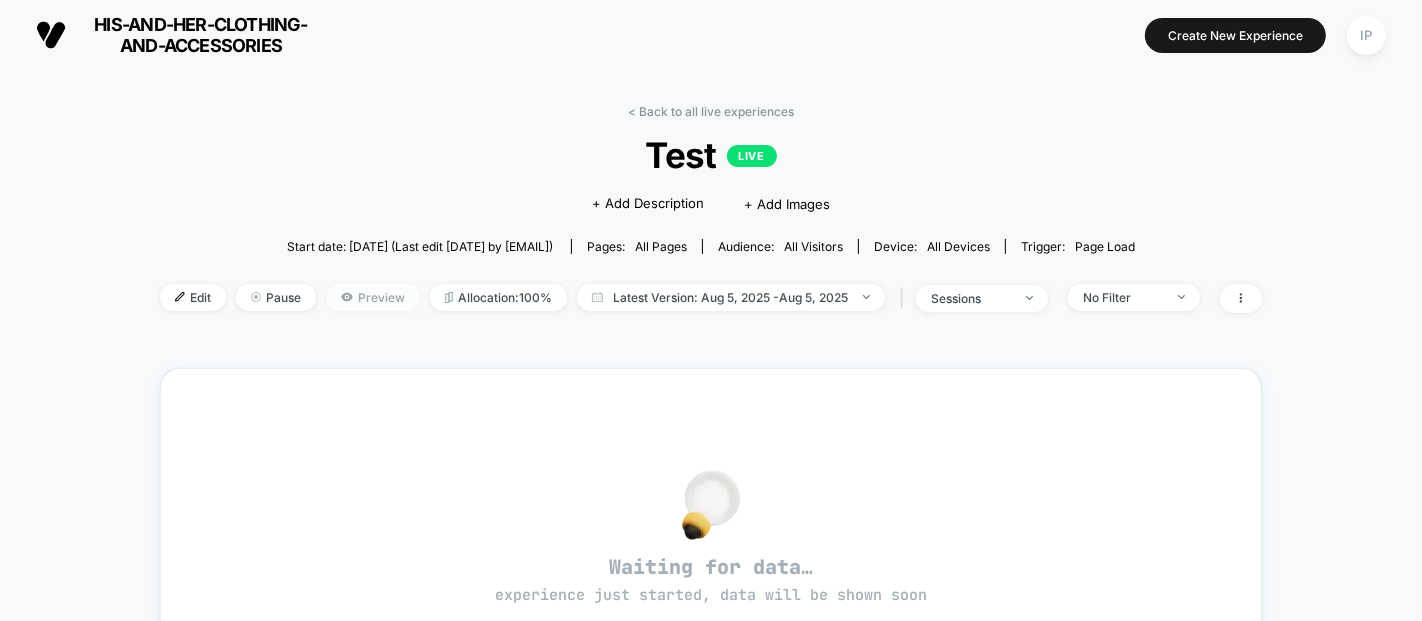 click on "Preview" at bounding box center [373, 297] 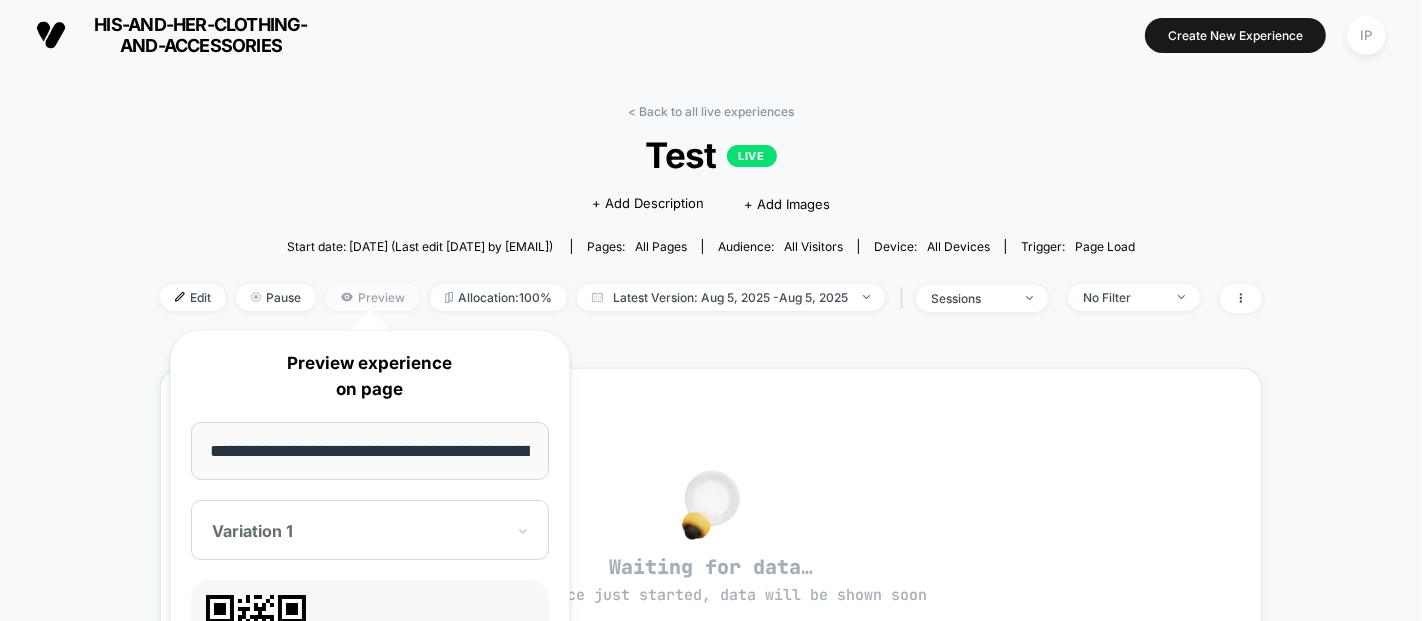 scroll, scrollTop: 0, scrollLeft: 157, axis: horizontal 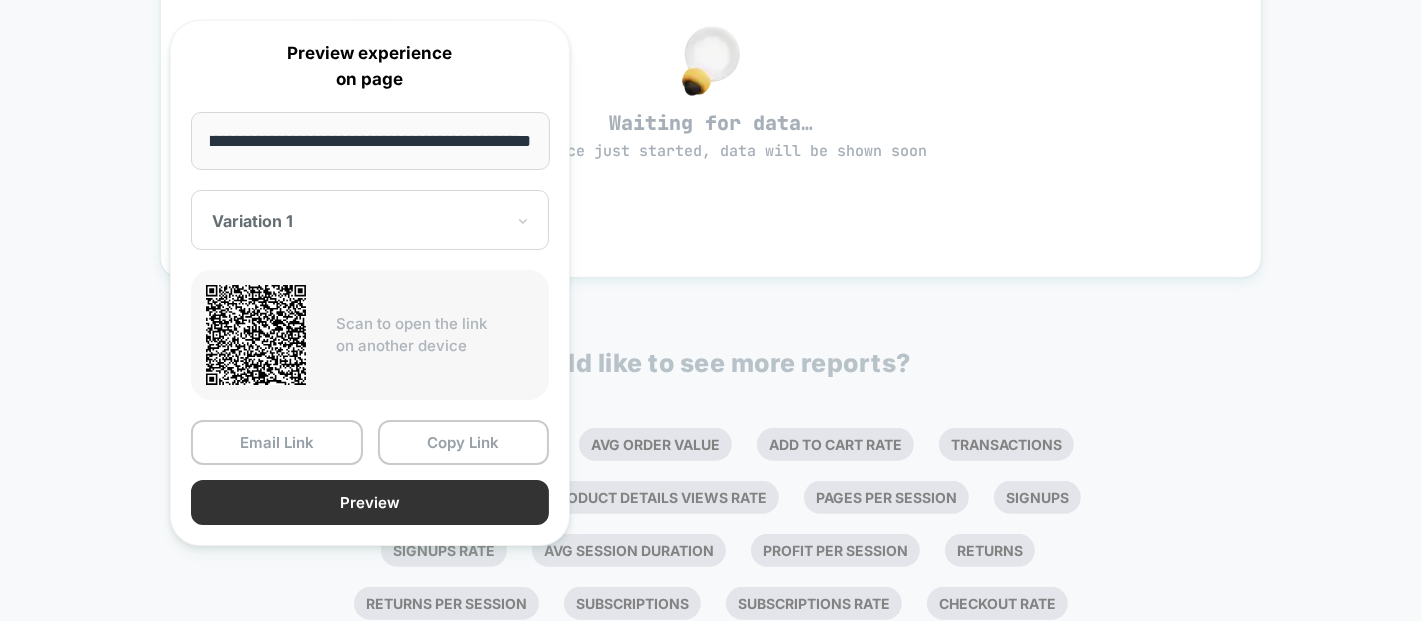 click on "Preview" at bounding box center [370, 502] 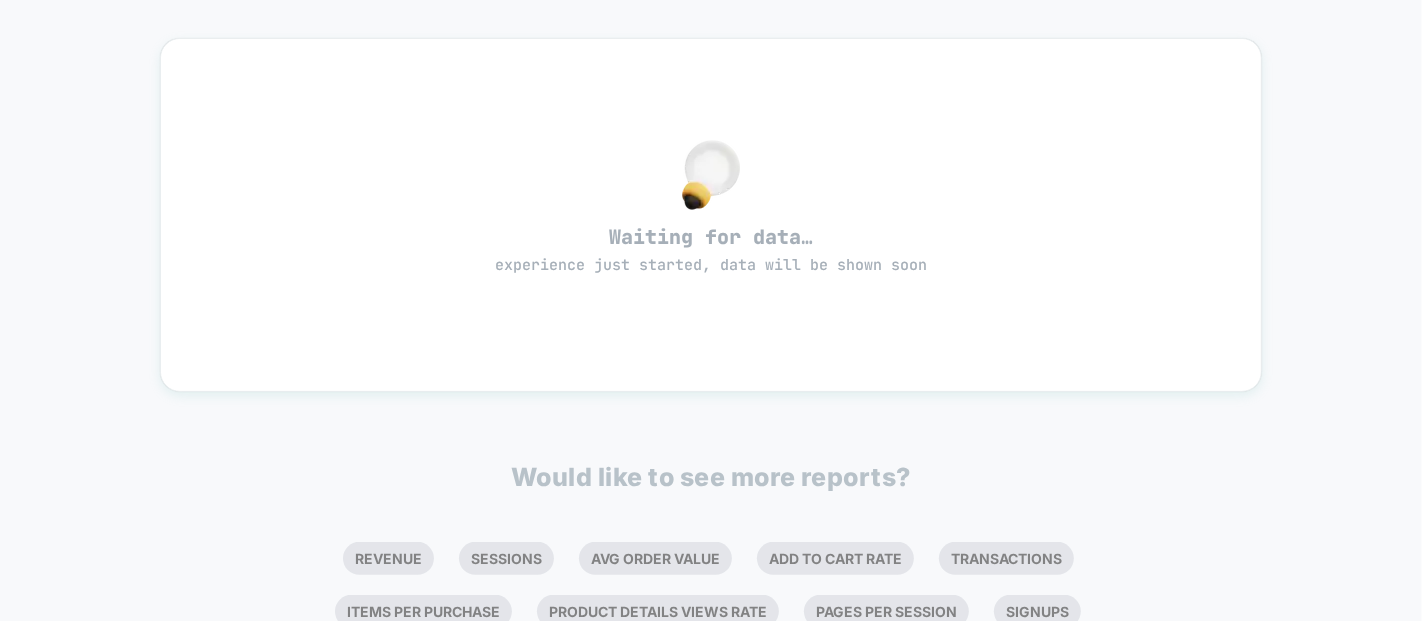 scroll, scrollTop: 0, scrollLeft: 0, axis: both 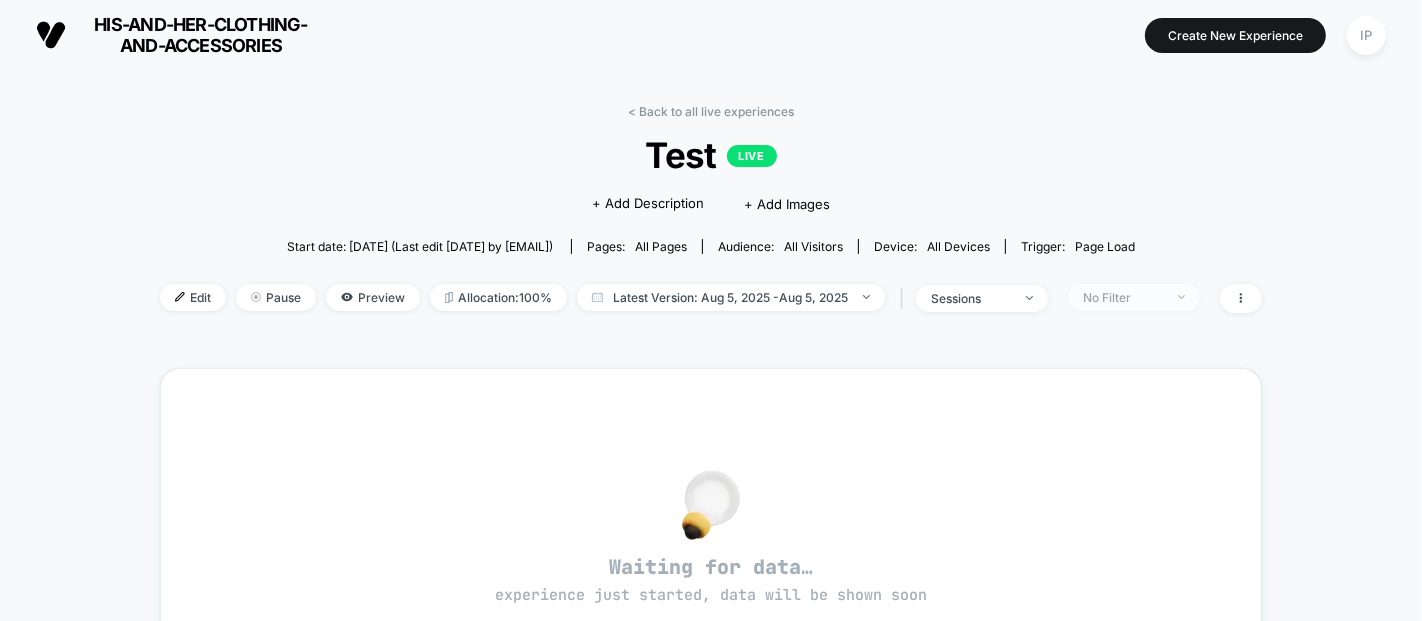 click on "No Filter" at bounding box center [1123, 297] 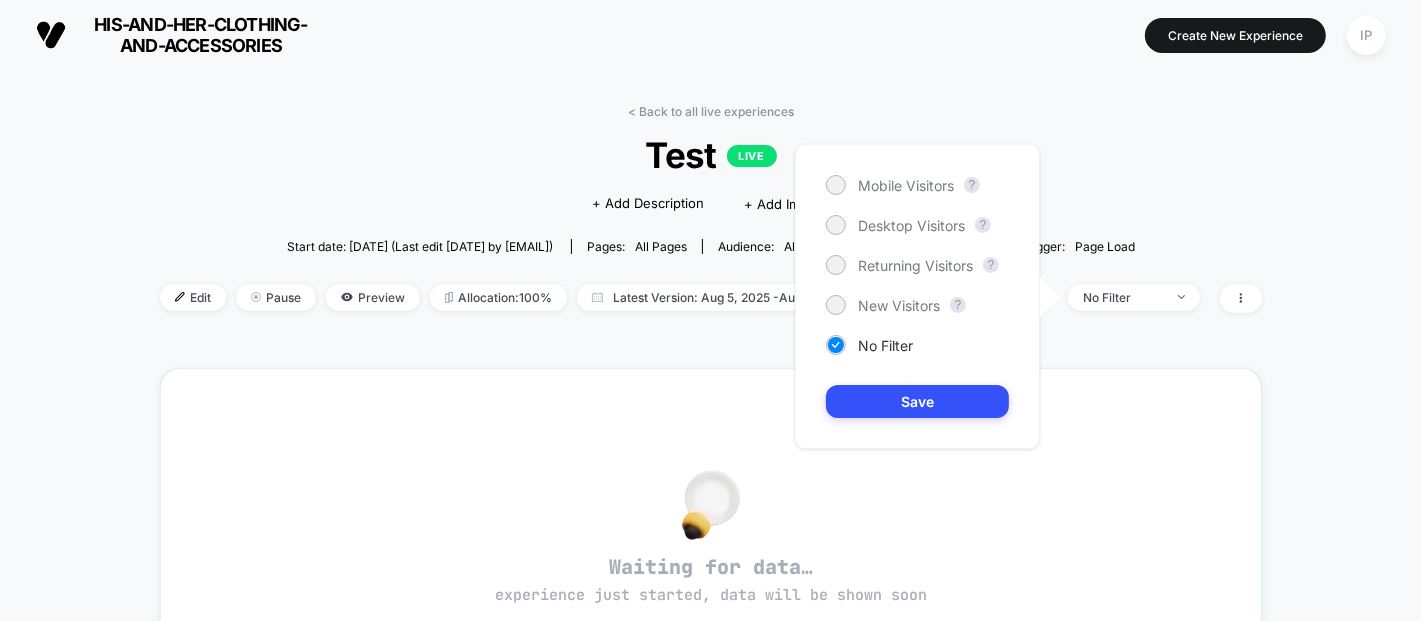 click on "< Back to all live experiences  Test LIVE Click to edit experience details + Add Description + Add Images Start date: 8/5/2025 (Last edit 8/5/2025 by ilyn.pantas@shopify.com) Pages: all pages Audience: All Visitors Device: all devices Trigger: Page Load Edit Pause  Preview Allocation:  100% Latest Version:     Aug 5, 2025    -    Aug 5, 2025 |   sessions   No Filter Waiting for data… experience just started, data will be shown soon Would like to see more reports? Revenue Sessions Avg Order Value Add To Cart Rate Transactions Items Per Purchase Product Details Views Rate Pages Per Session Signups Signups Rate Avg Session Duration Profit Per Session Returns Returns Per Session Subscriptions Subscriptions Rate Checkout Rate" at bounding box center [711, 582] 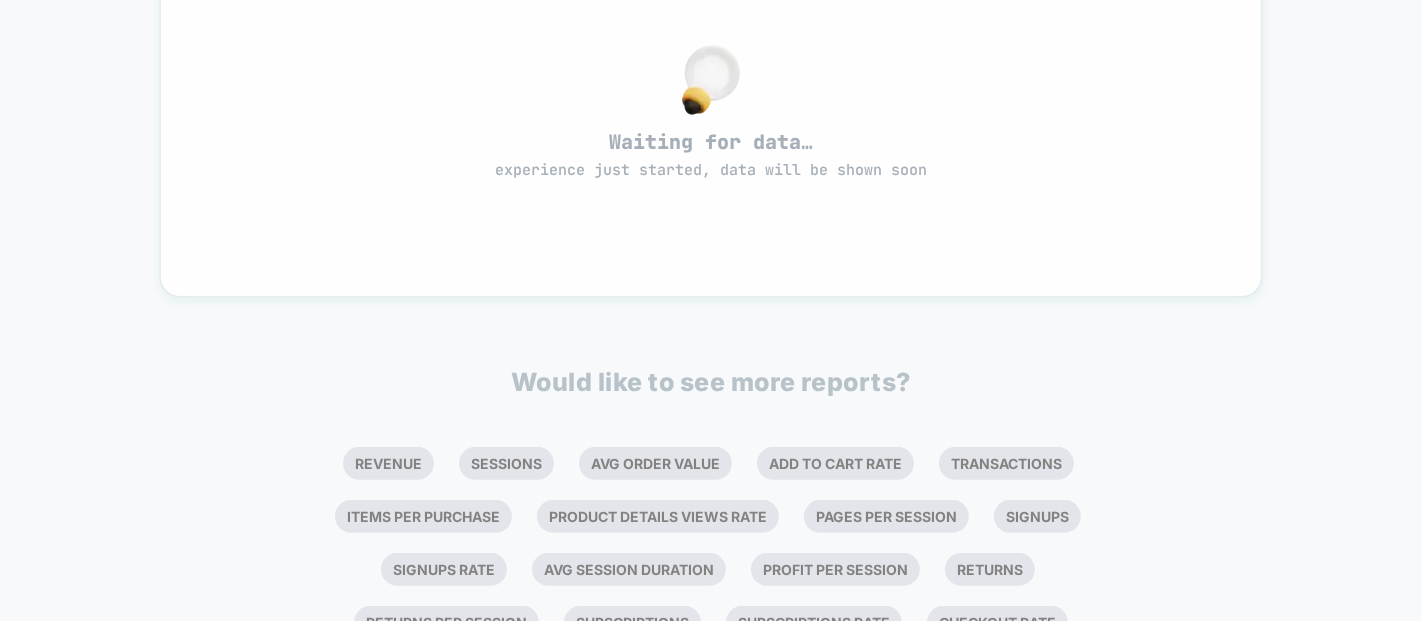 scroll, scrollTop: 512, scrollLeft: 0, axis: vertical 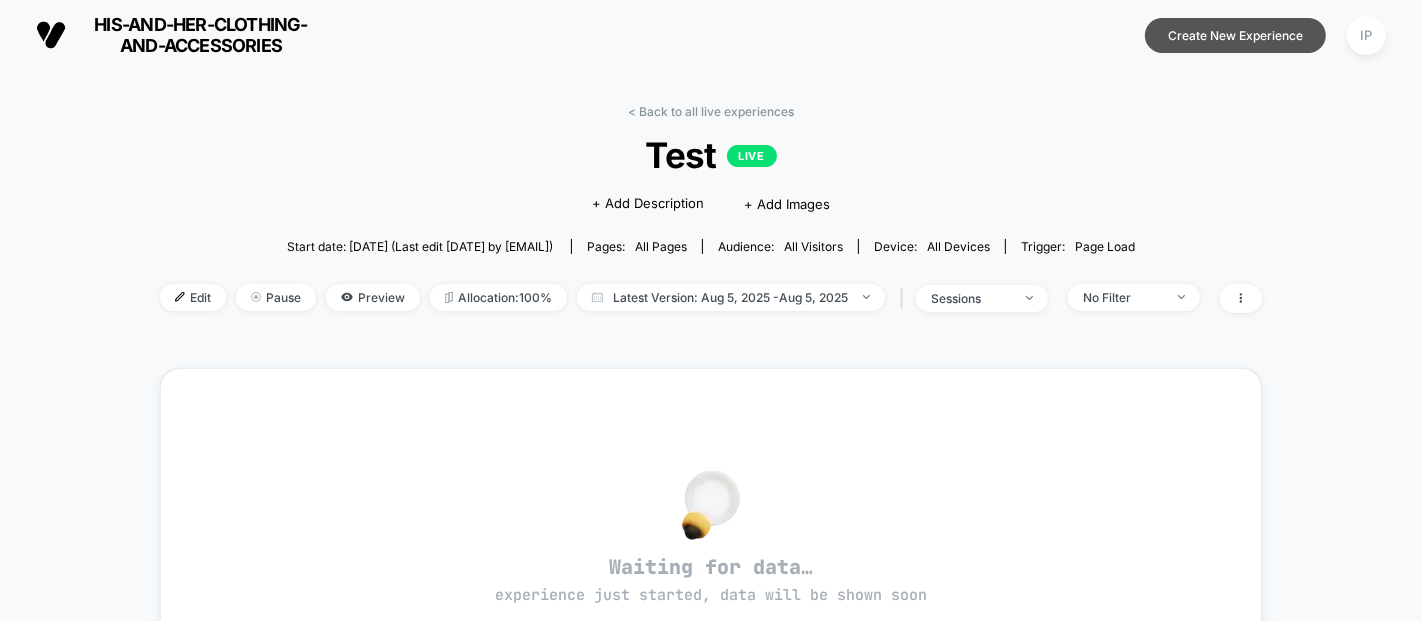 click on "Create New Experience" at bounding box center (1235, 35) 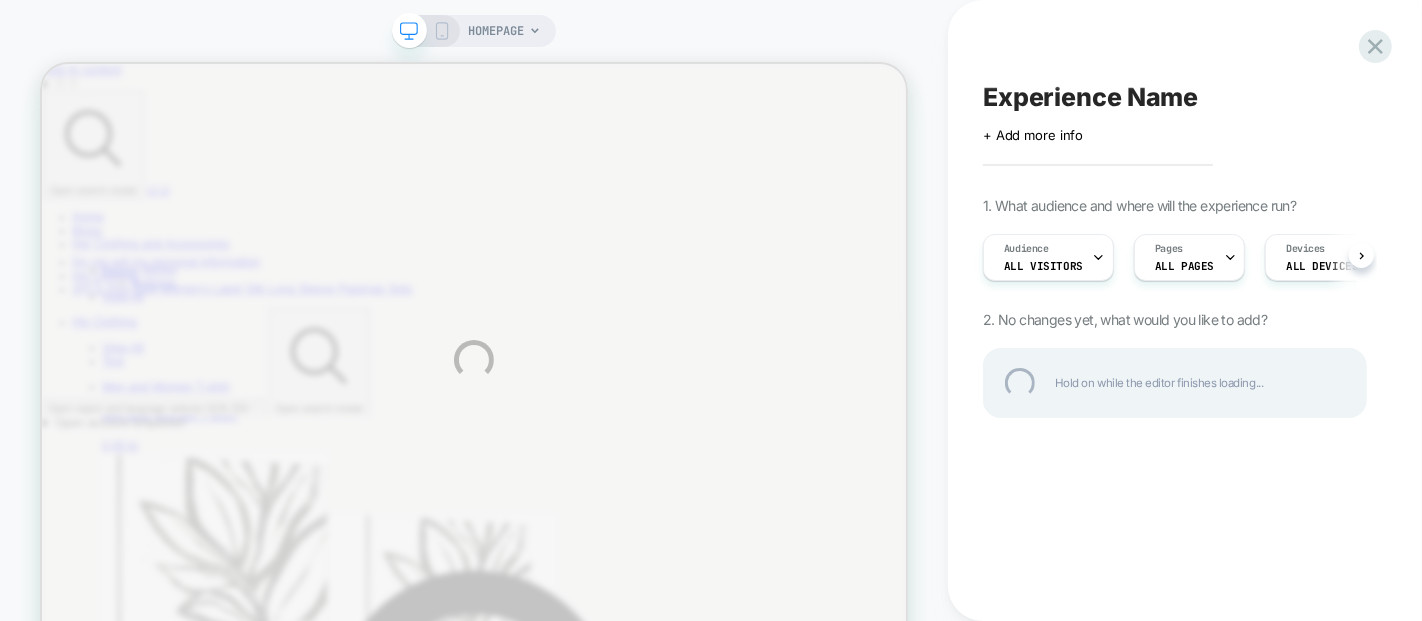 scroll, scrollTop: 0, scrollLeft: 0, axis: both 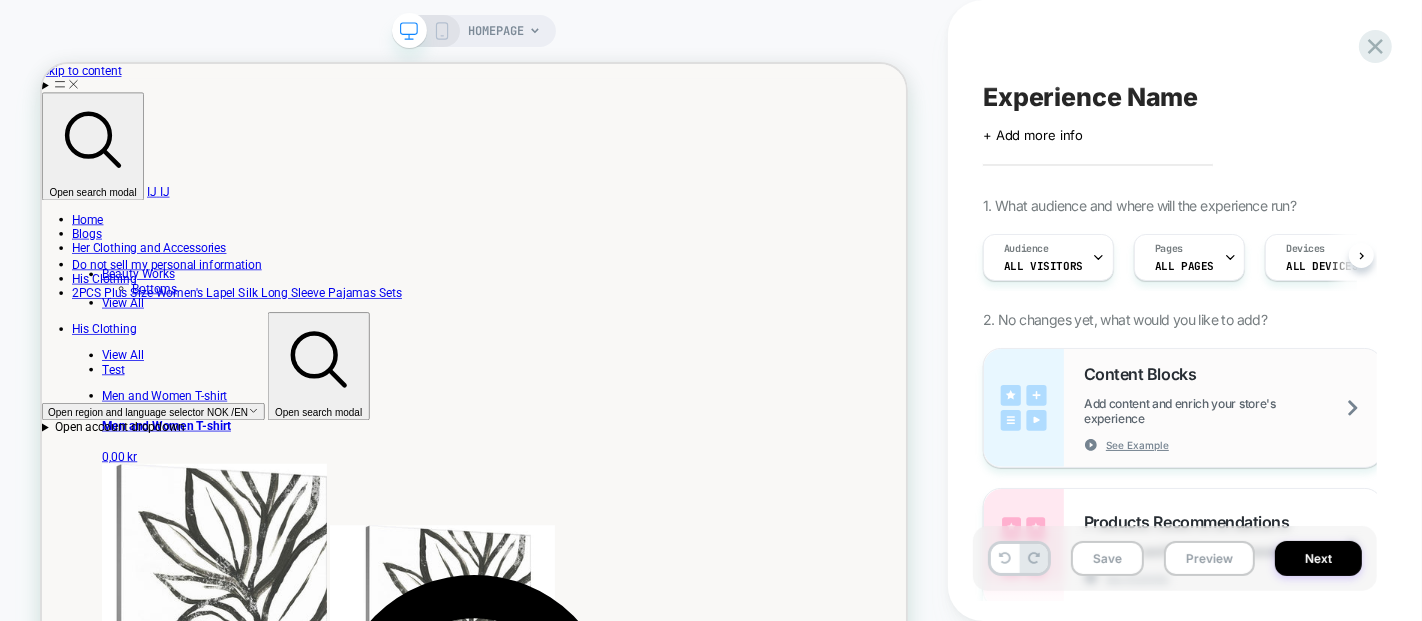click on "Content Blocks Add content and enrich your store's experience See Example" at bounding box center (1233, 408) 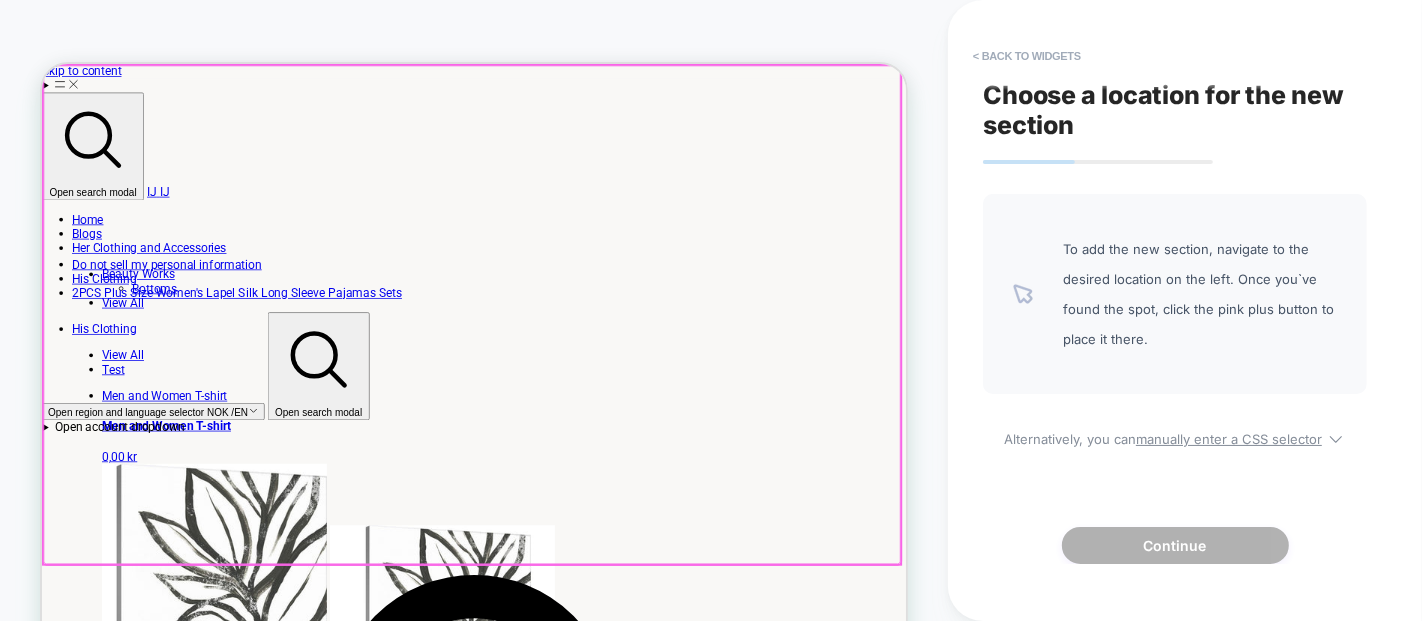 click at bounding box center [615, 397] 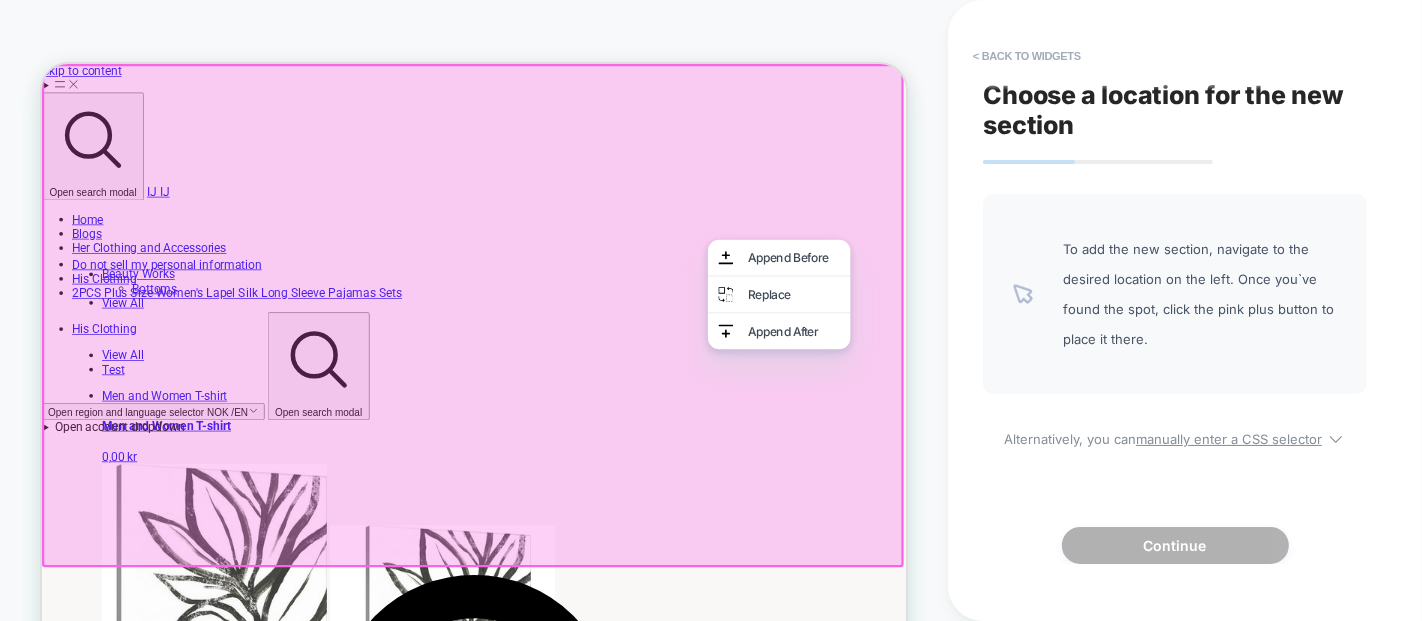 scroll, scrollTop: 192, scrollLeft: 0, axis: vertical 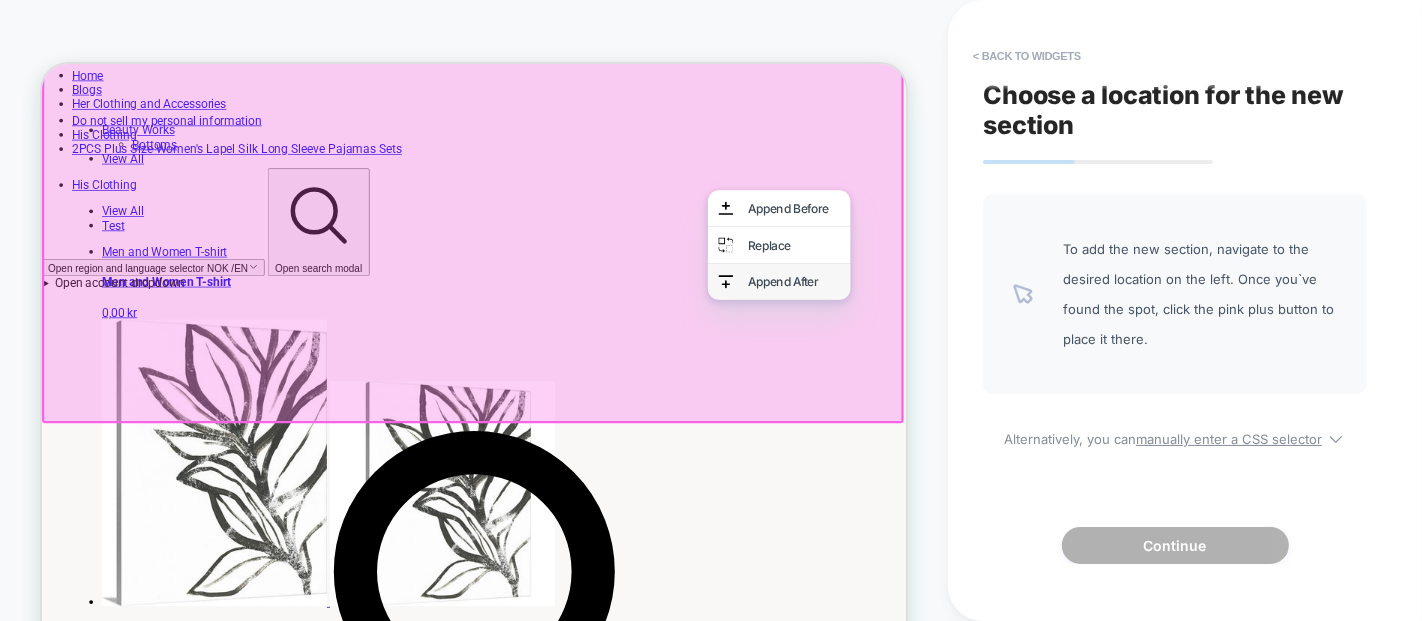 click on "Append After" at bounding box center [1045, 353] 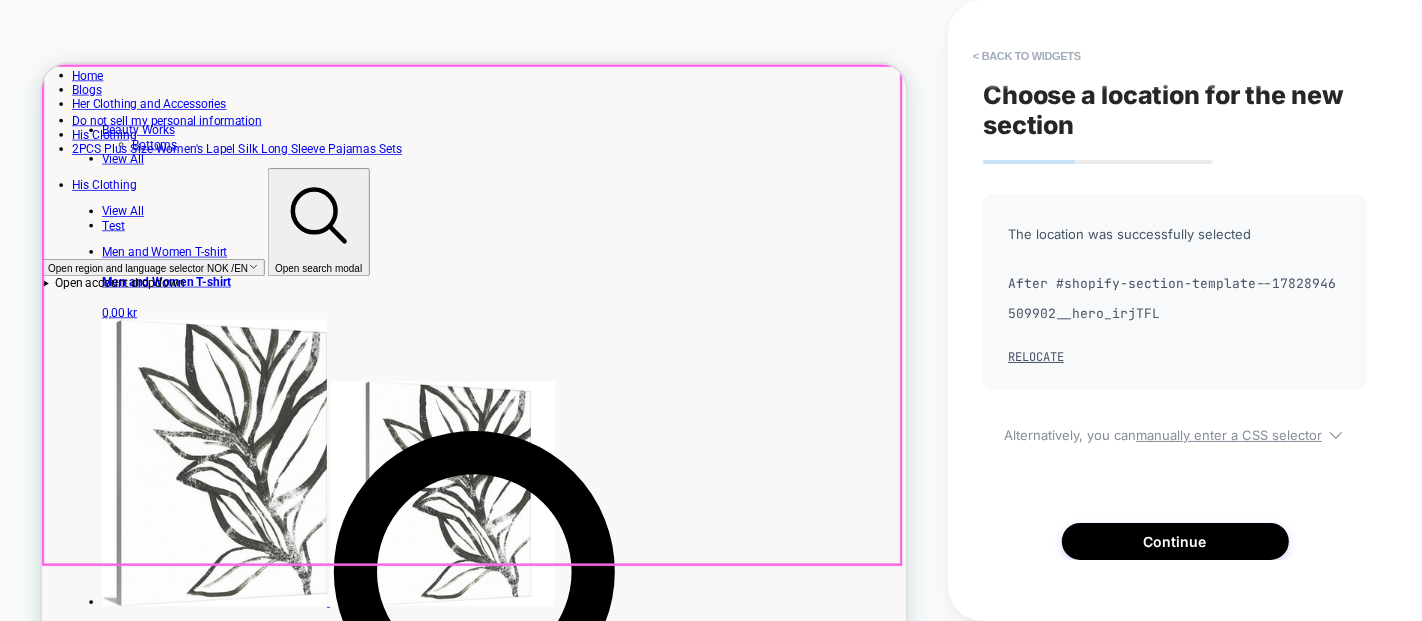 scroll, scrollTop: 292, scrollLeft: 0, axis: vertical 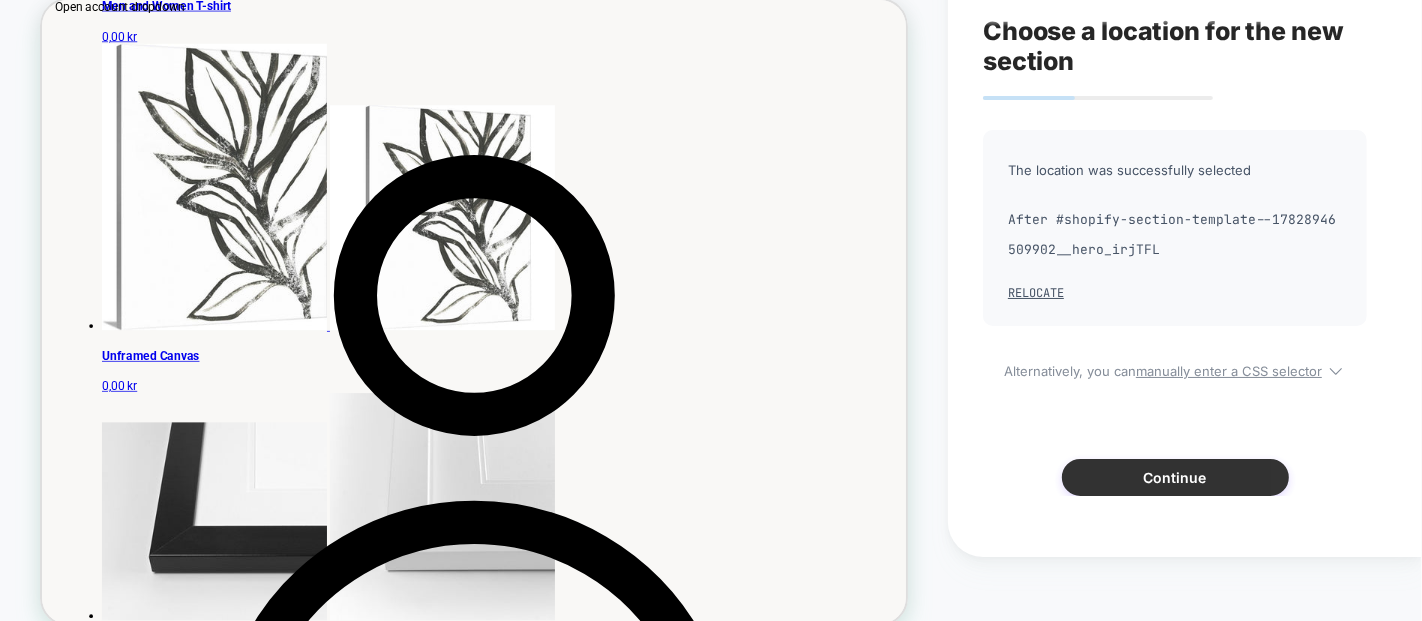 click on "Continue" at bounding box center (1175, 477) 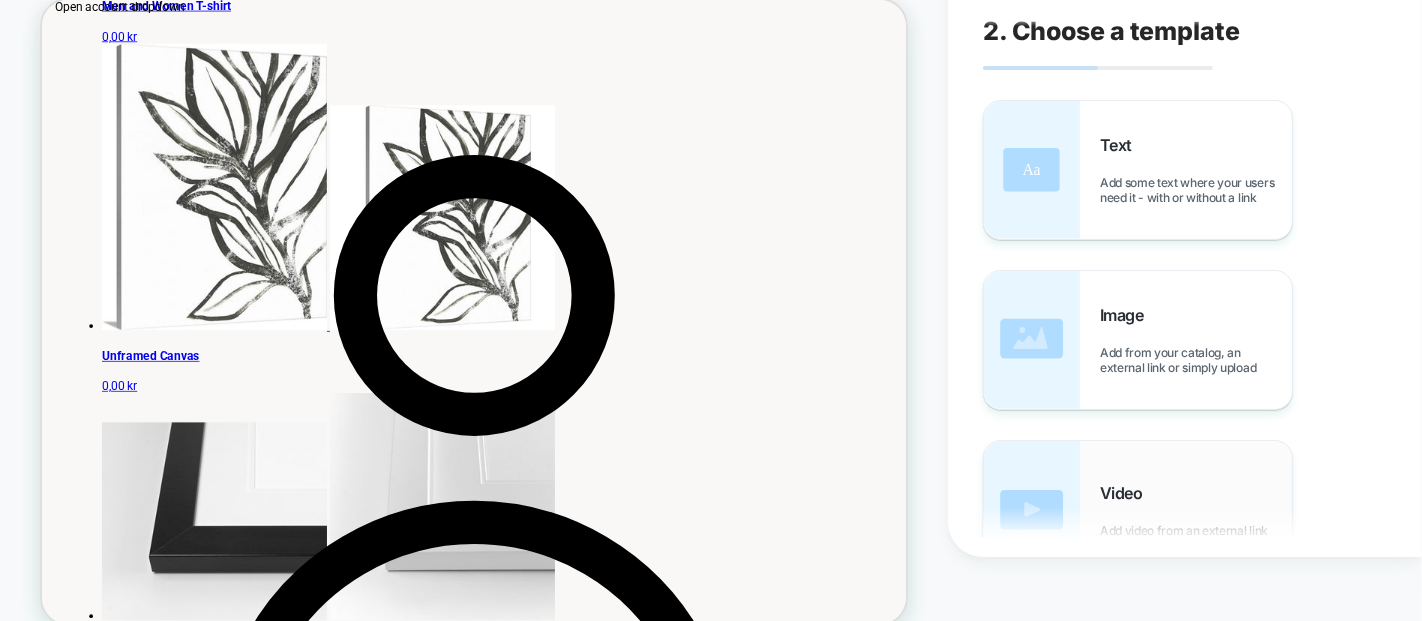 scroll, scrollTop: 3, scrollLeft: 0, axis: vertical 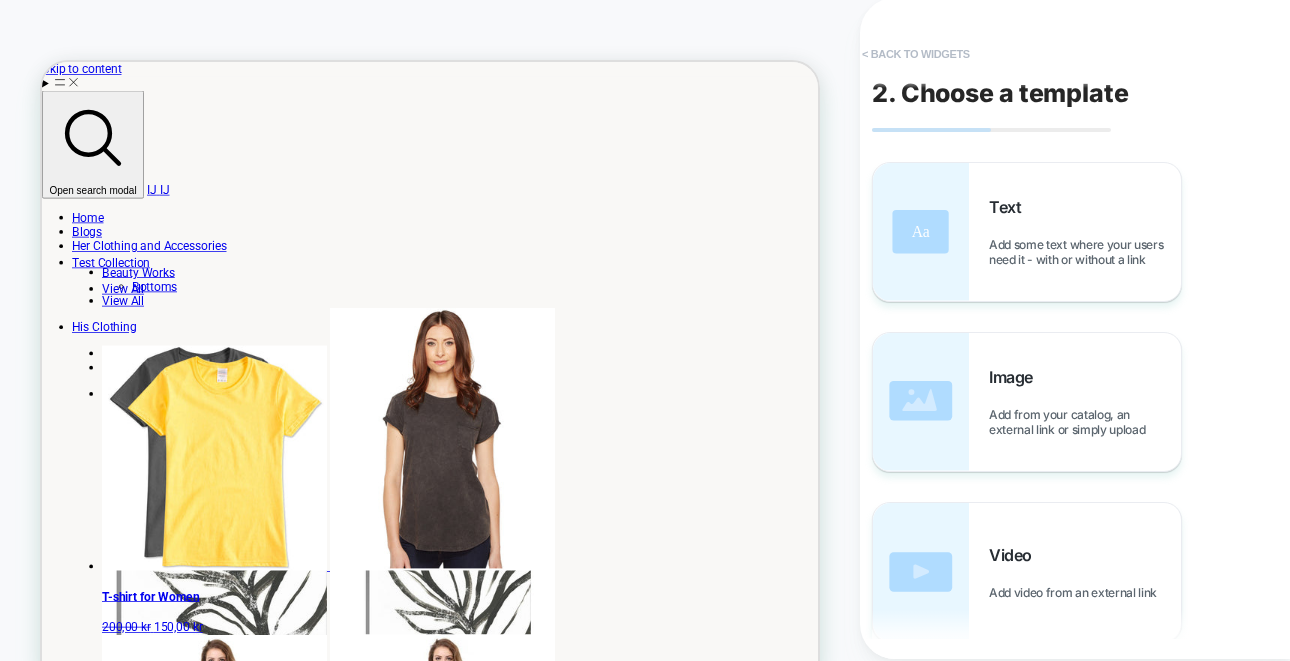 click on "< Back to widgets" at bounding box center [916, 54] 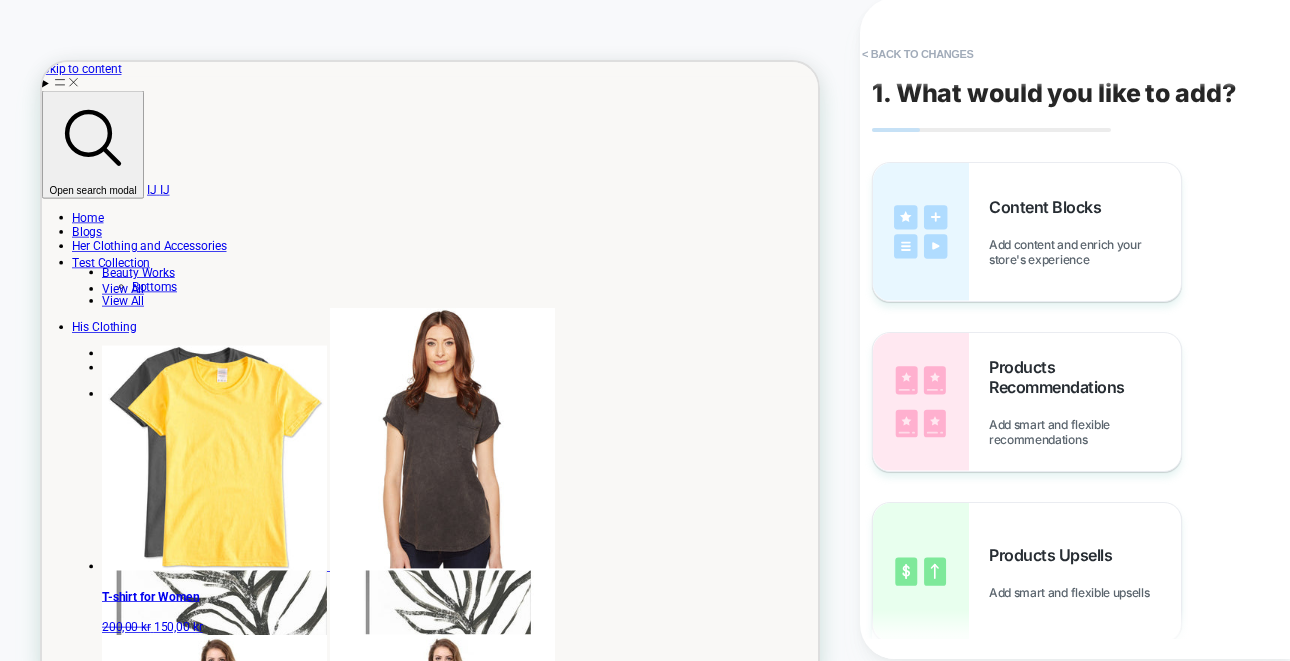 scroll, scrollTop: 40, scrollLeft: 0, axis: vertical 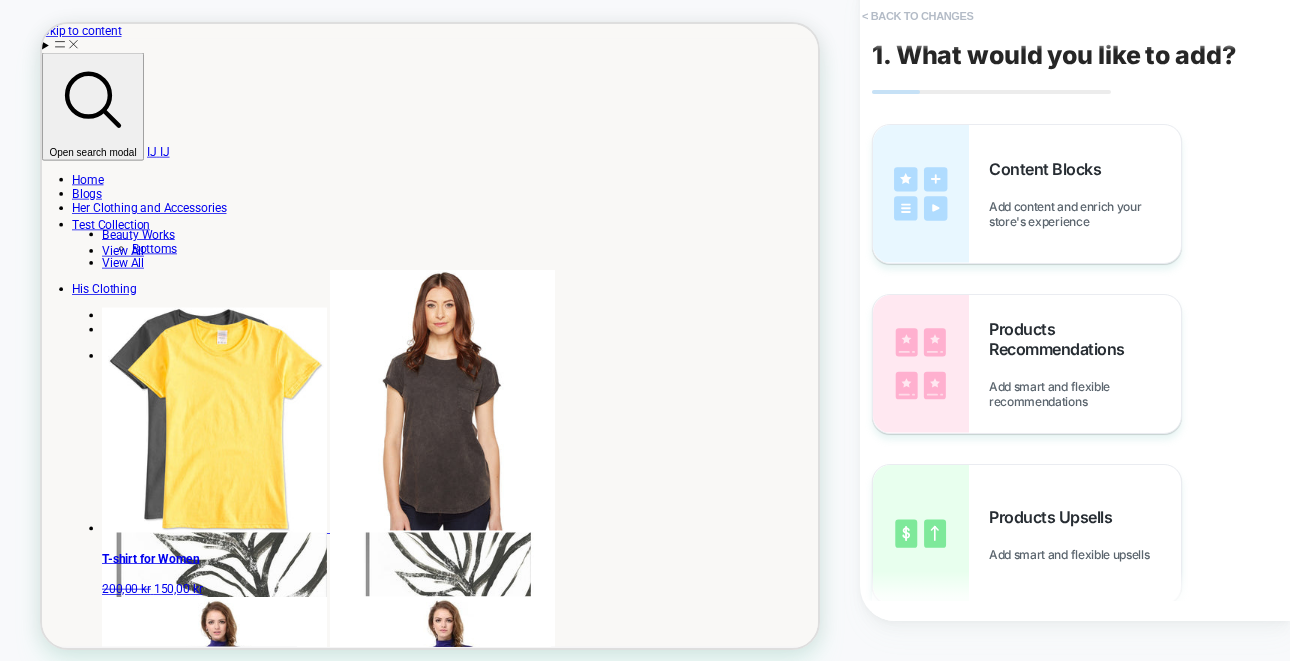 click on "< Back to changes" at bounding box center (918, 16) 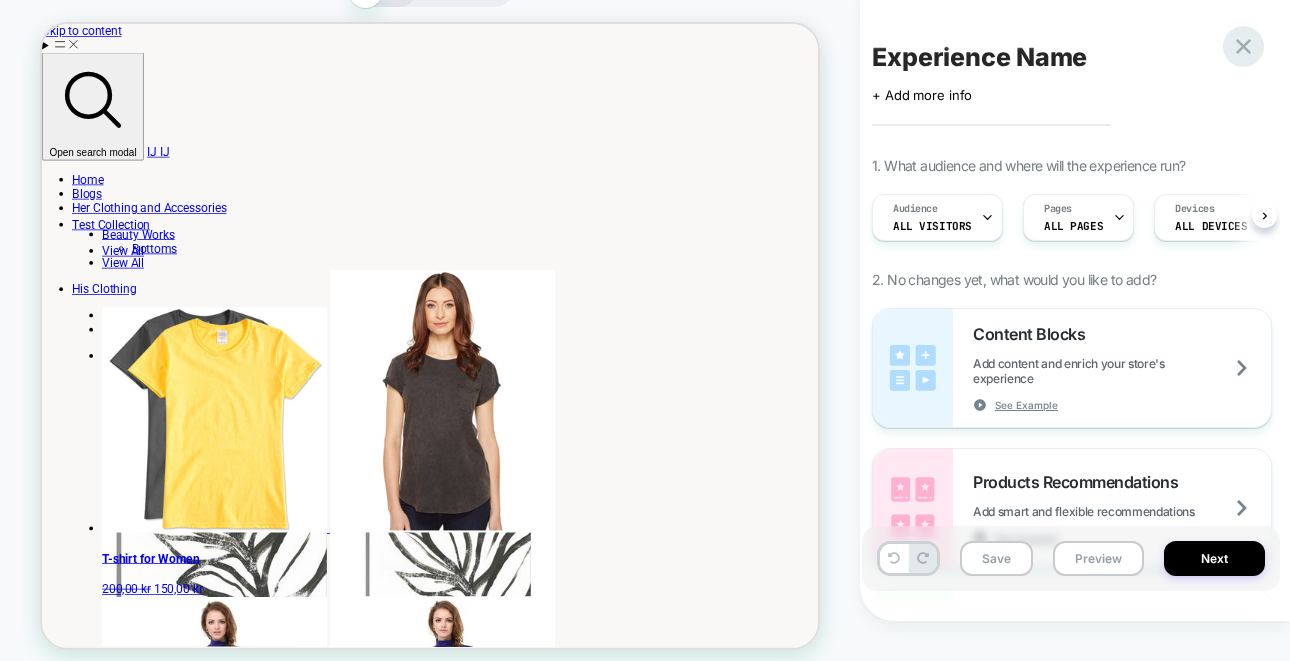 click 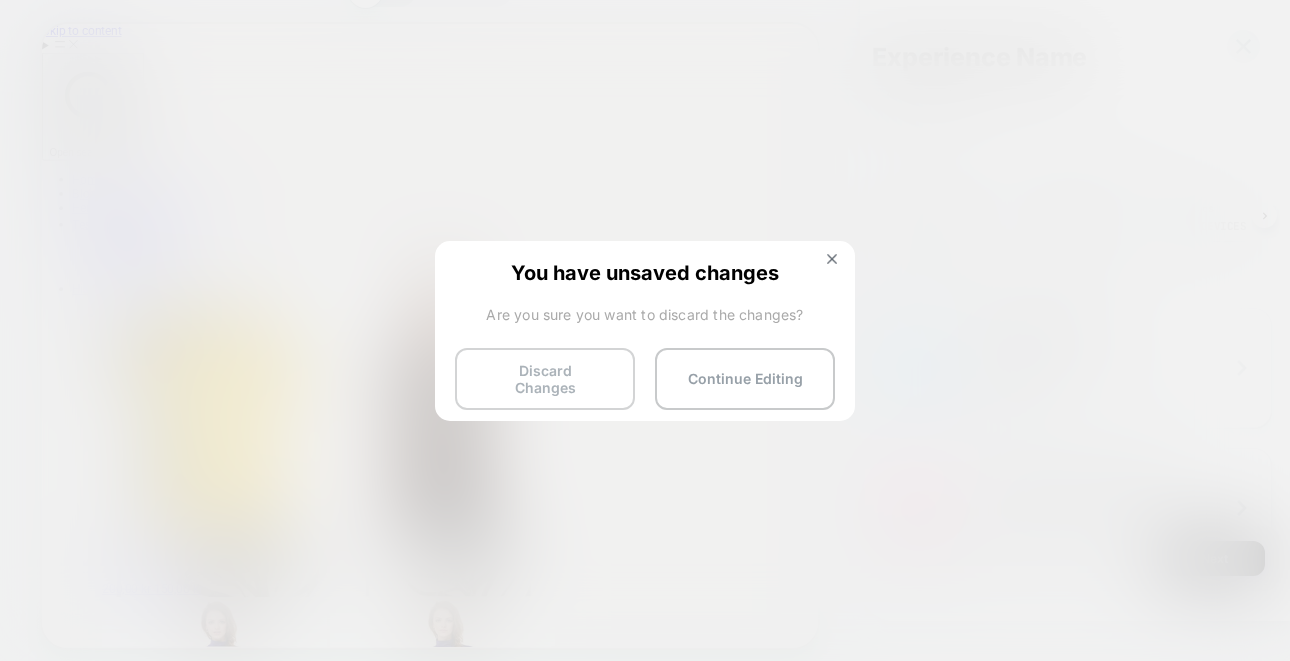 click on "Discard Changes" at bounding box center (545, 379) 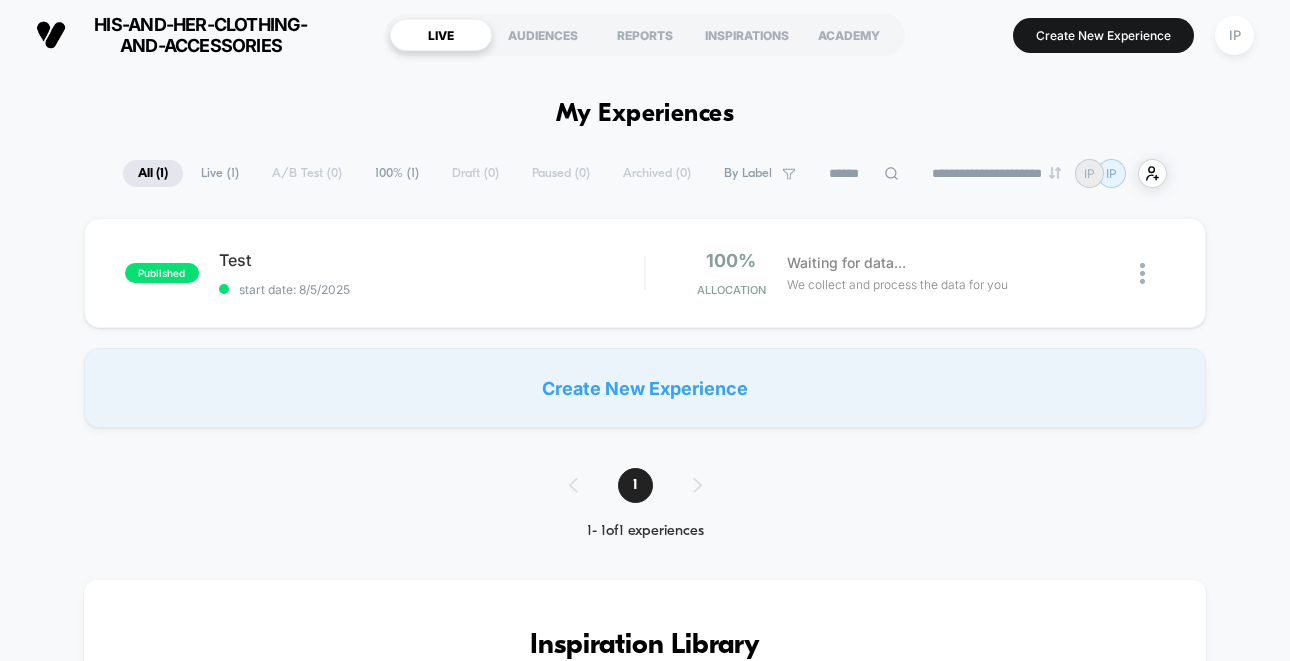 scroll, scrollTop: 0, scrollLeft: 0, axis: both 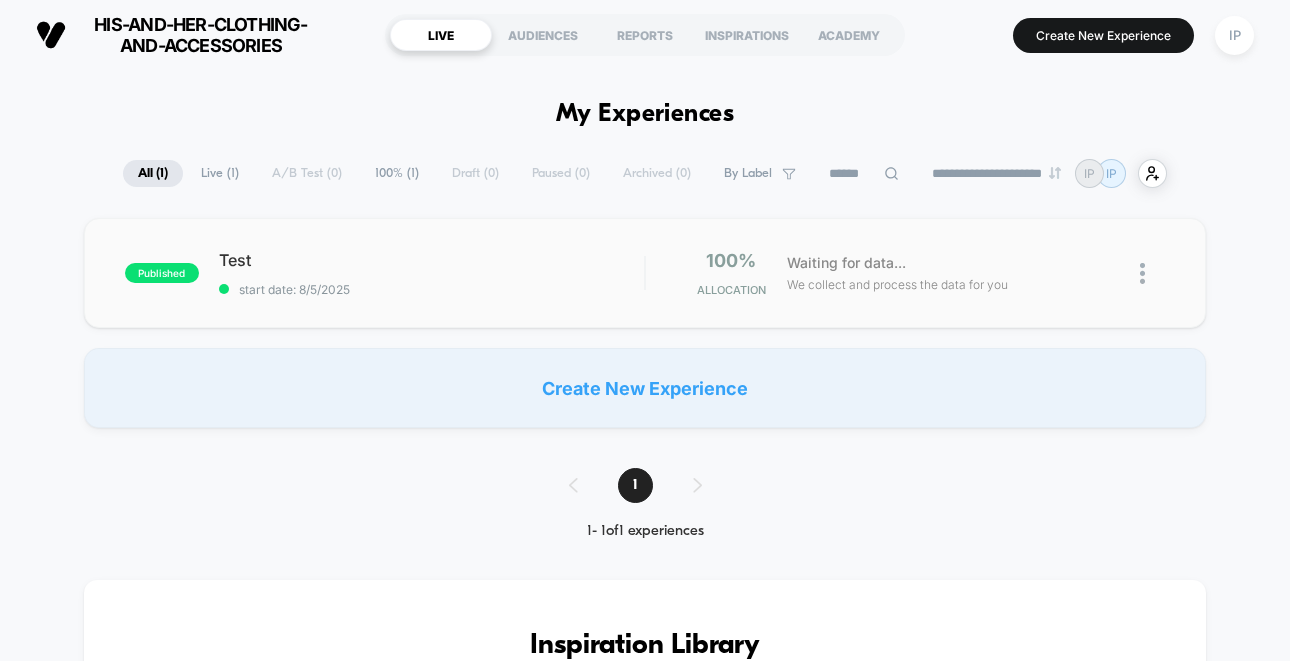 click at bounding box center [1142, 273] 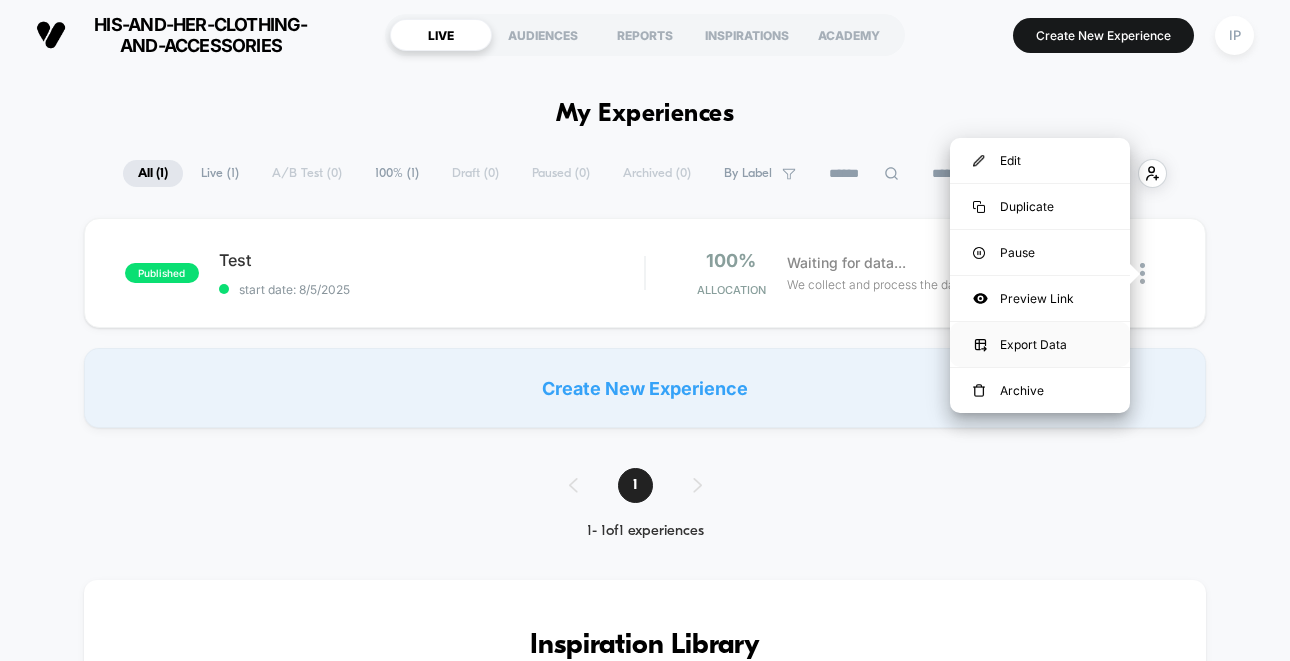 click on "Export Data" at bounding box center [1040, 344] 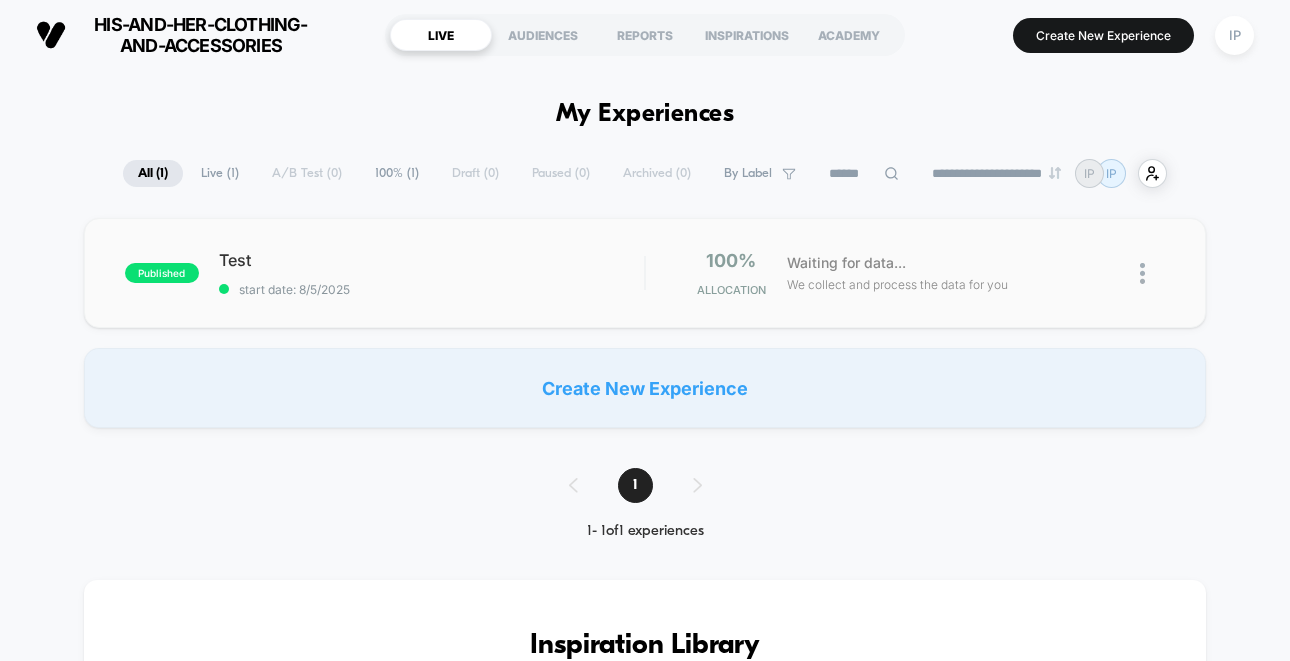 click on "published Test start date: 8/5/2025 100% Allocation Waiting for data... We collect and process the data for you" at bounding box center [645, 273] 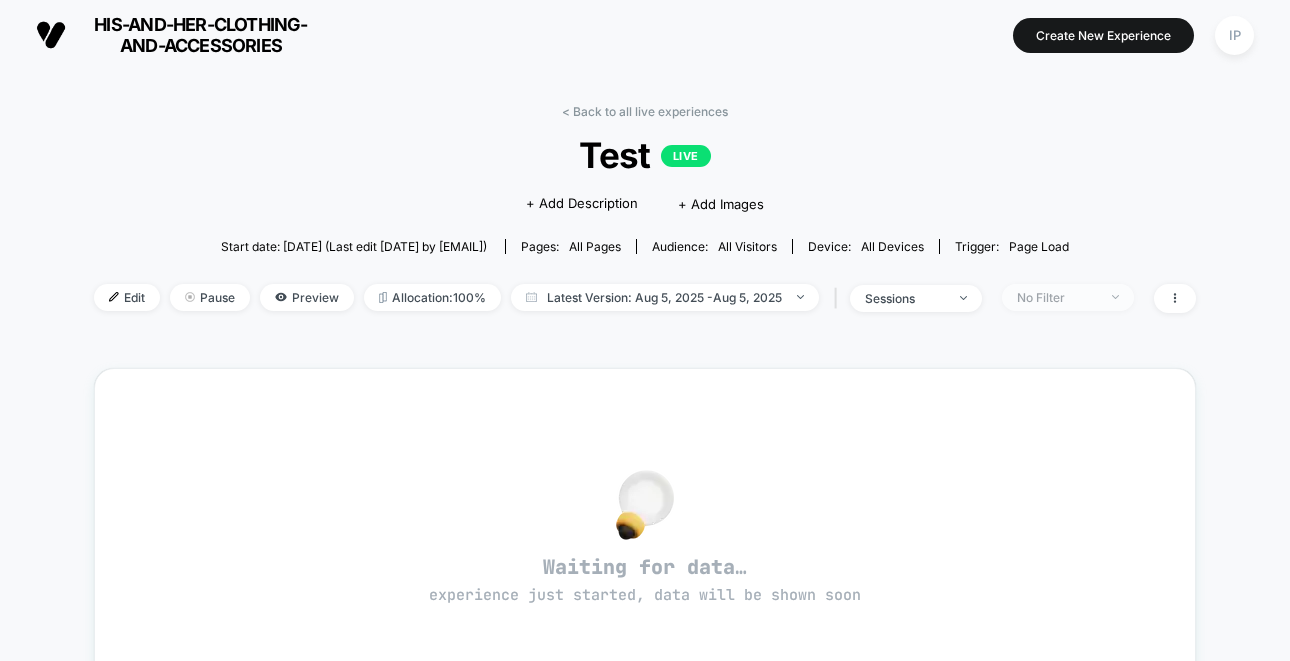 click on "No Filter" at bounding box center [1057, 297] 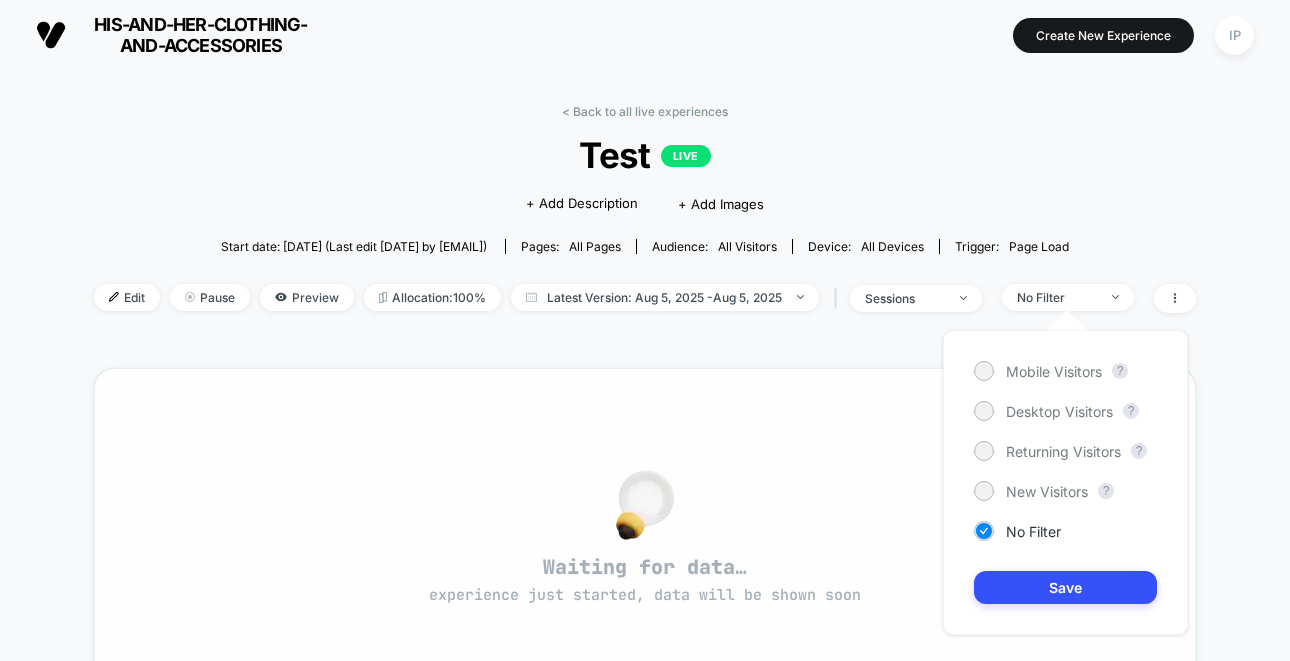click on "Waiting for data… experience just started, data will be shown soon" at bounding box center (645, 545) 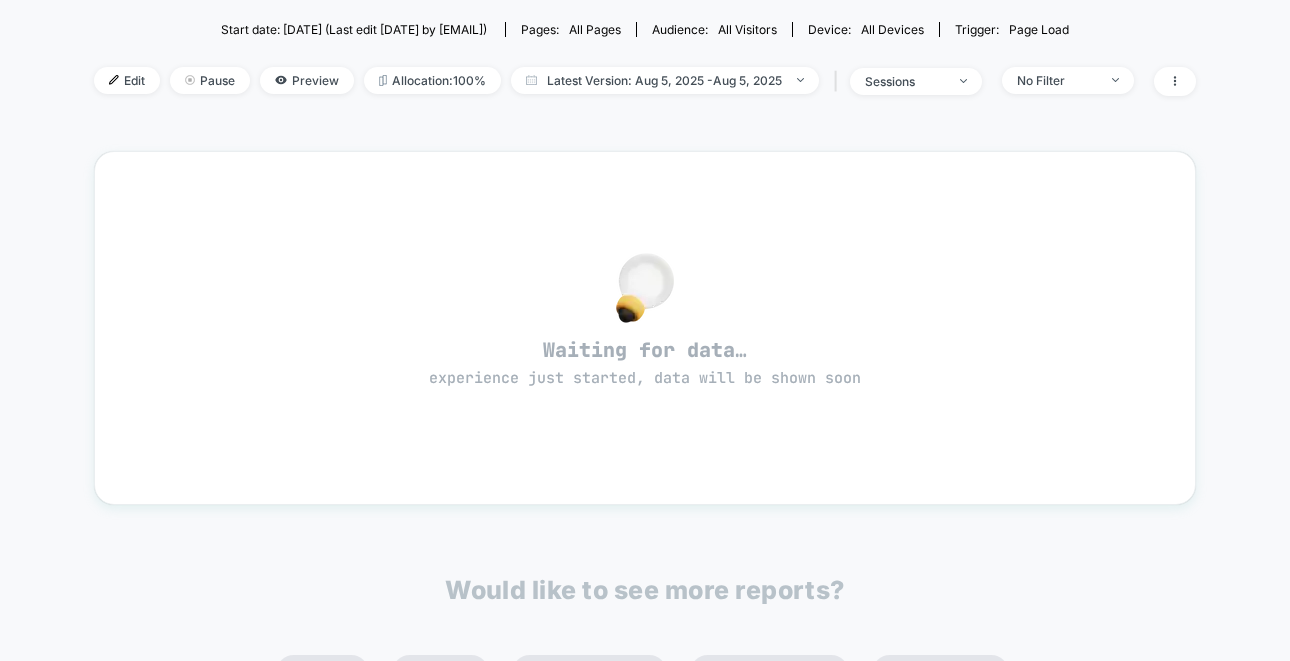 scroll, scrollTop: 0, scrollLeft: 0, axis: both 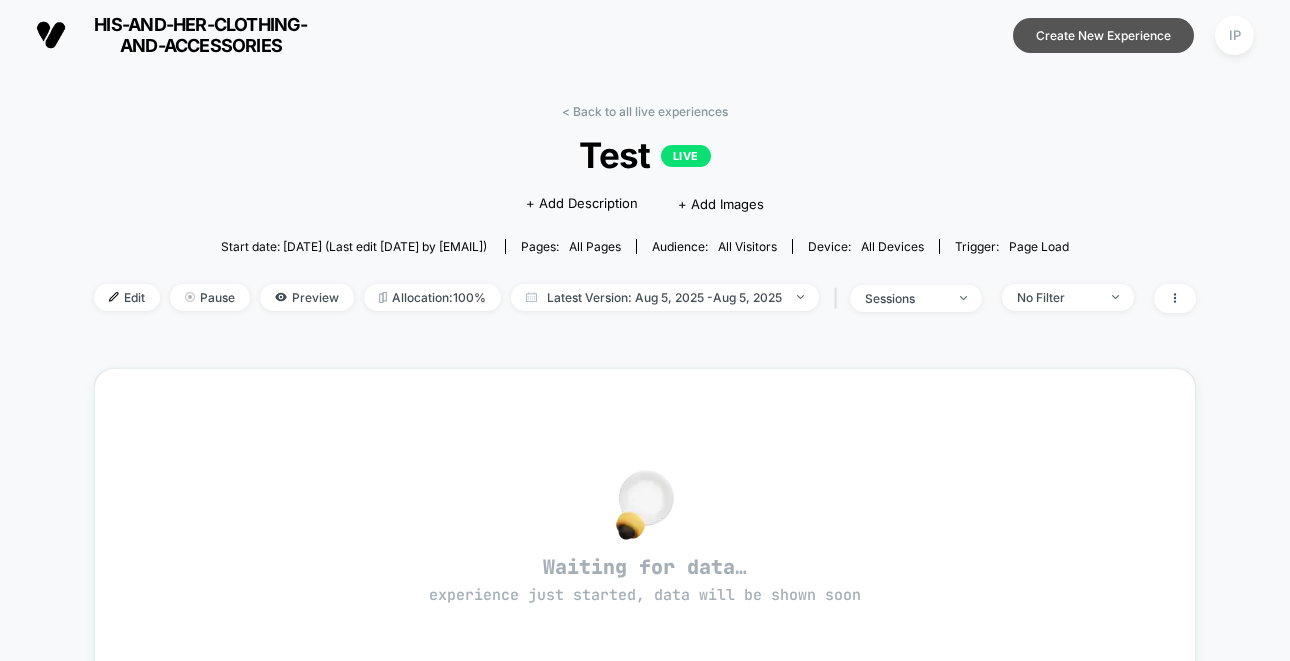 click on "Create New Experience" at bounding box center [1103, 35] 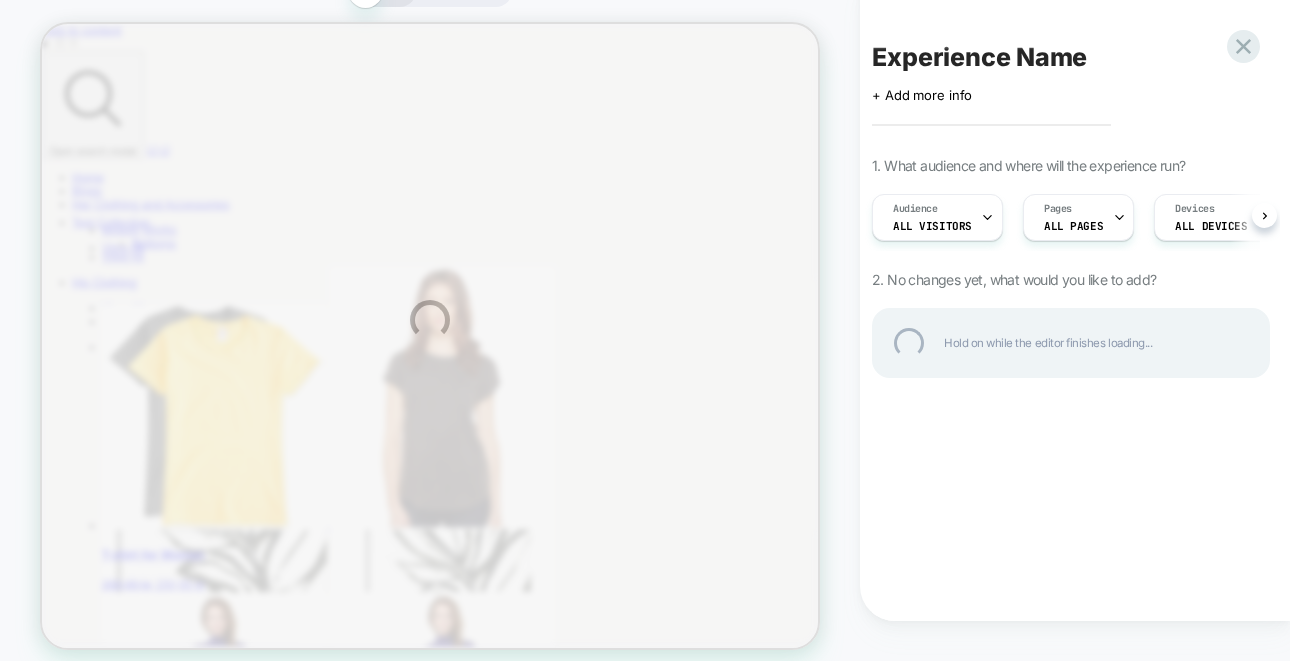 scroll, scrollTop: 0, scrollLeft: 0, axis: both 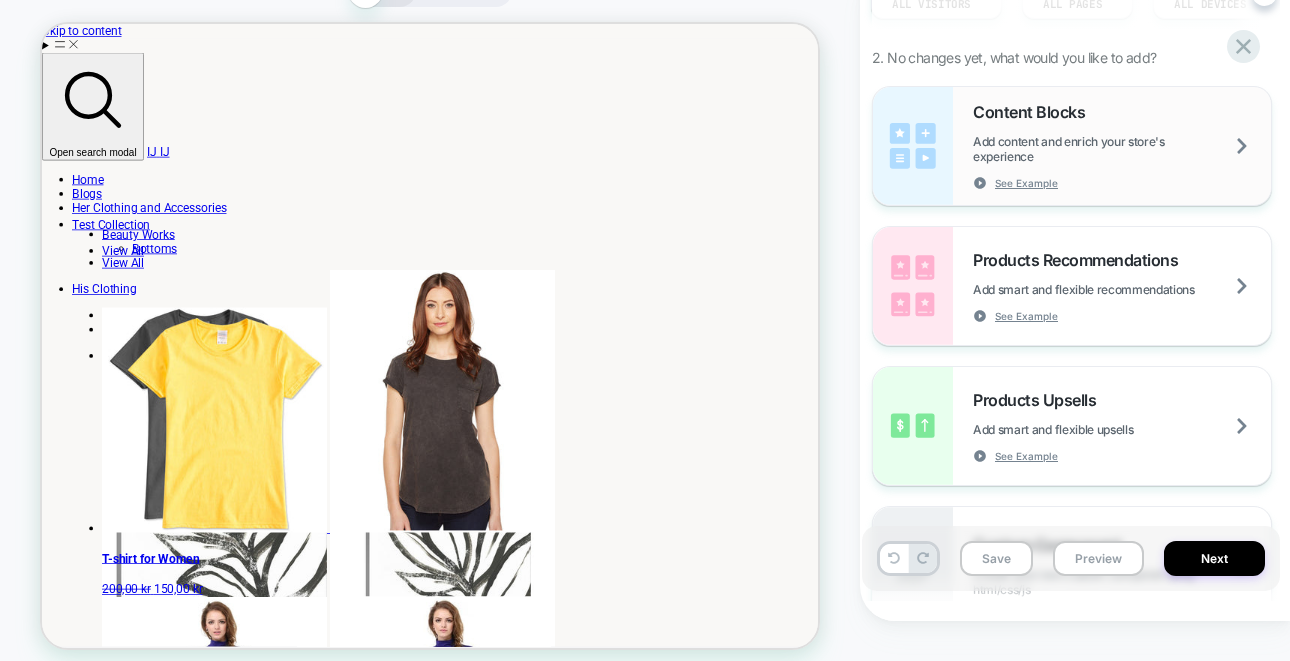 click on "Add content and enrich your store's experience" at bounding box center [1122, 149] 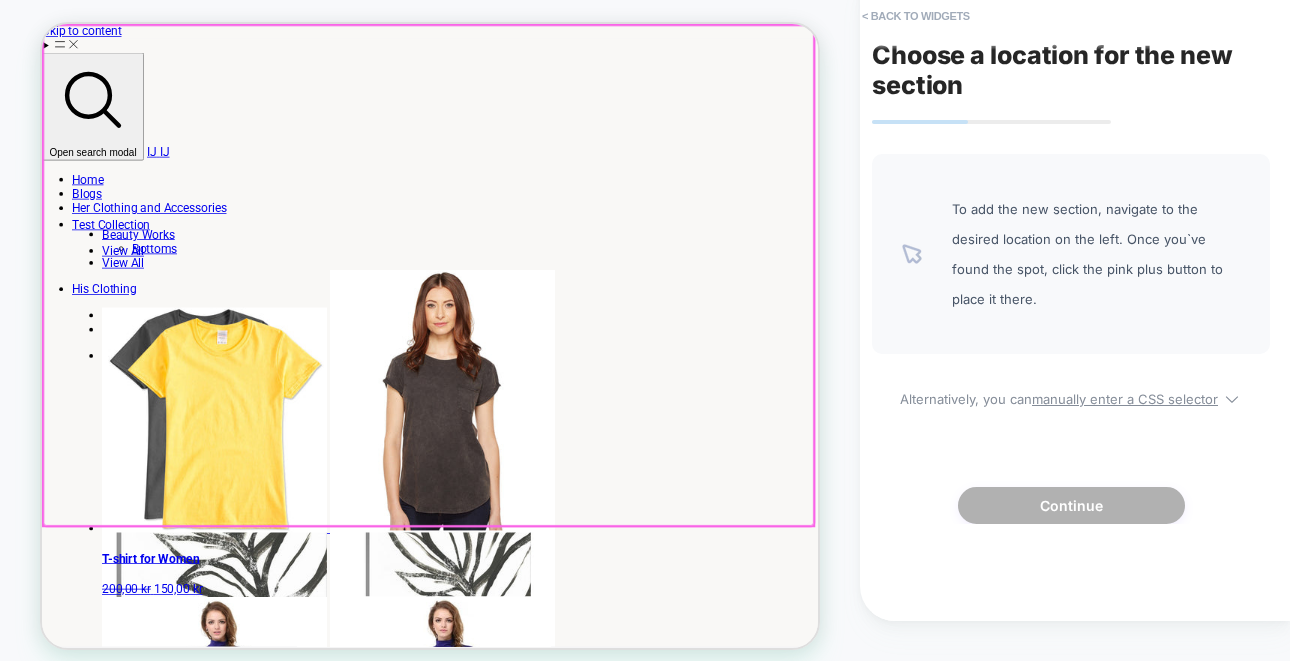 click at bounding box center (557, 359) 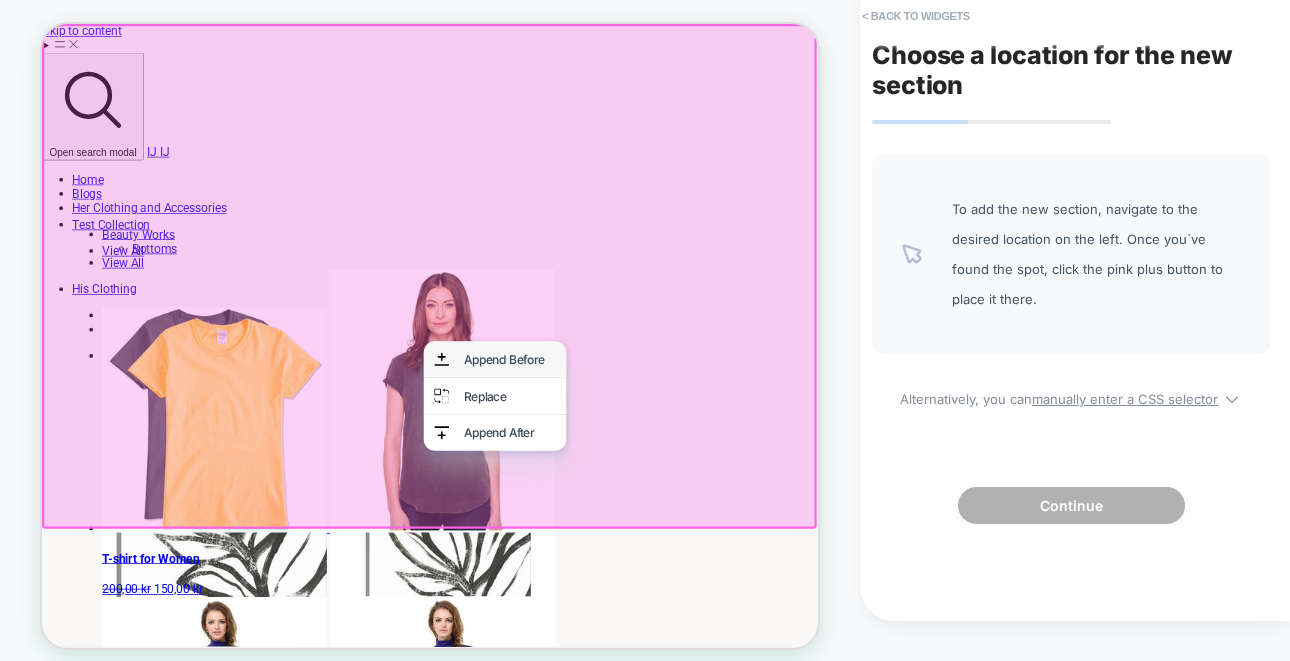 click on "Append Before" at bounding box center [666, 471] 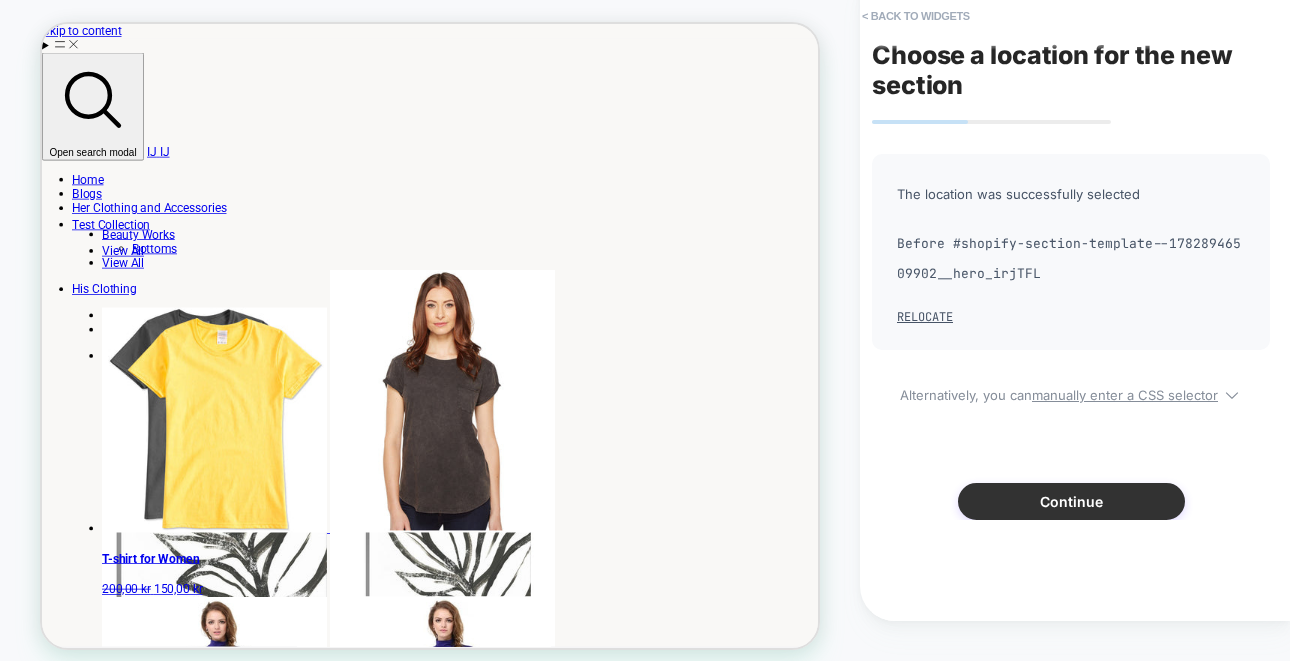 drag, startPoint x: 885, startPoint y: 543, endPoint x: 1006, endPoint y: 533, distance: 121.41252 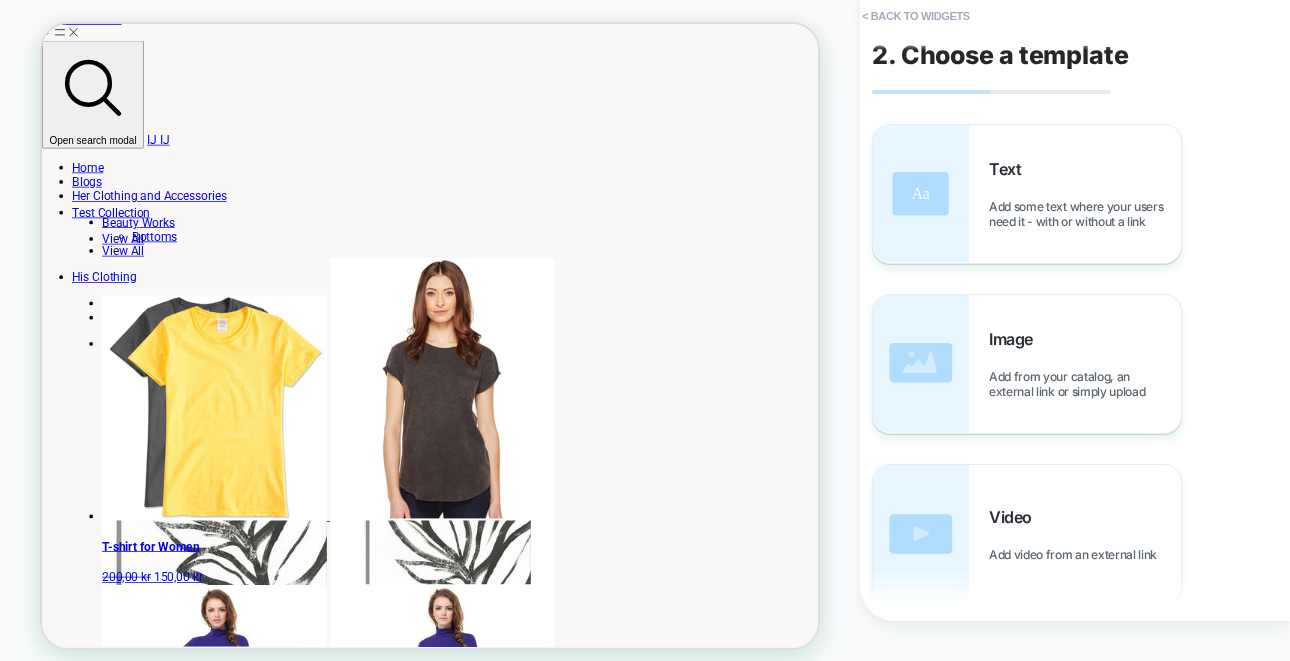 scroll, scrollTop: 156, scrollLeft: 0, axis: vertical 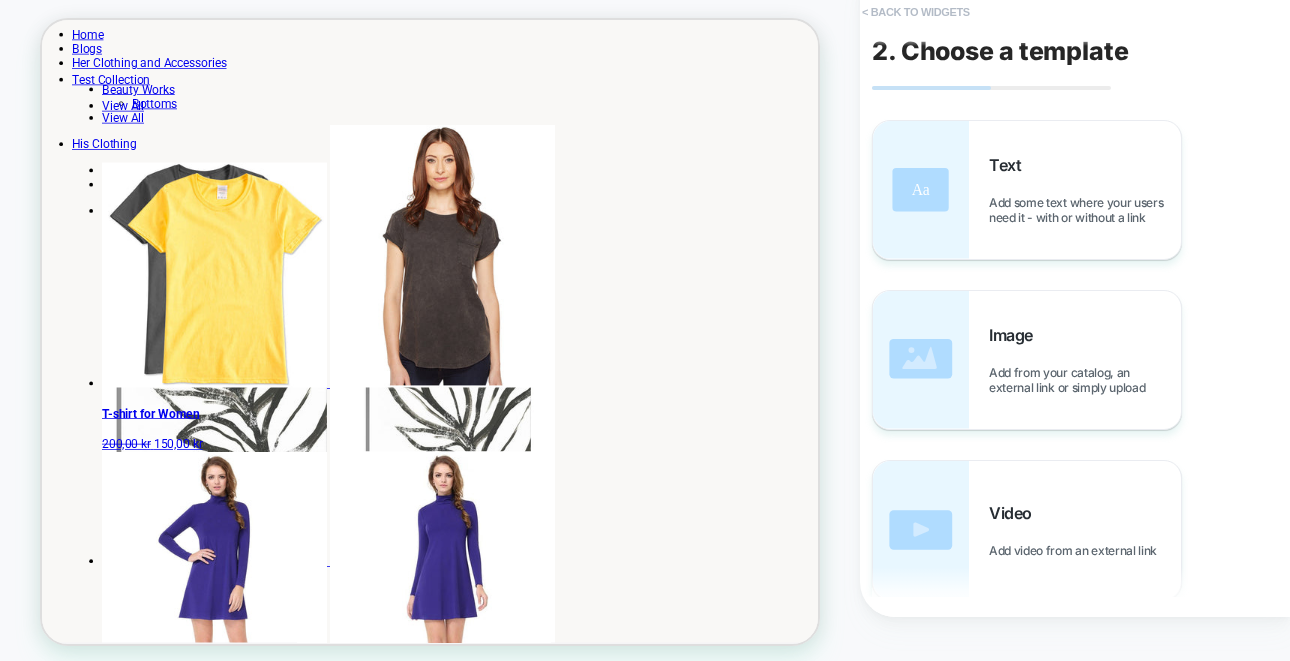 click on "< Back to widgets" at bounding box center (916, 12) 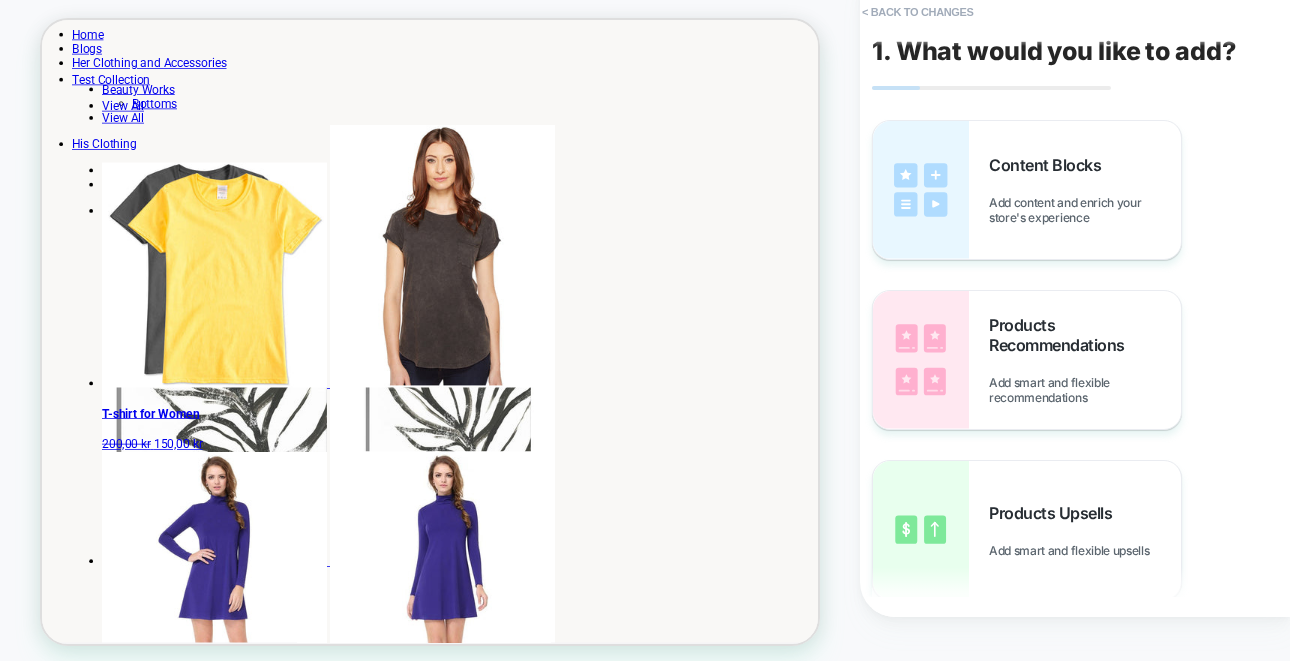 scroll, scrollTop: 0, scrollLeft: 0, axis: both 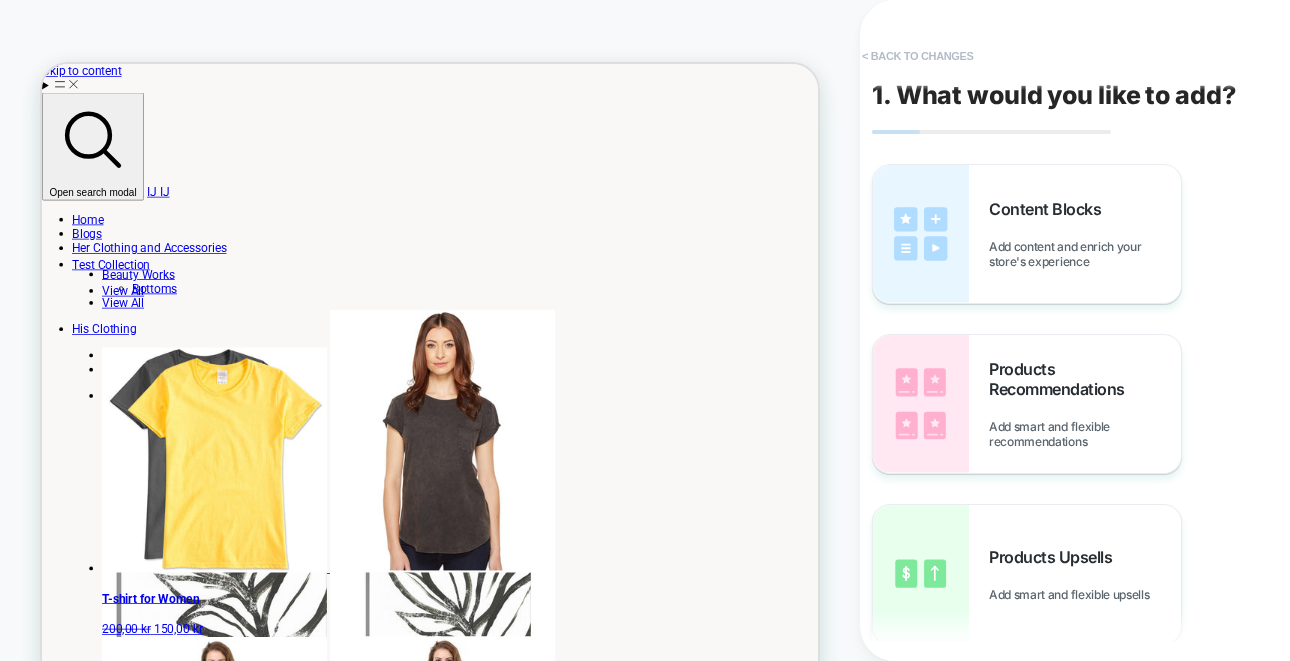 click on "< Back to changes" at bounding box center [918, 56] 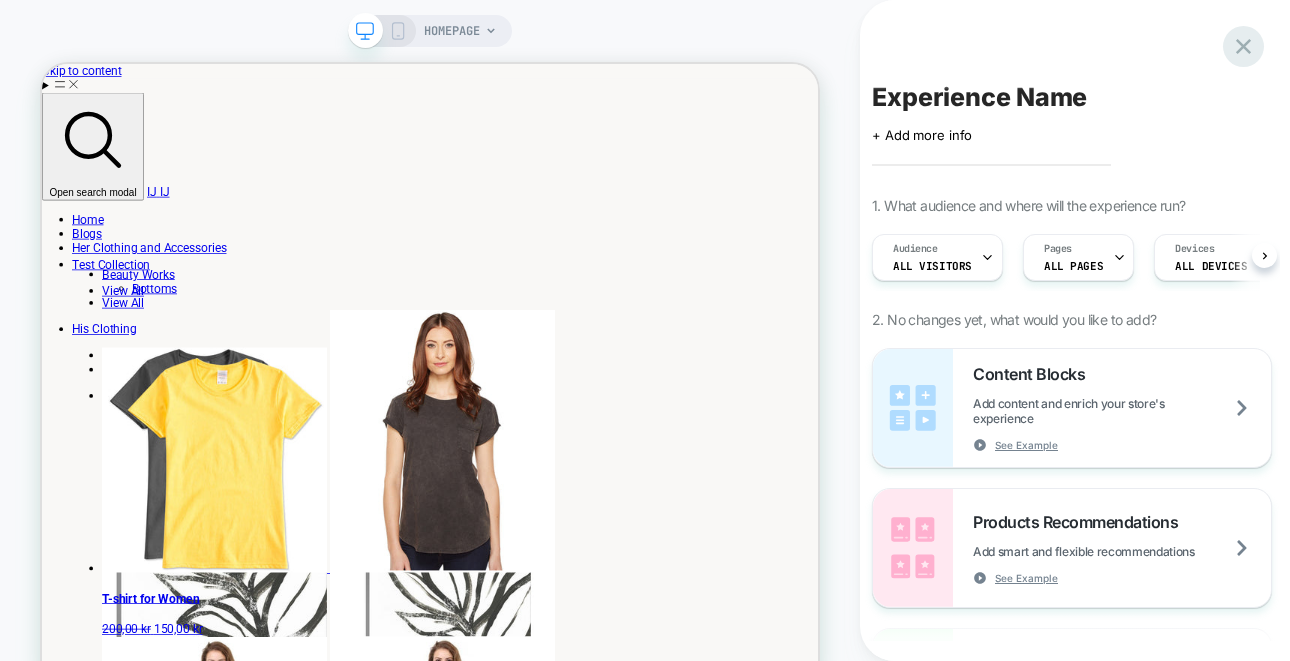scroll, scrollTop: 0, scrollLeft: 1, axis: horizontal 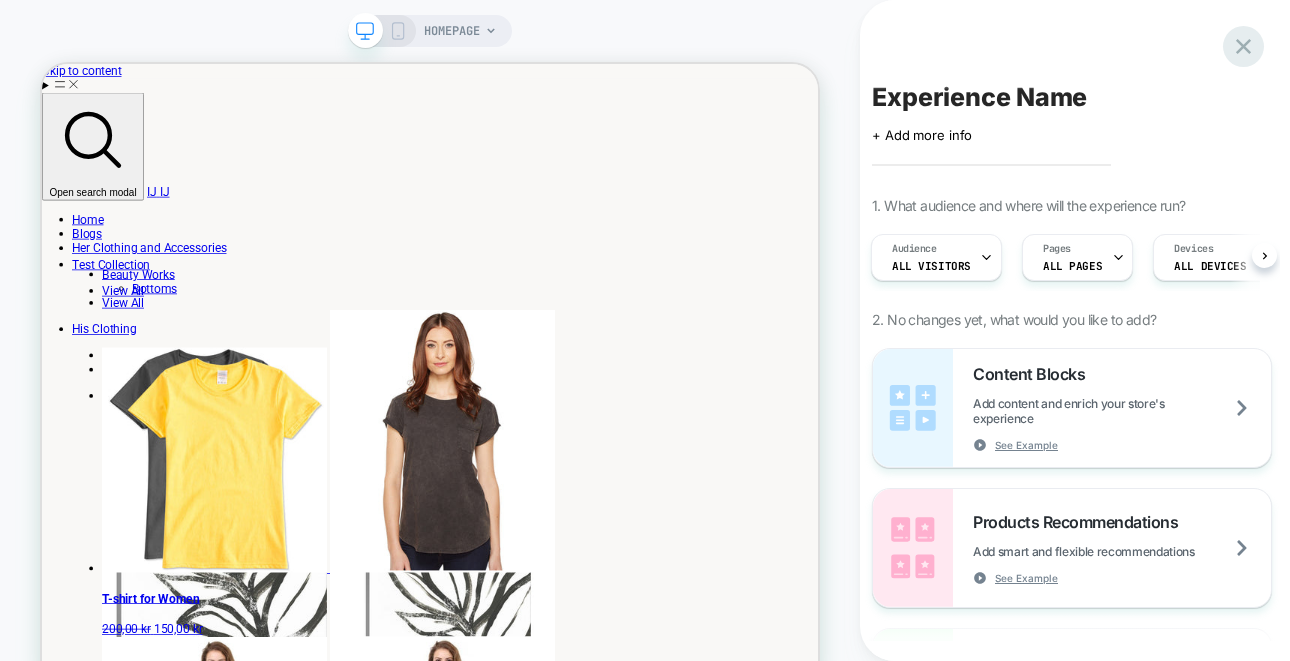 click 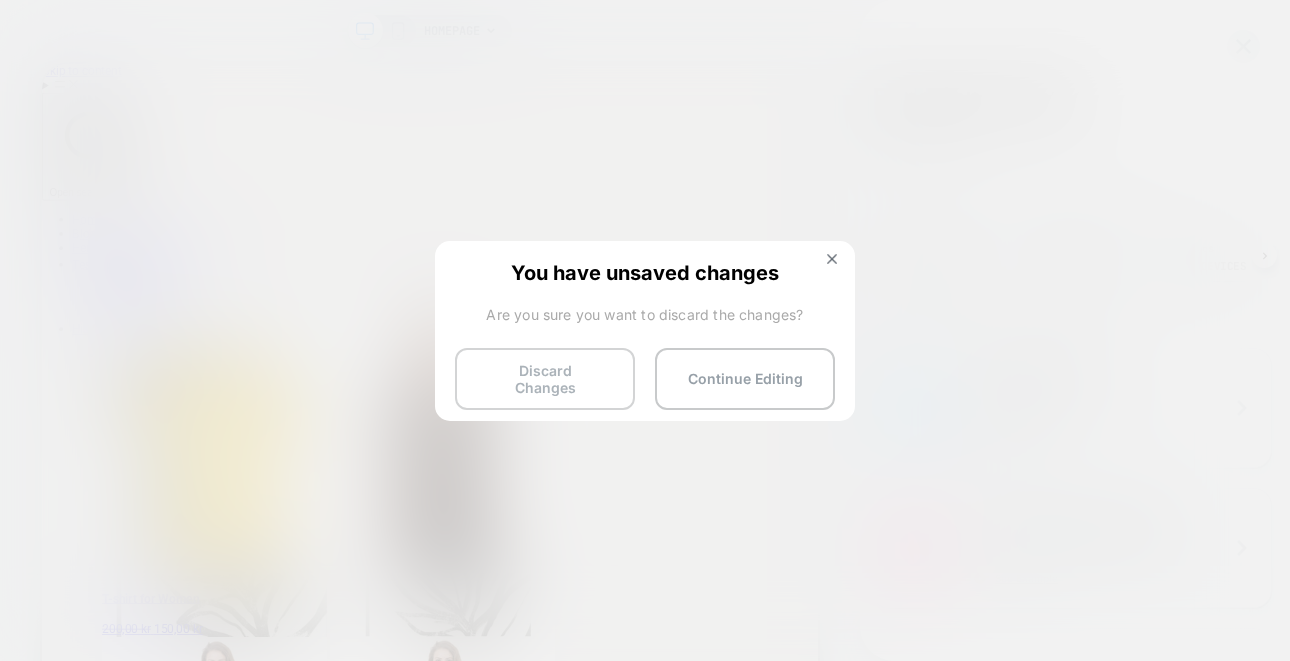 click on "Discard Changes" at bounding box center [545, 379] 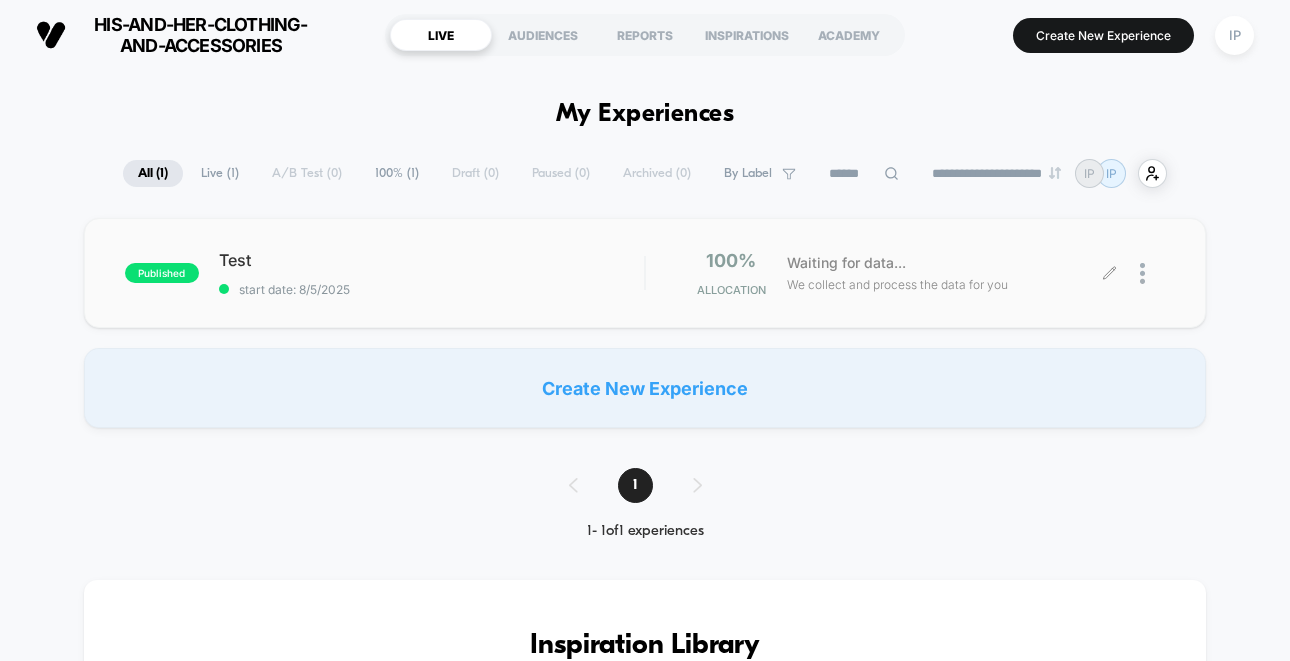 click at bounding box center [1152, 273] 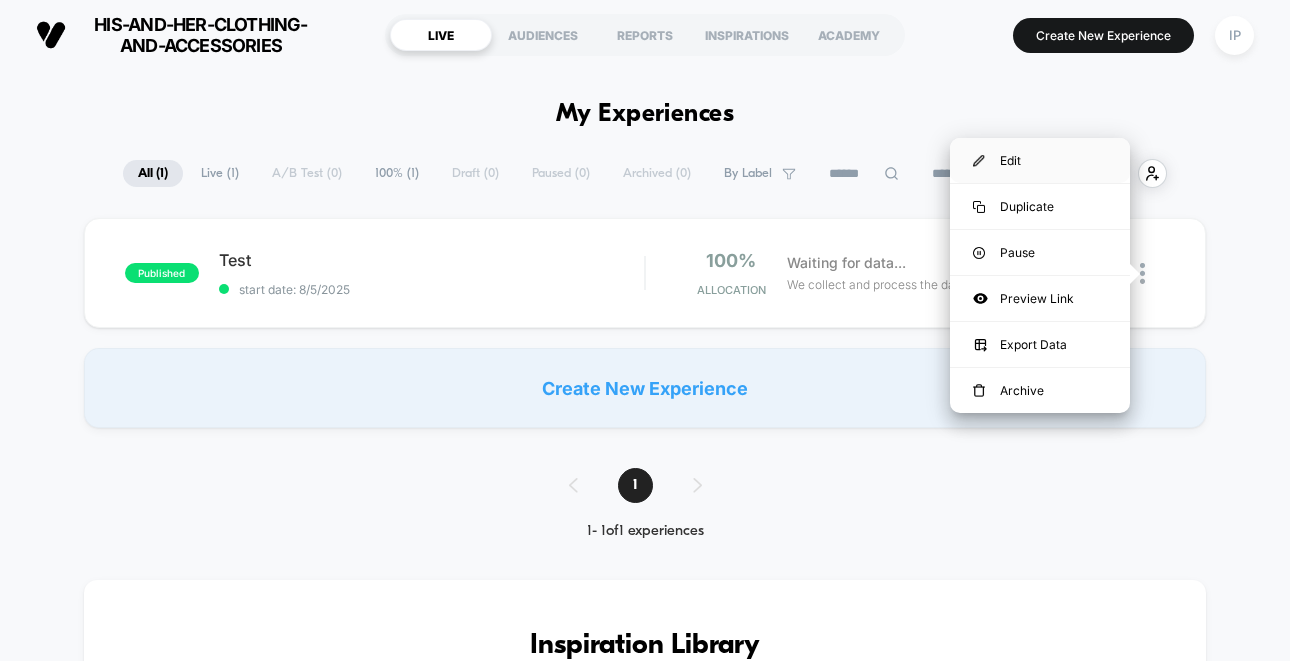 click on "Edit" at bounding box center [1040, 160] 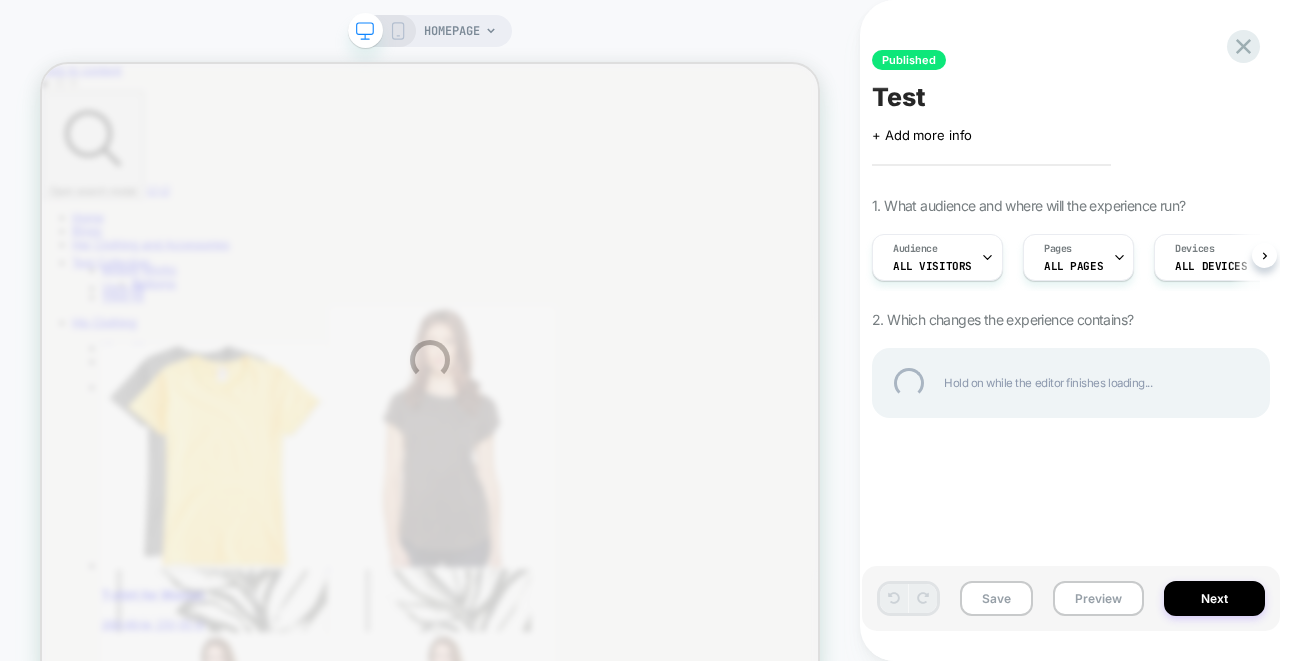 scroll, scrollTop: 0, scrollLeft: 0, axis: both 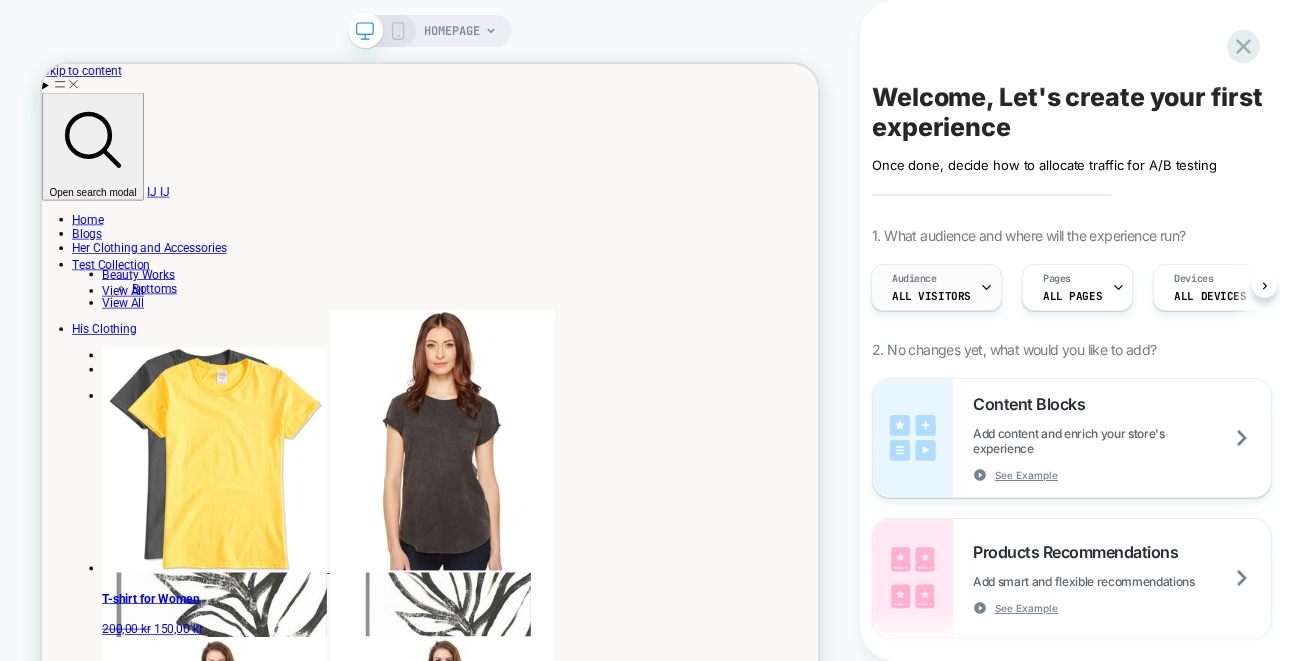 click on "All Visitors" at bounding box center (931, 296) 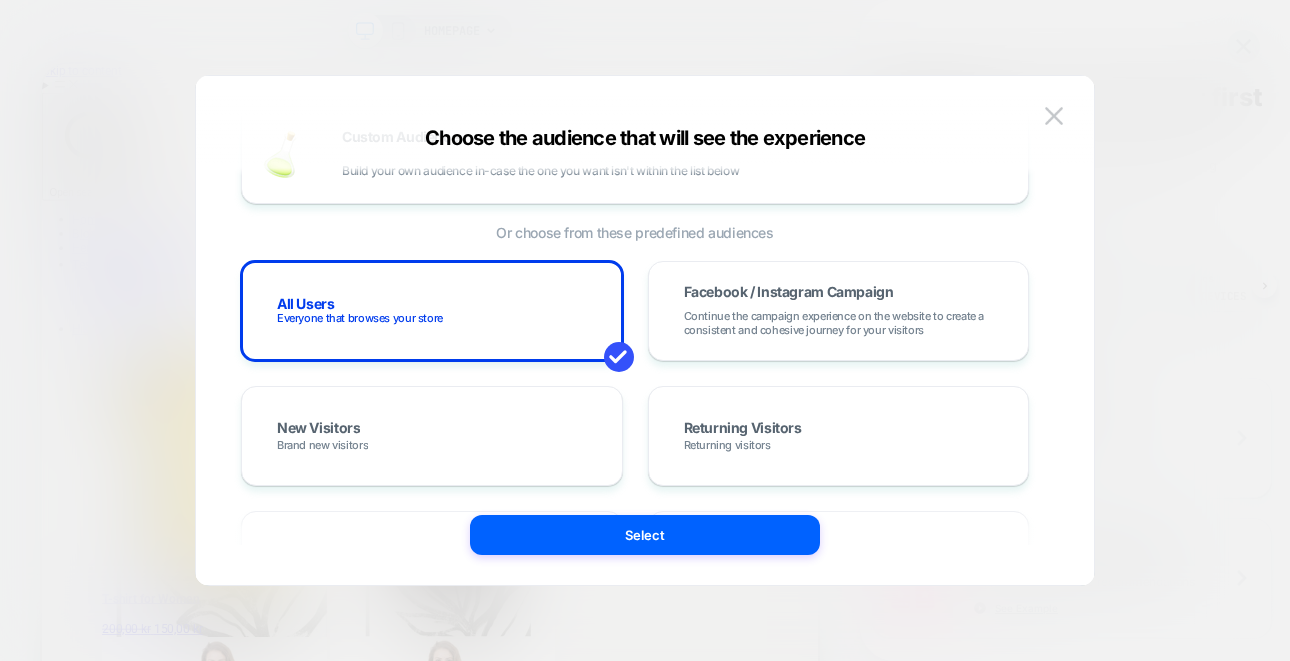 scroll, scrollTop: 0, scrollLeft: 0, axis: both 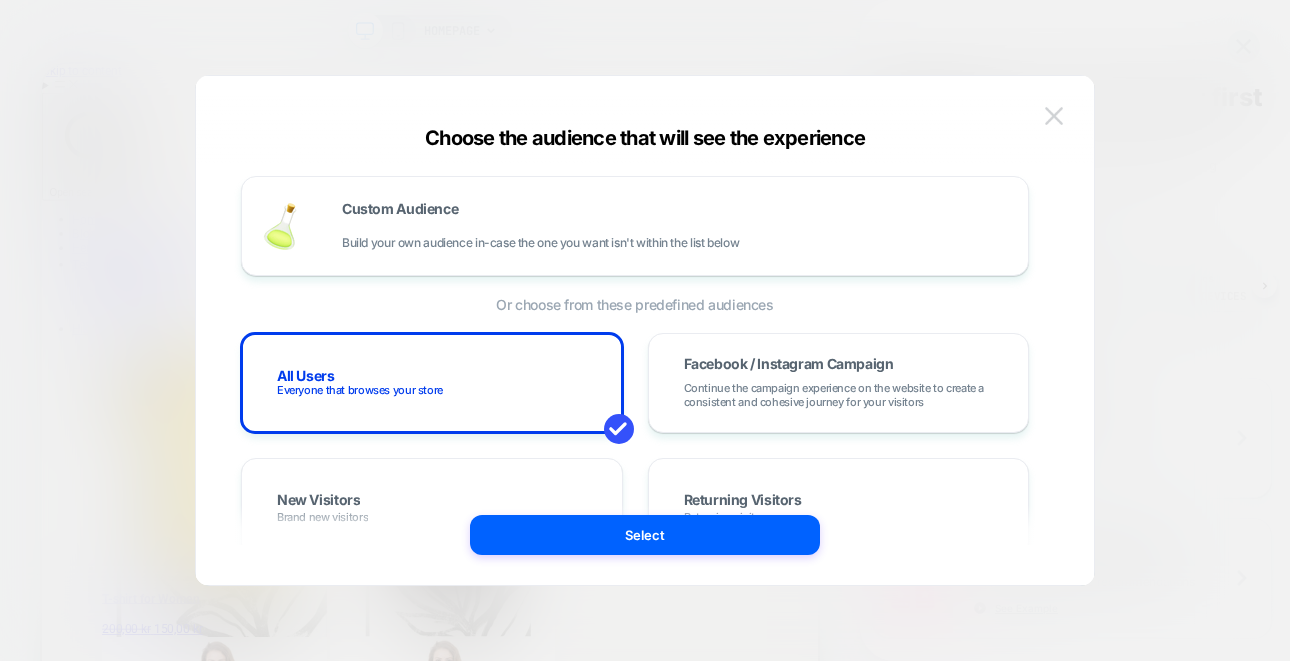 click at bounding box center [1054, 115] 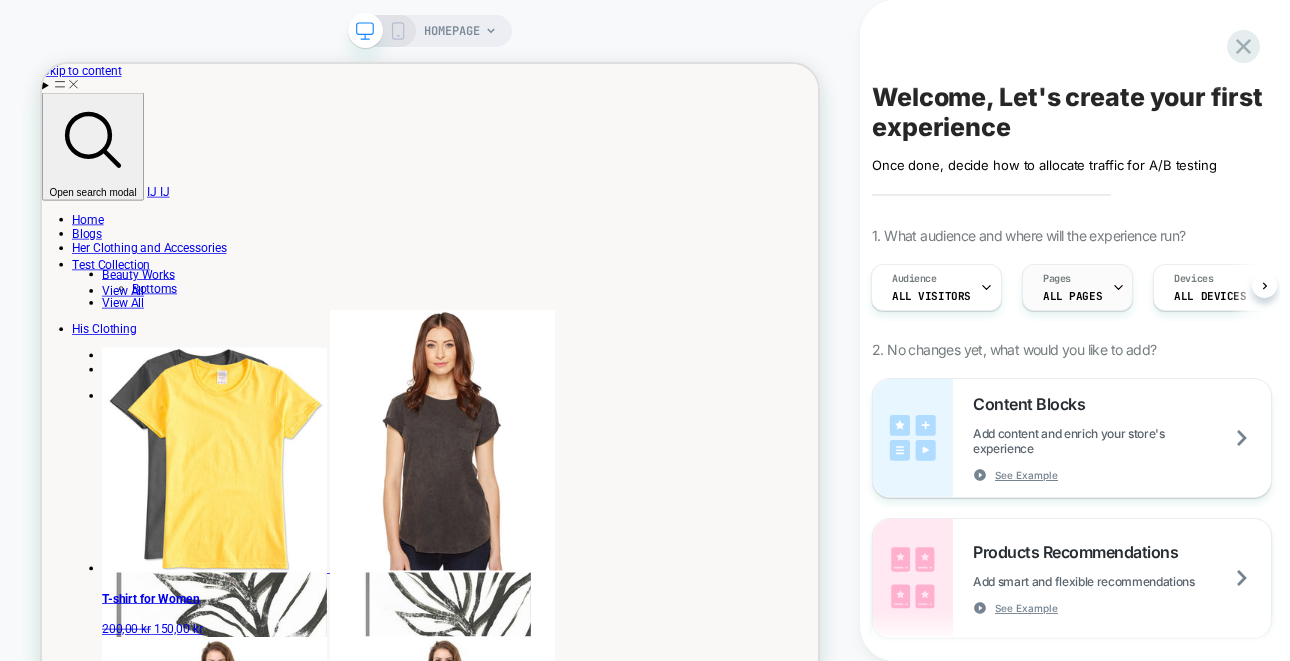 click on "ALL PAGES" at bounding box center [1072, 296] 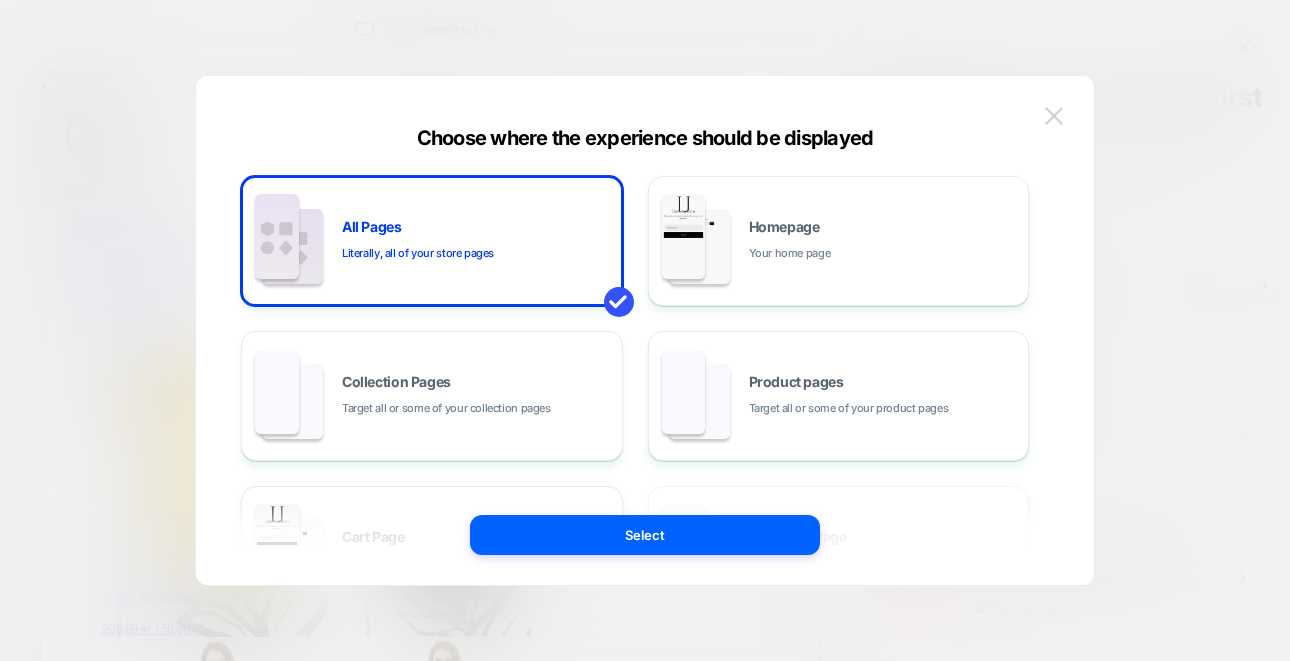 click at bounding box center [1054, 115] 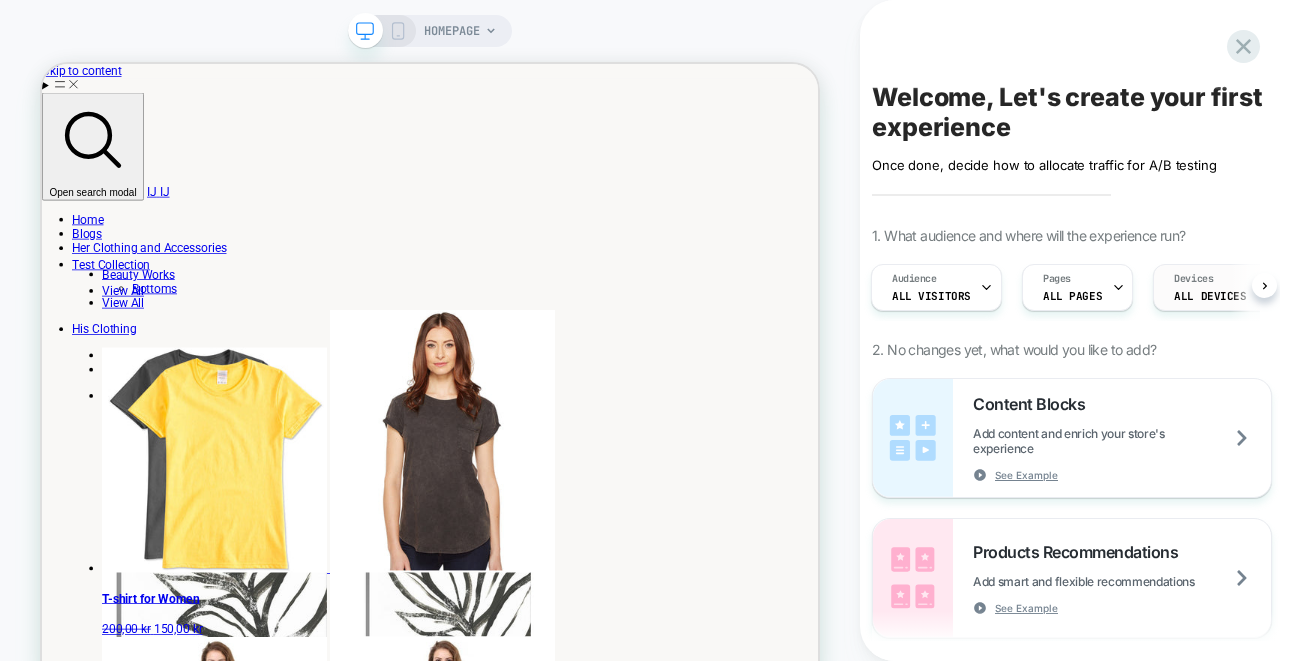 click on "ALL DEVICES" at bounding box center [1210, 296] 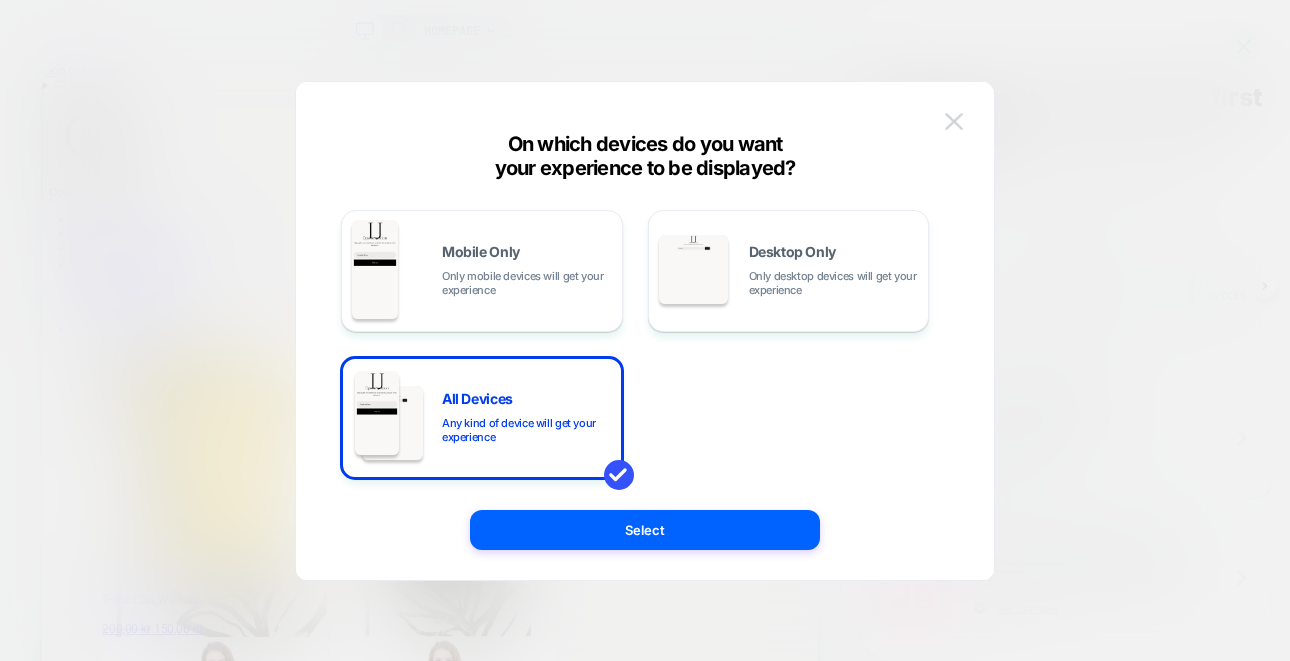 click at bounding box center (954, 122) 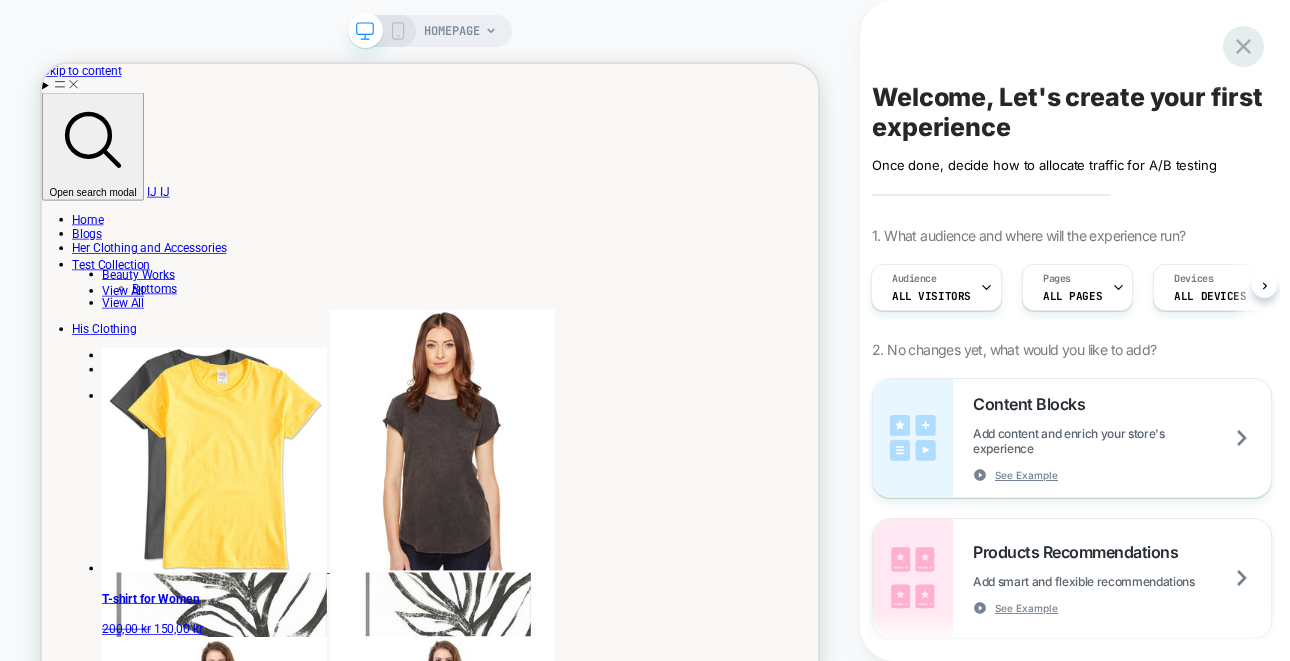 click 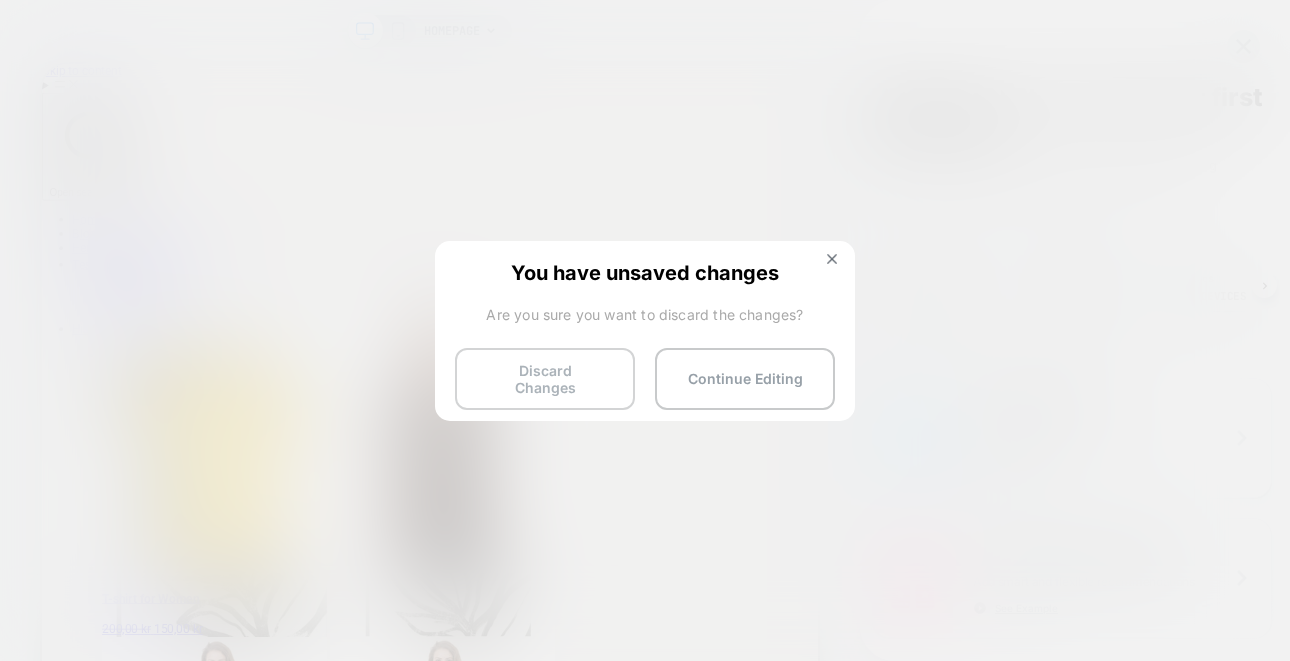 click on "Discard Changes" at bounding box center (545, 379) 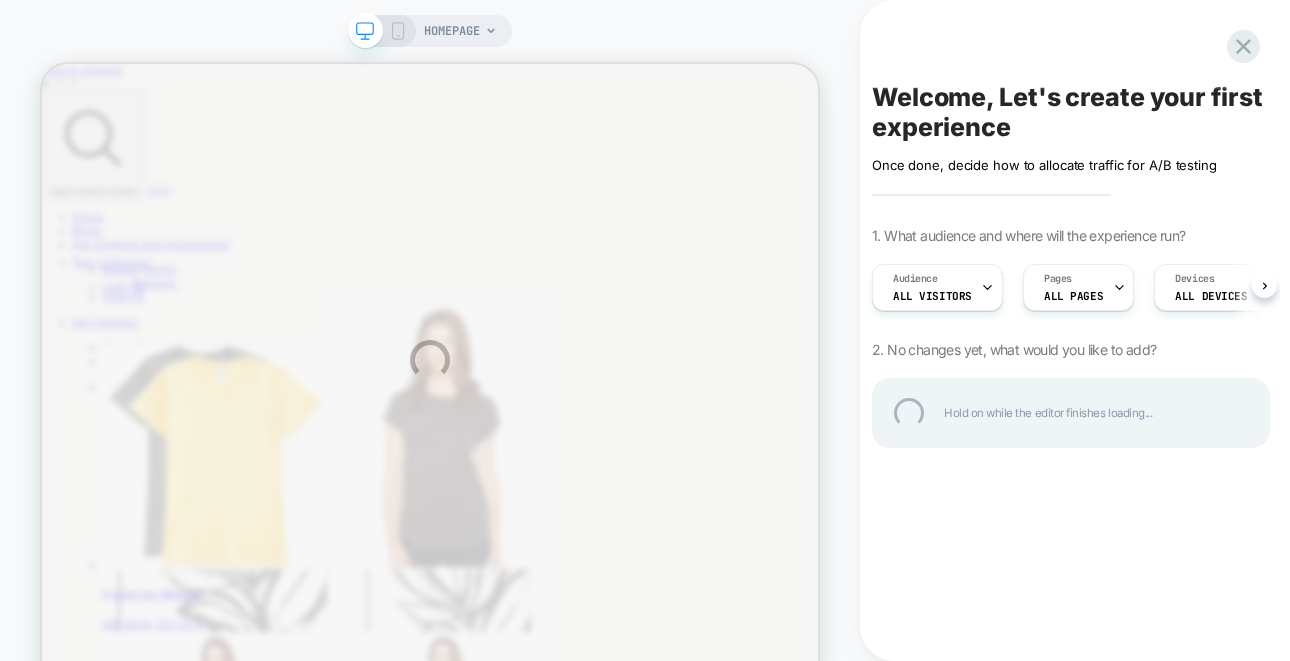scroll, scrollTop: 0, scrollLeft: 0, axis: both 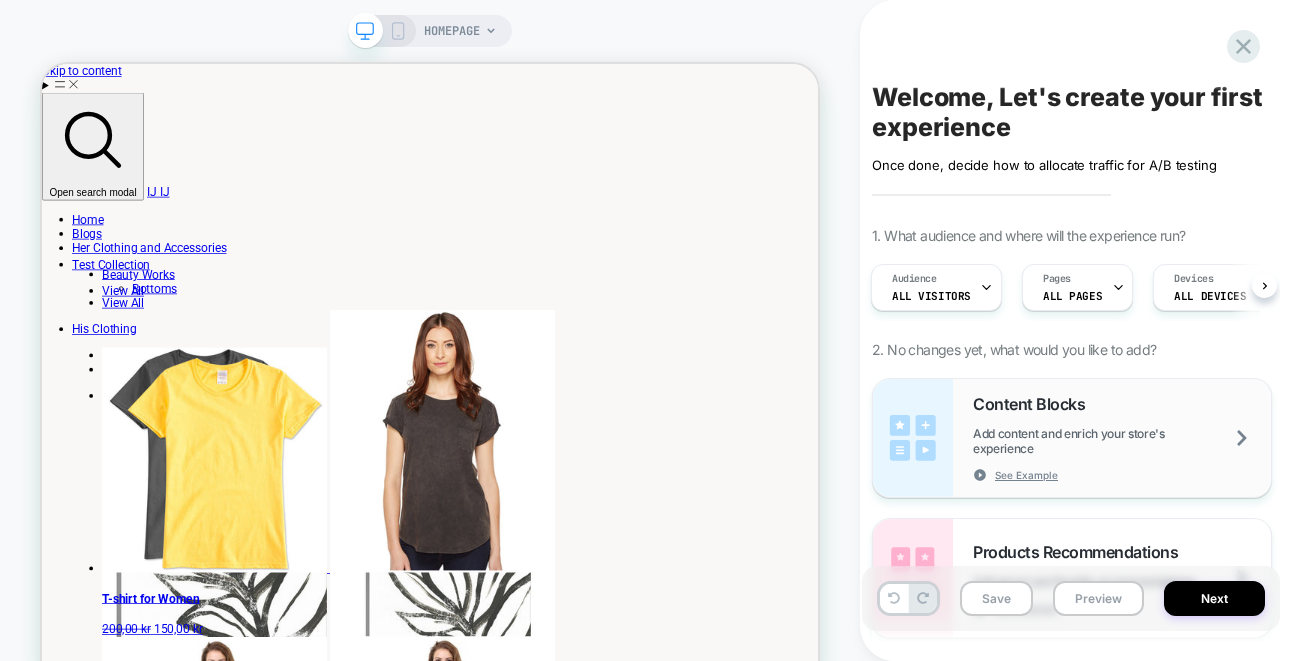 click on "Add content and enrich your store's experience" at bounding box center [1122, 441] 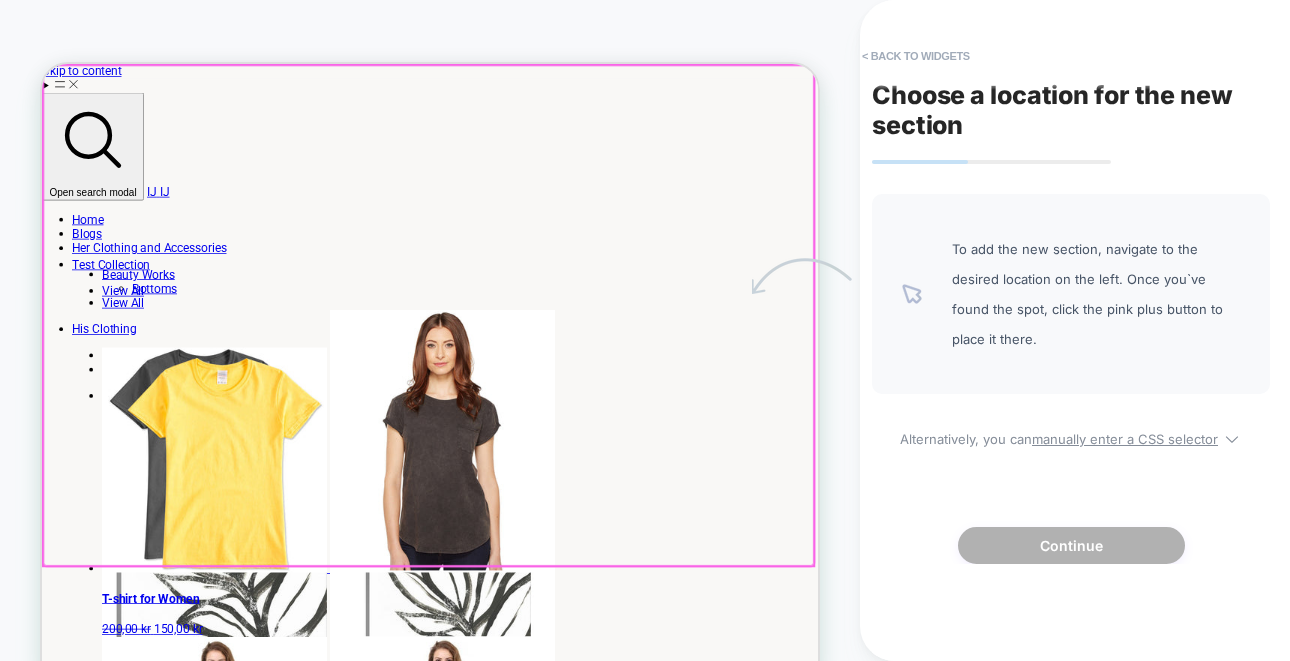 click at bounding box center [557, 399] 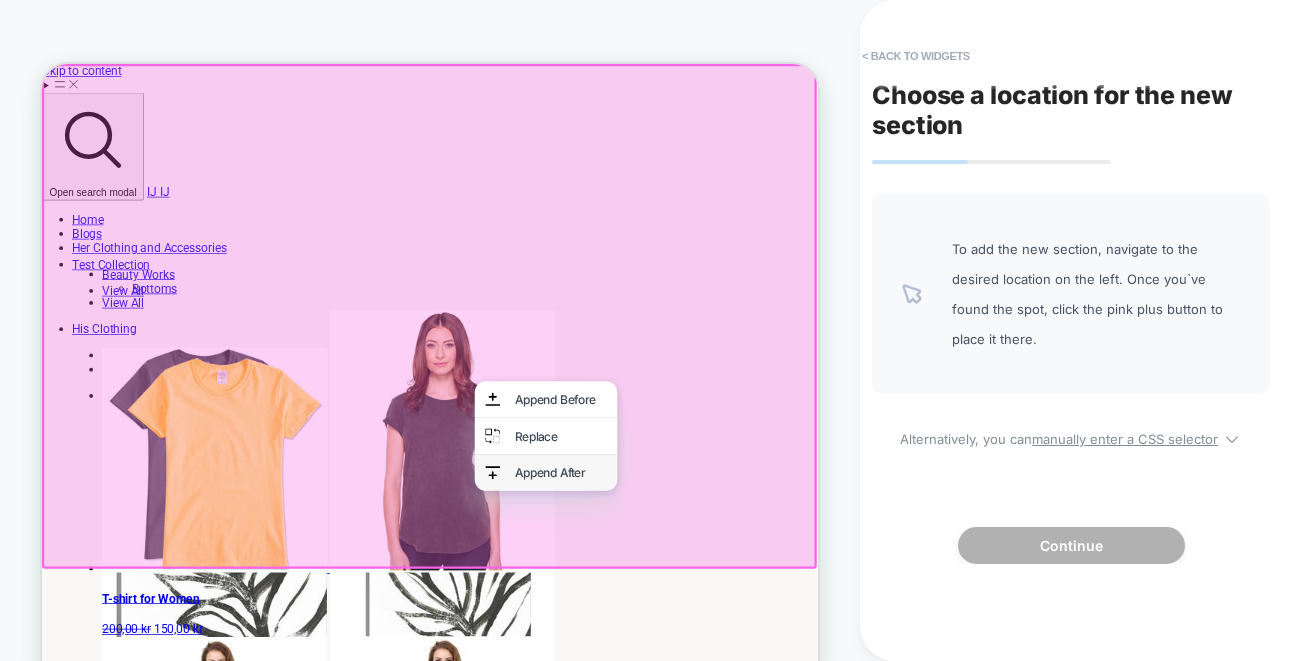 click on "Append After" at bounding box center (734, 609) 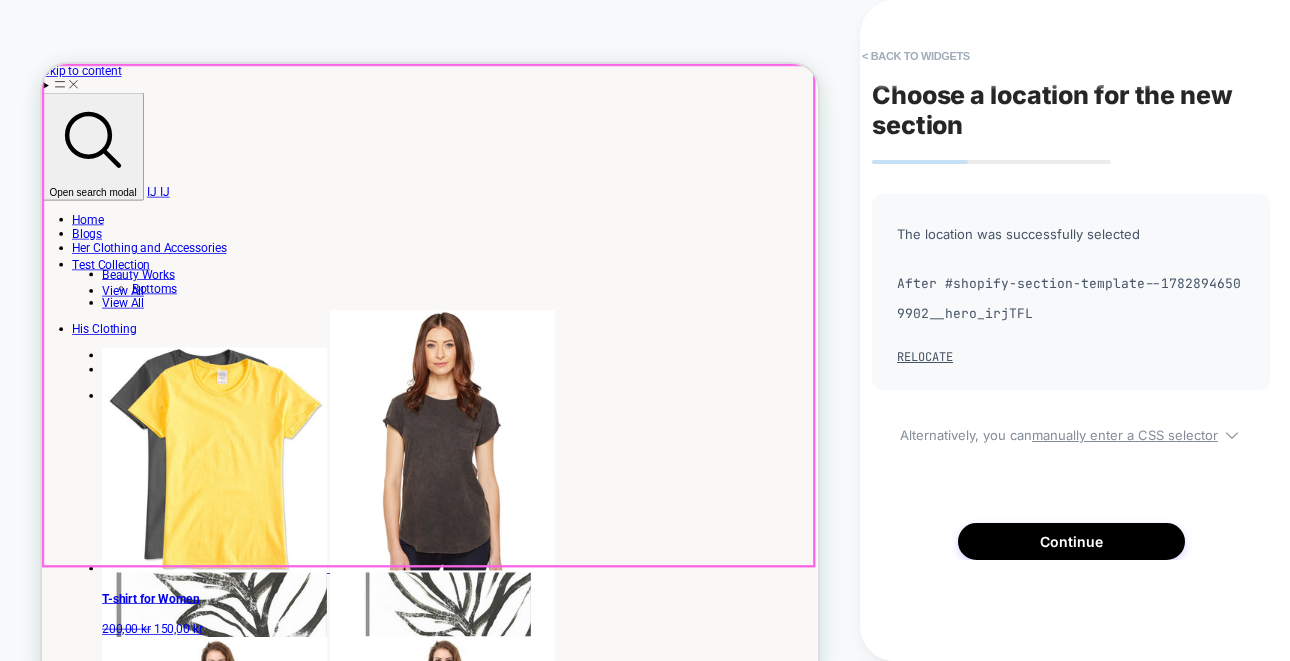 scroll, scrollTop: 3, scrollLeft: 0, axis: vertical 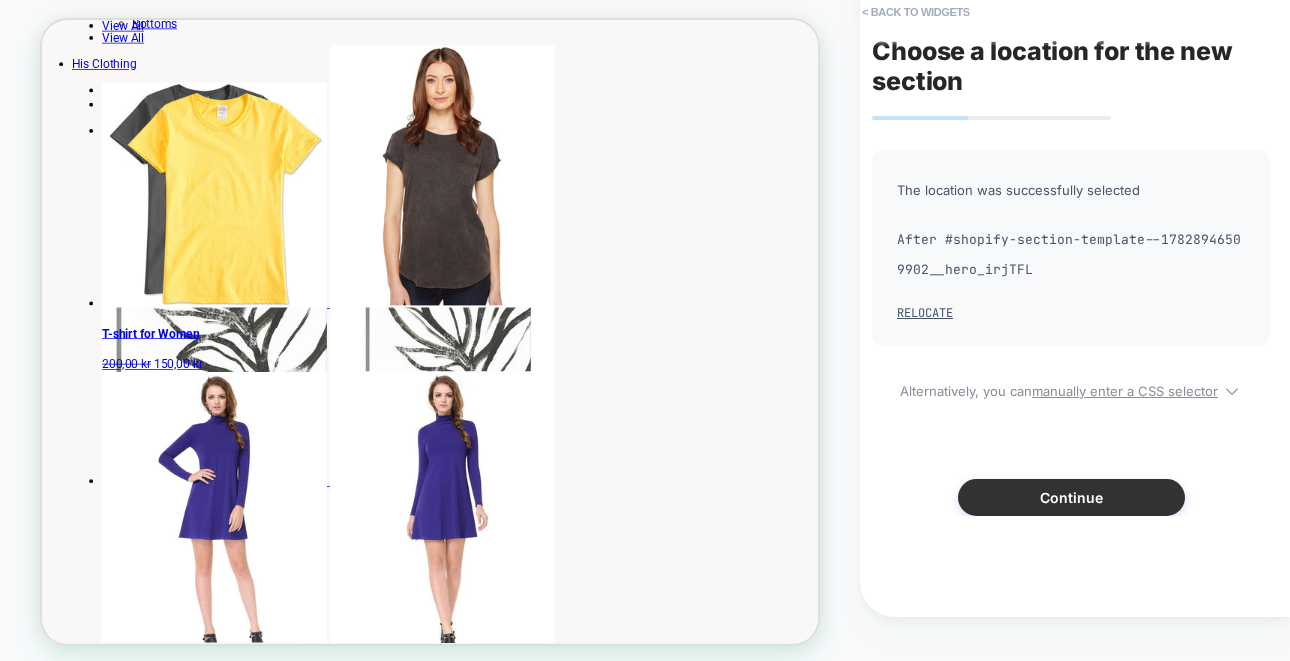 click on "Continue" at bounding box center [1071, 497] 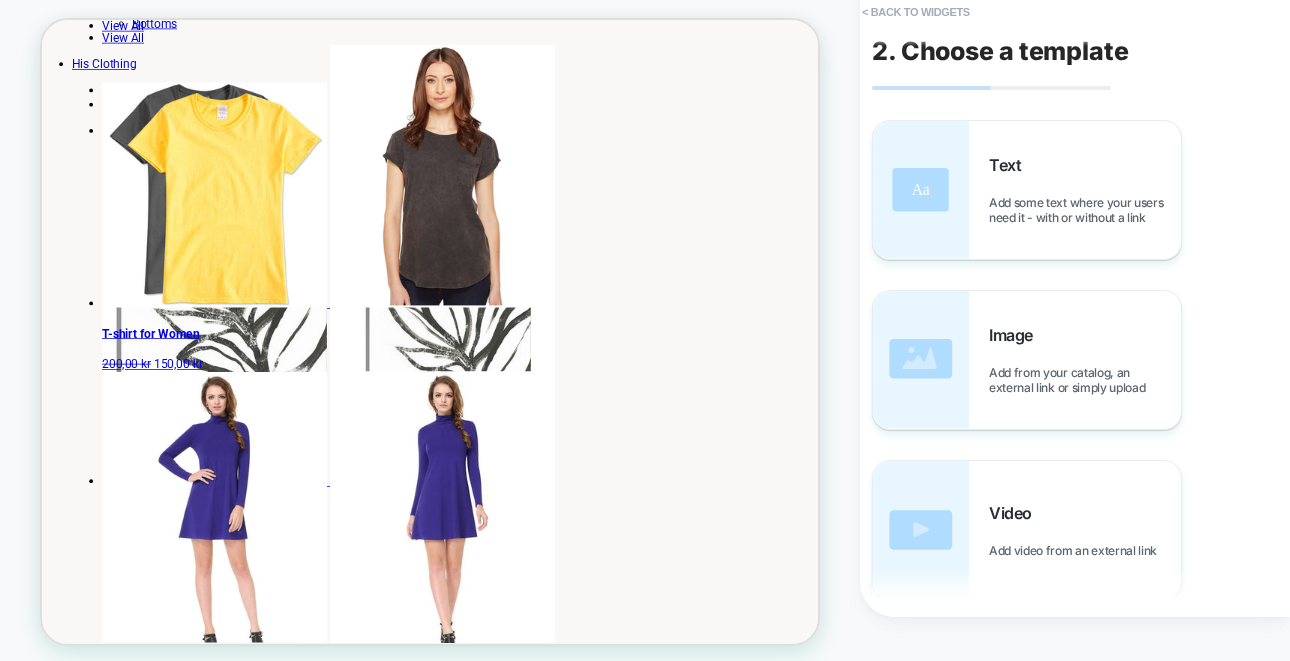 scroll, scrollTop: 8, scrollLeft: 0, axis: vertical 